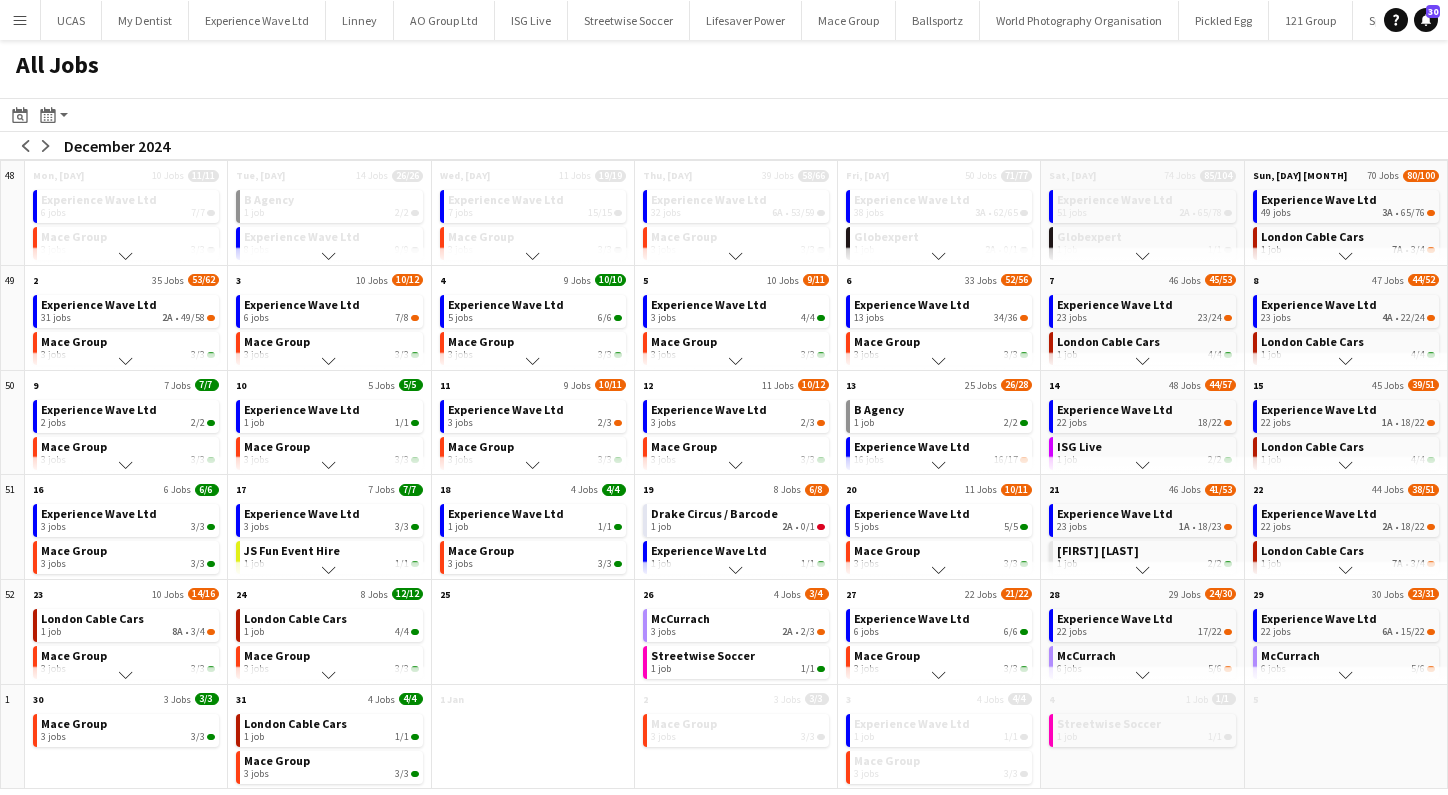 scroll, scrollTop: 0, scrollLeft: 0, axis: both 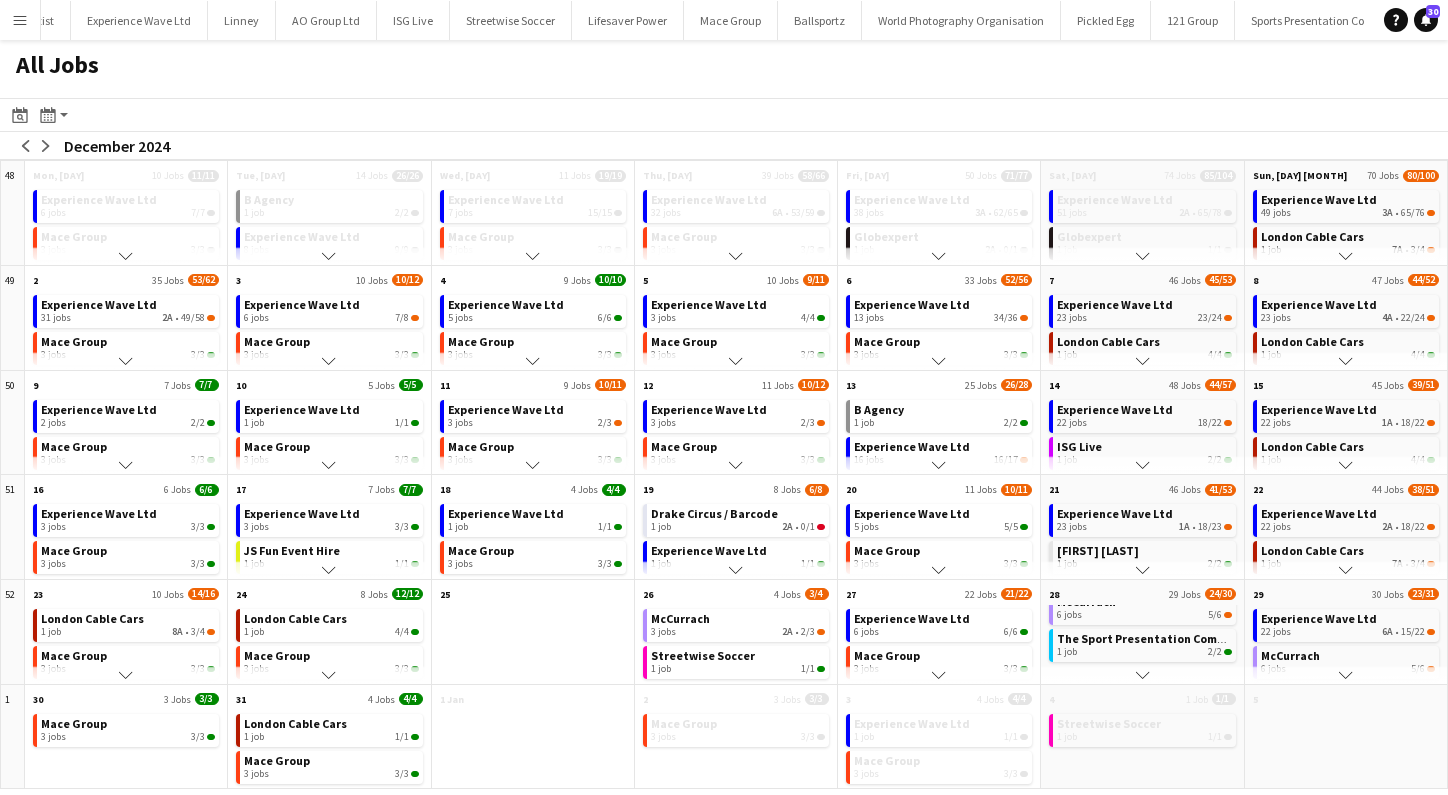 click on "Menu" at bounding box center (20, 20) 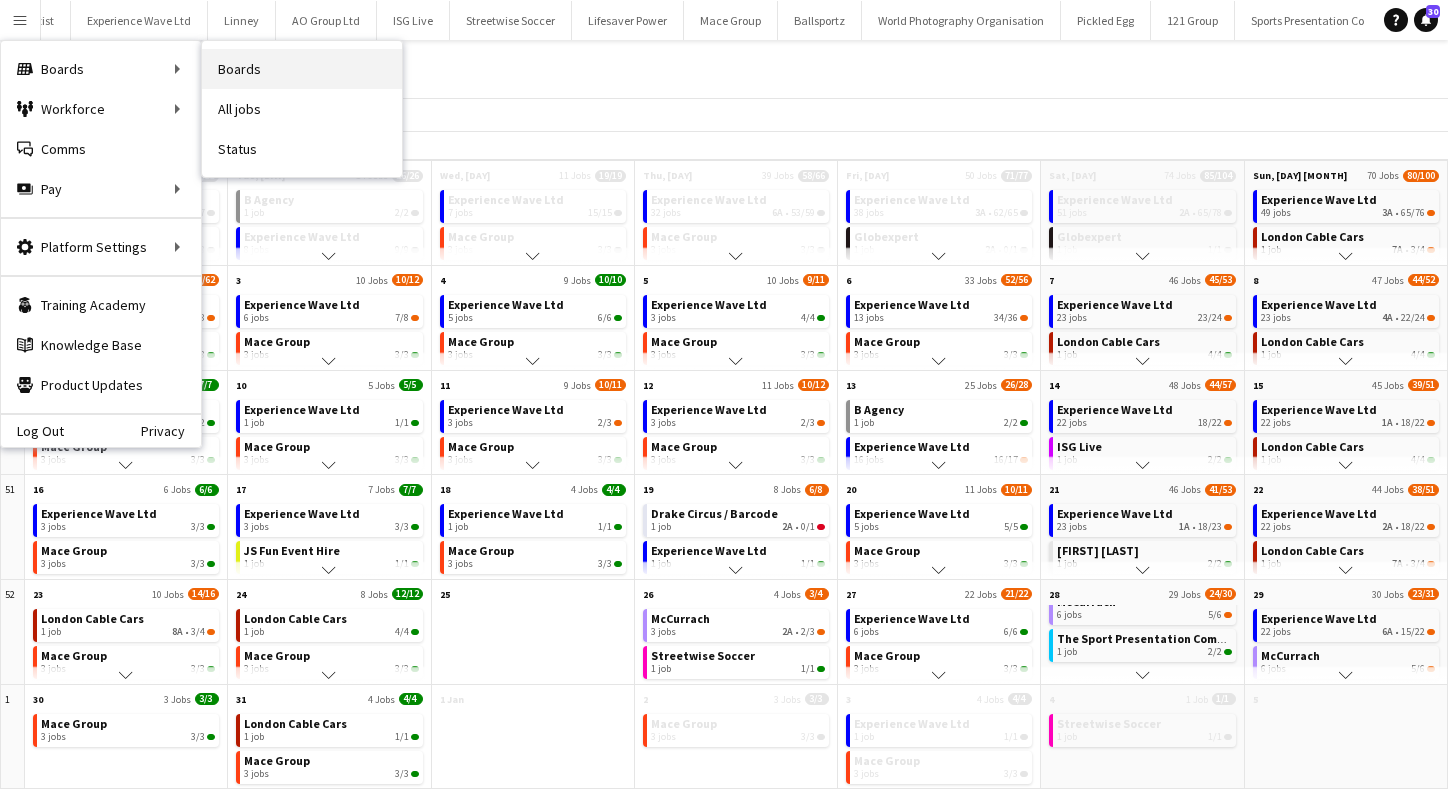 click on "Boards" at bounding box center (302, 69) 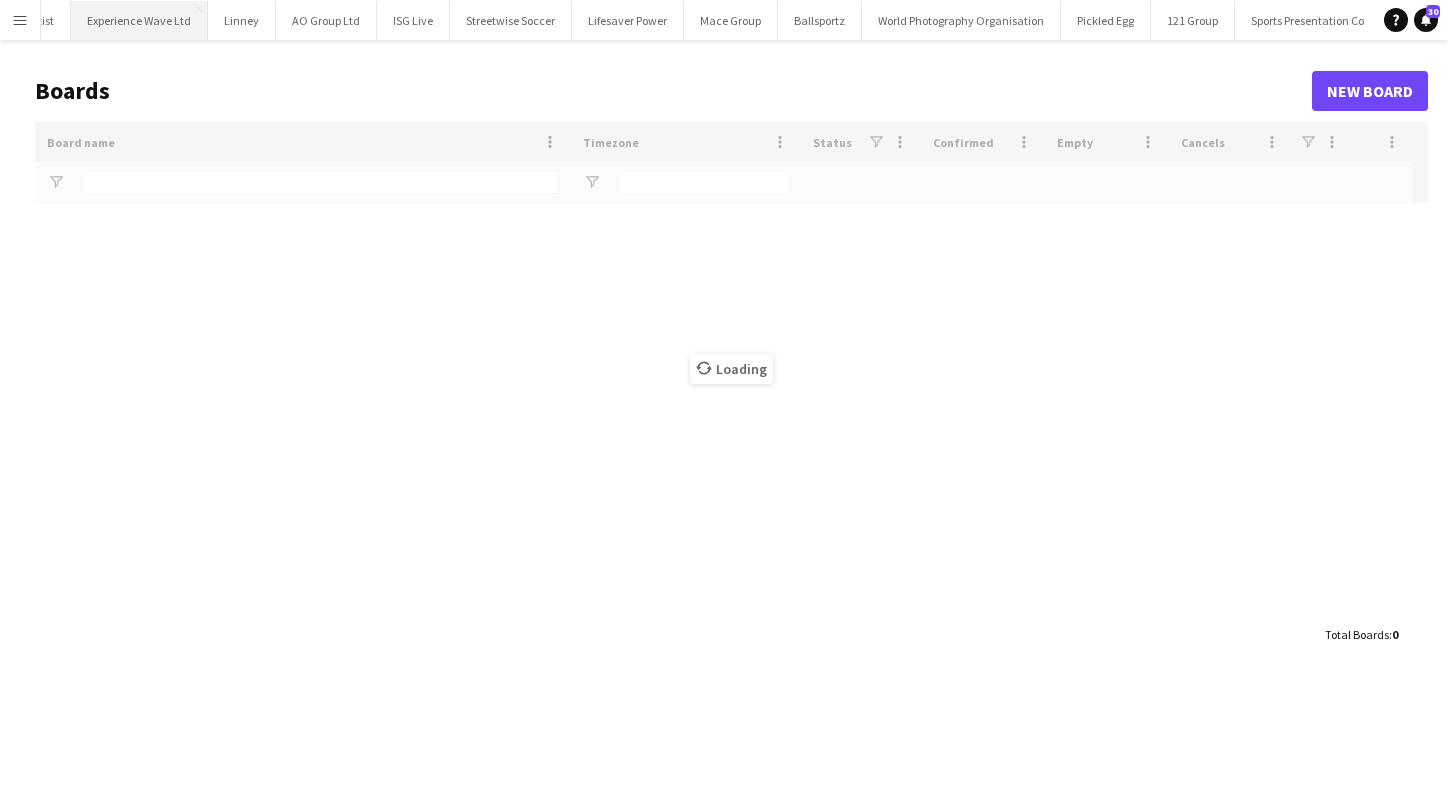 type on "******" 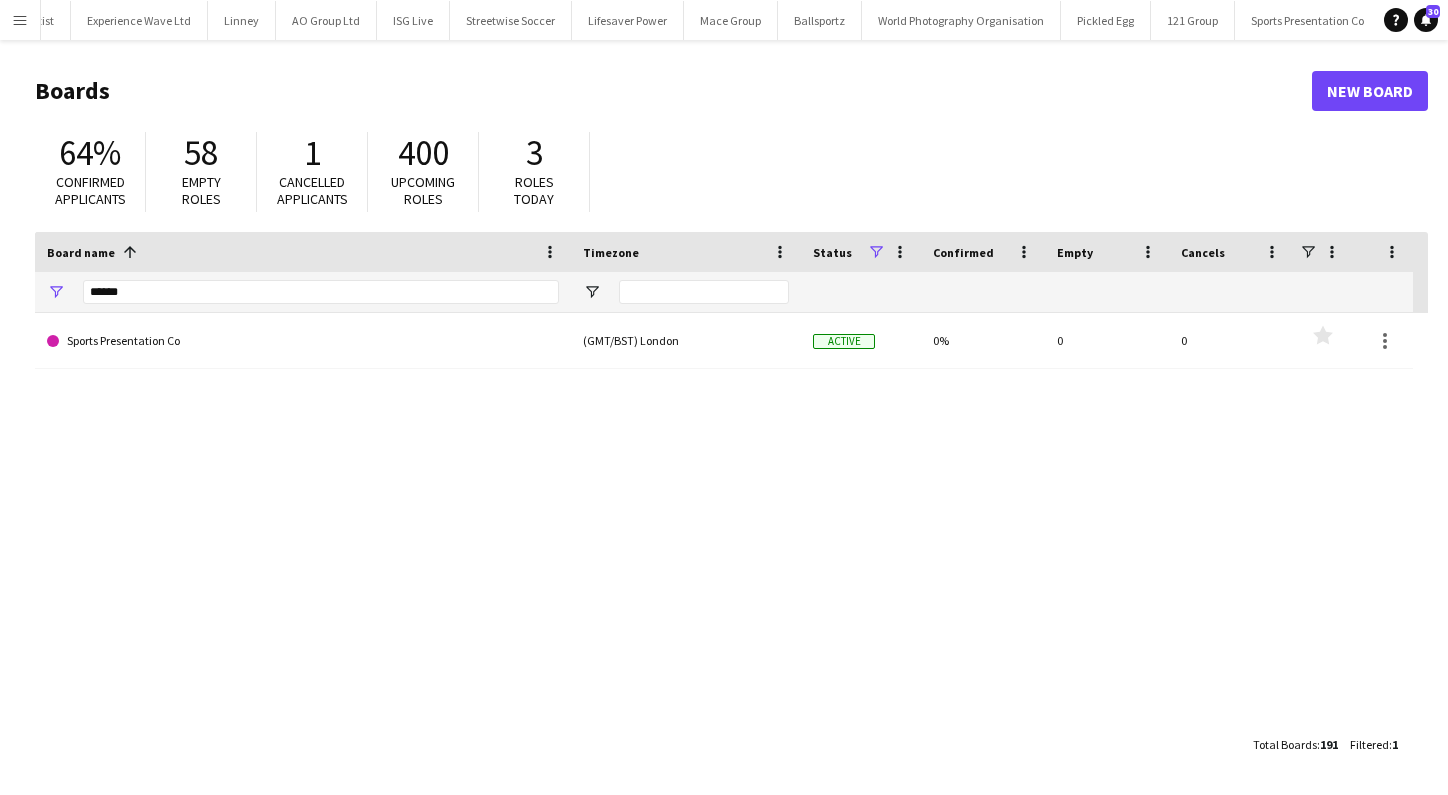 click on "Menu" at bounding box center (20, 20) 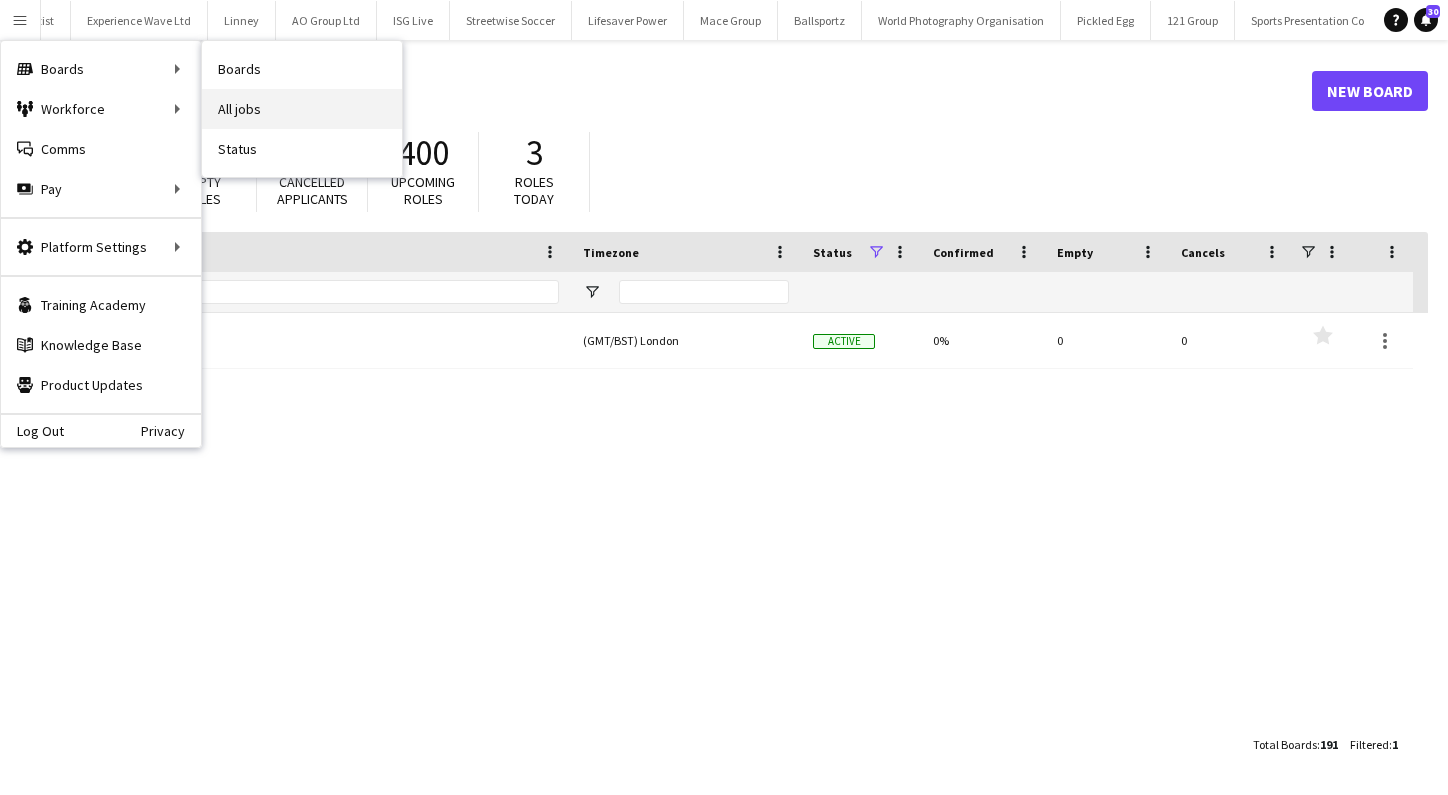 click on "All jobs" at bounding box center [302, 109] 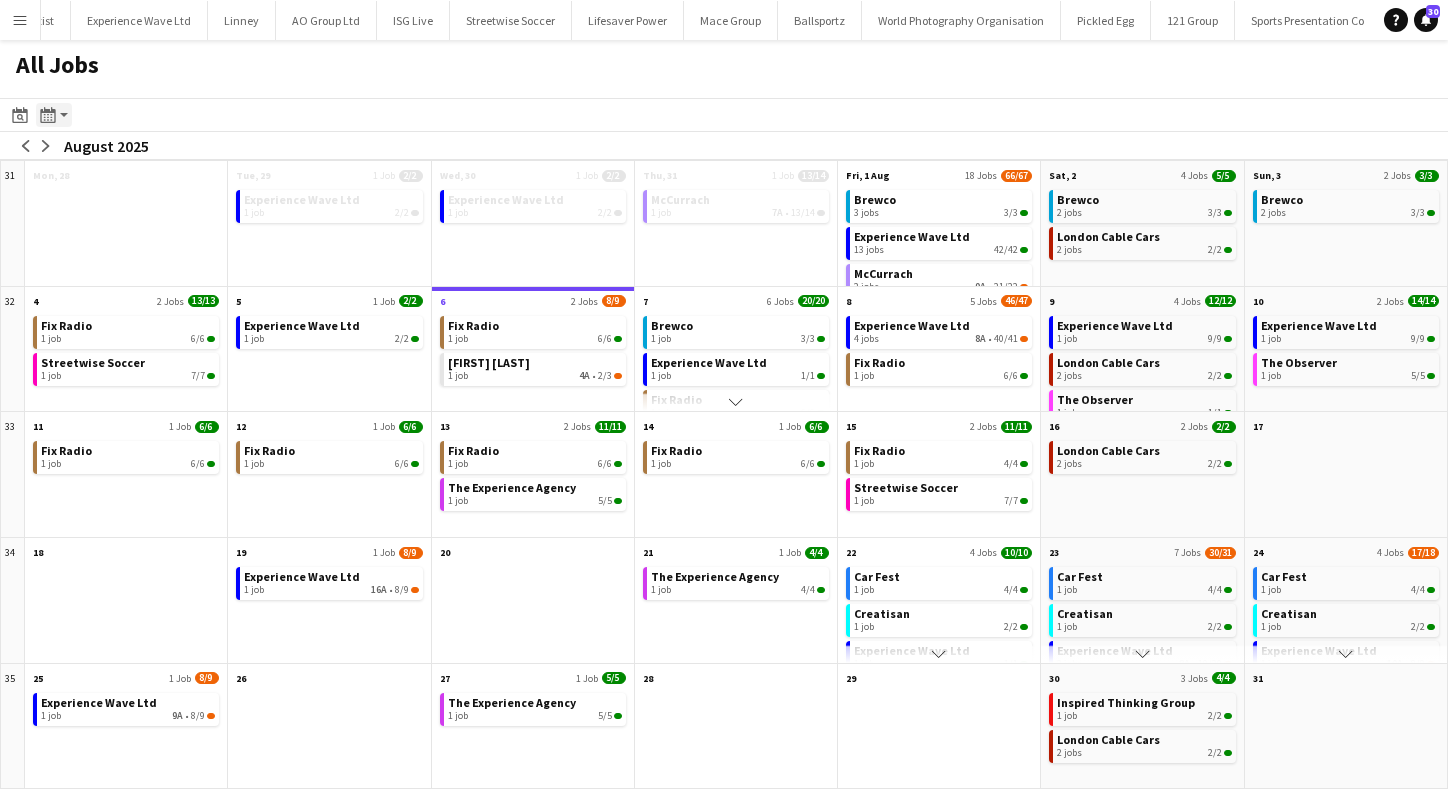 click on "Month view / Day view" at bounding box center [54, 115] 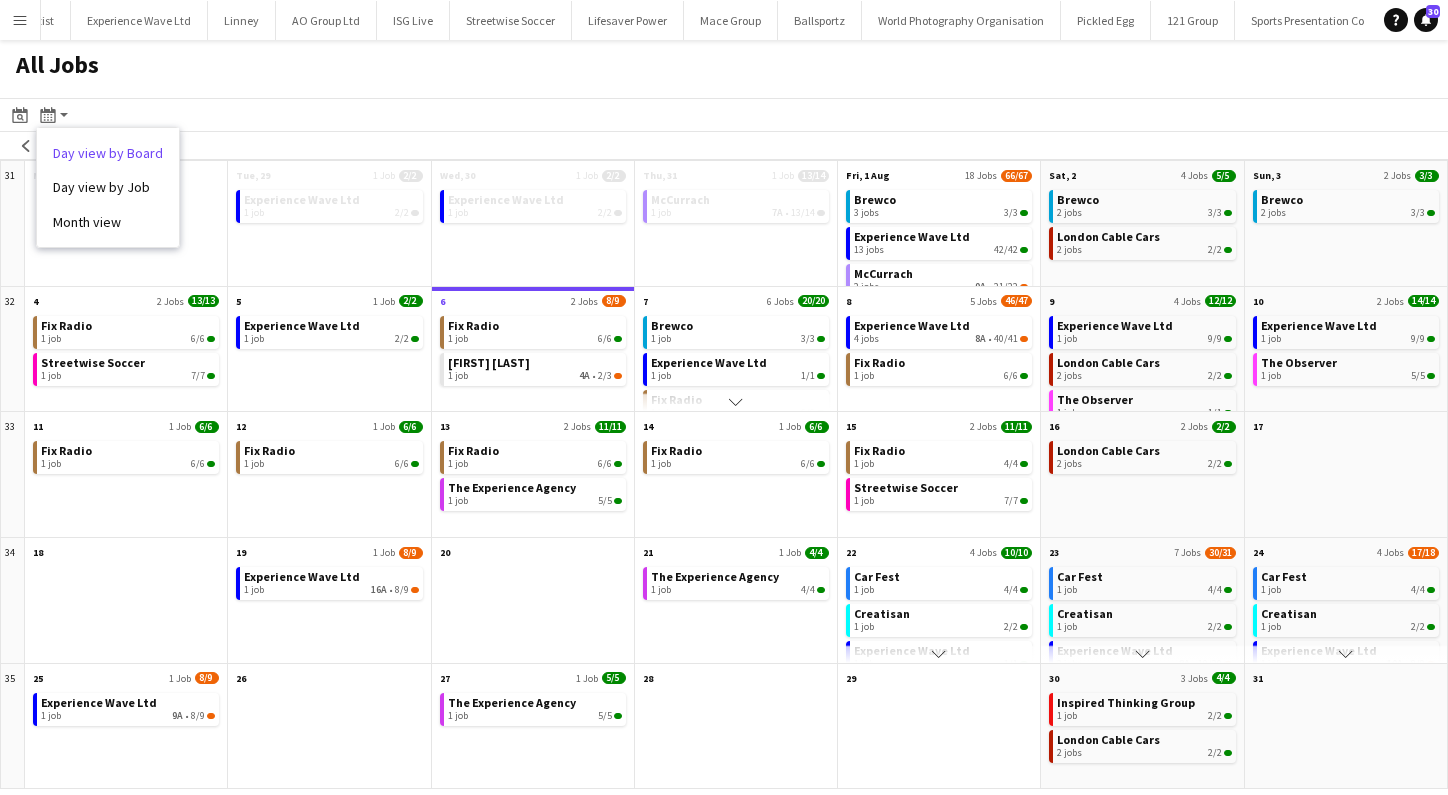 click on "Day view by Board" at bounding box center (108, 153) 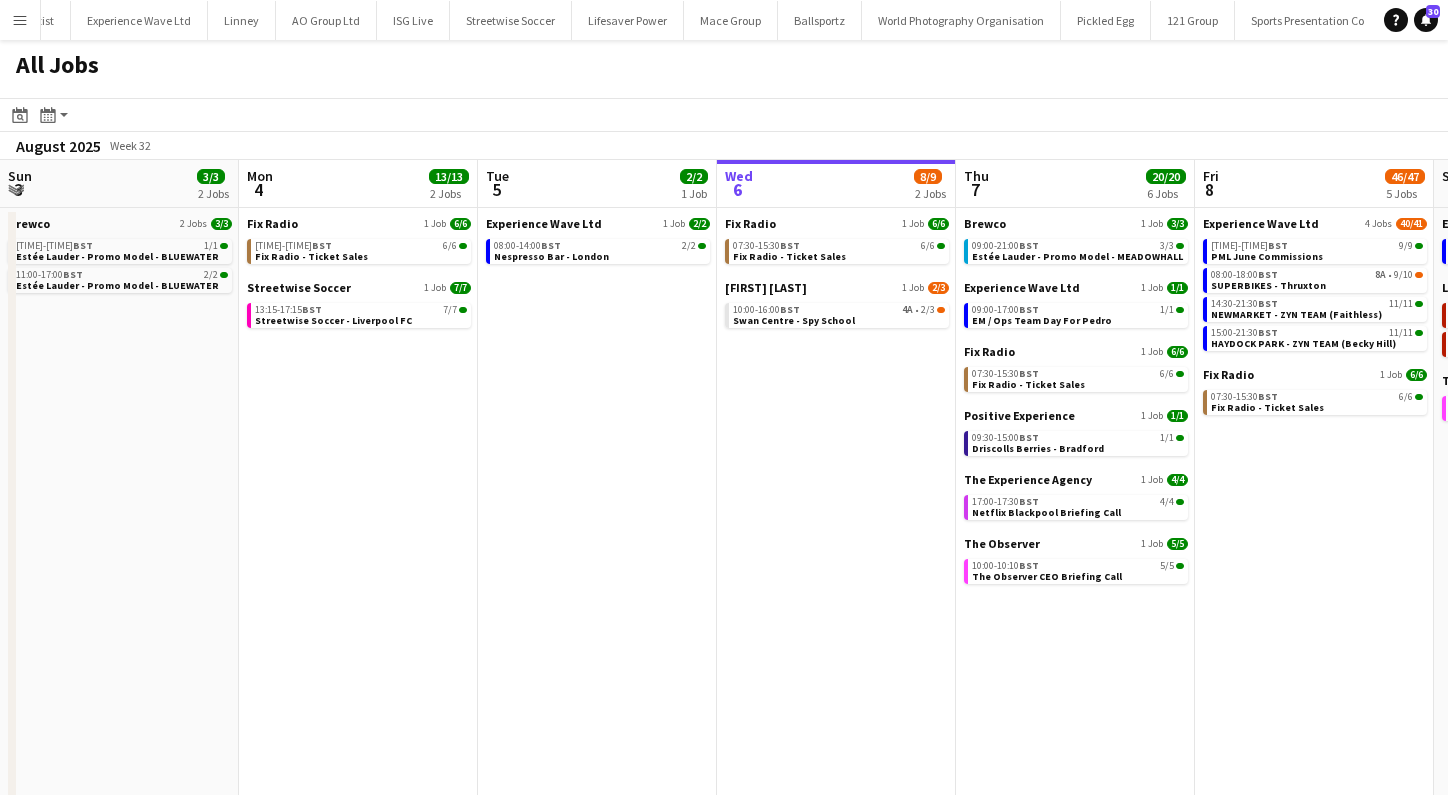scroll, scrollTop: 0, scrollLeft: 478, axis: horizontal 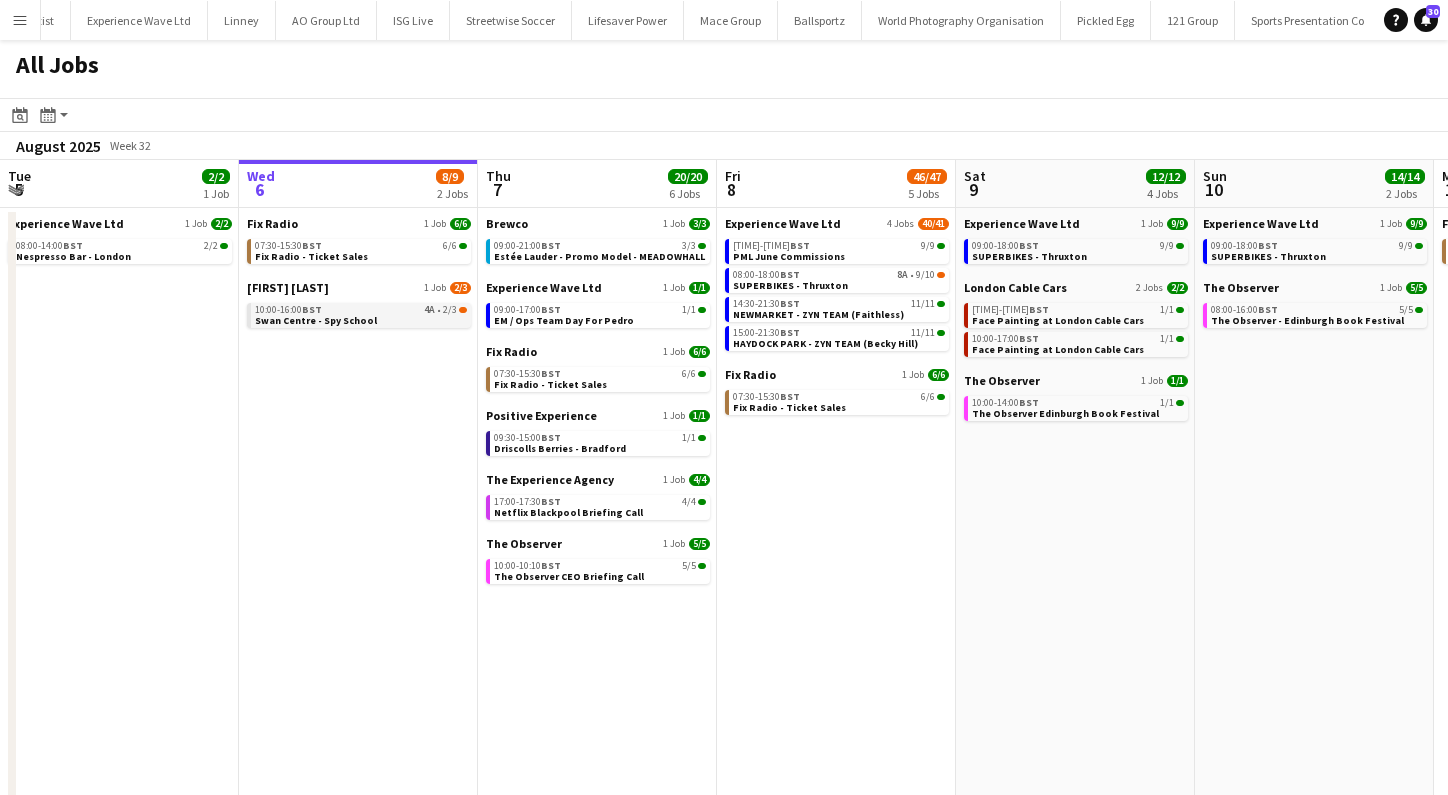 click on "10:00-16:00    BST   4A   •   2/3   Swan Centre - Spy School" at bounding box center (361, 314) 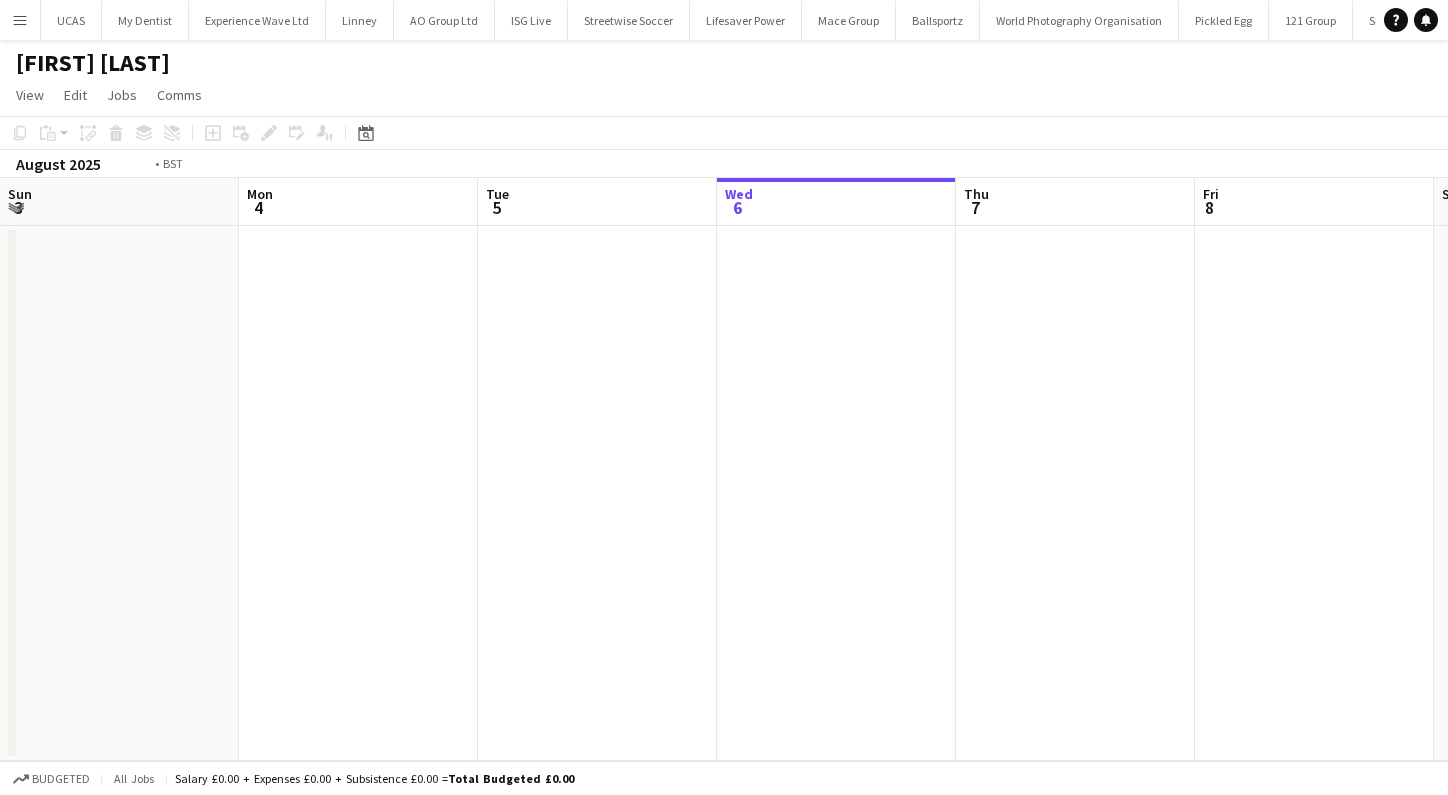 scroll, scrollTop: 0, scrollLeft: 0, axis: both 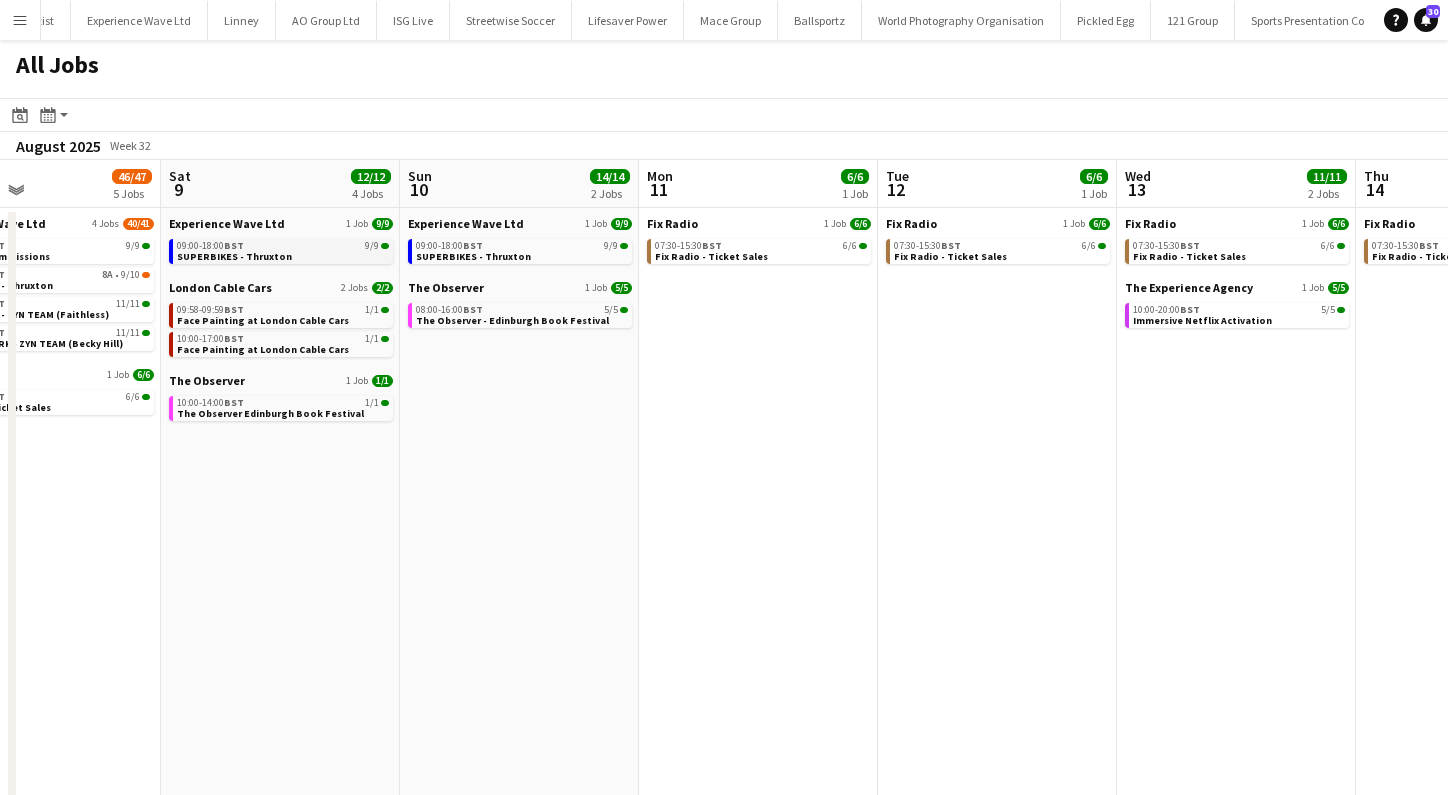 click on "09:00-18:00    BST   9/9" at bounding box center [283, 246] 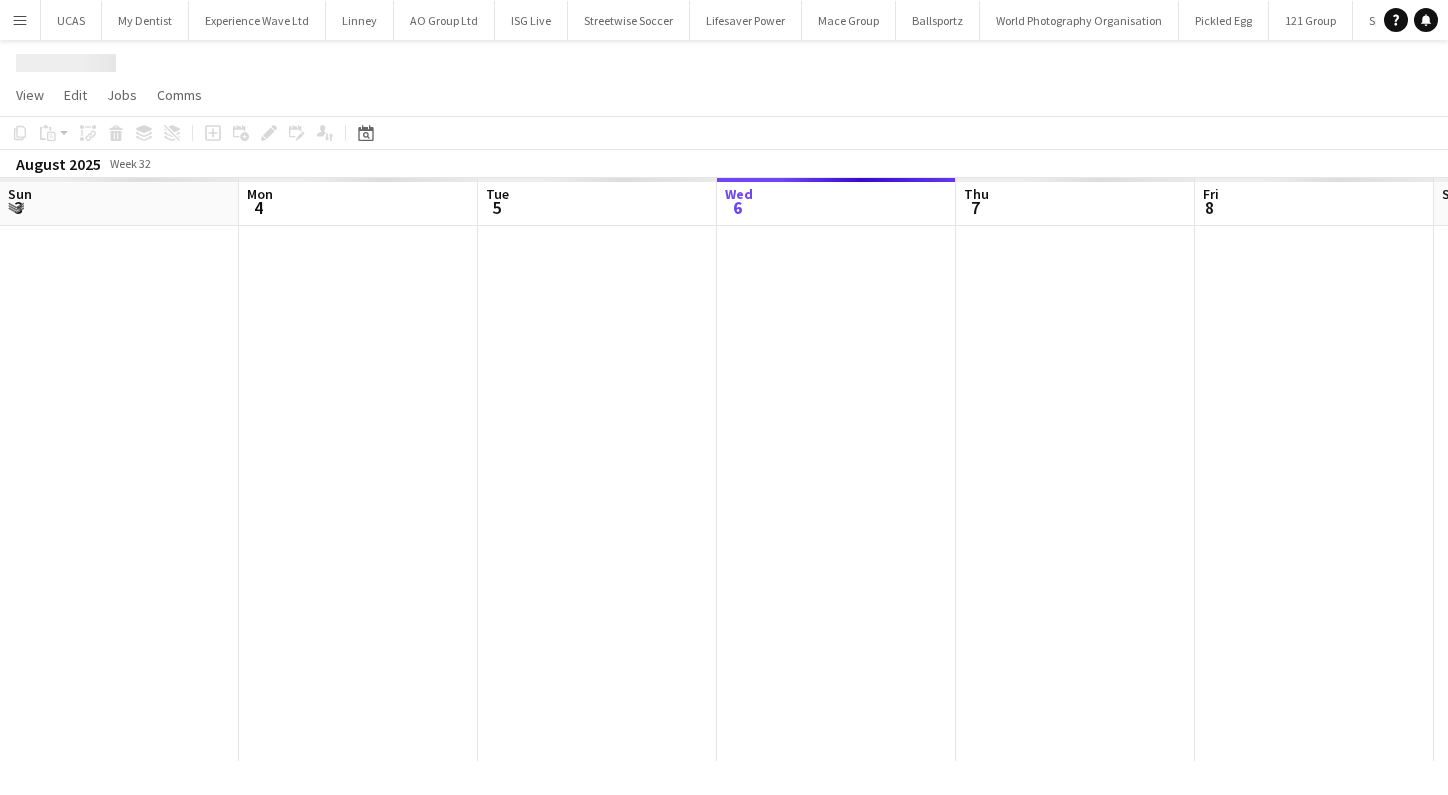 scroll, scrollTop: 0, scrollLeft: 0, axis: both 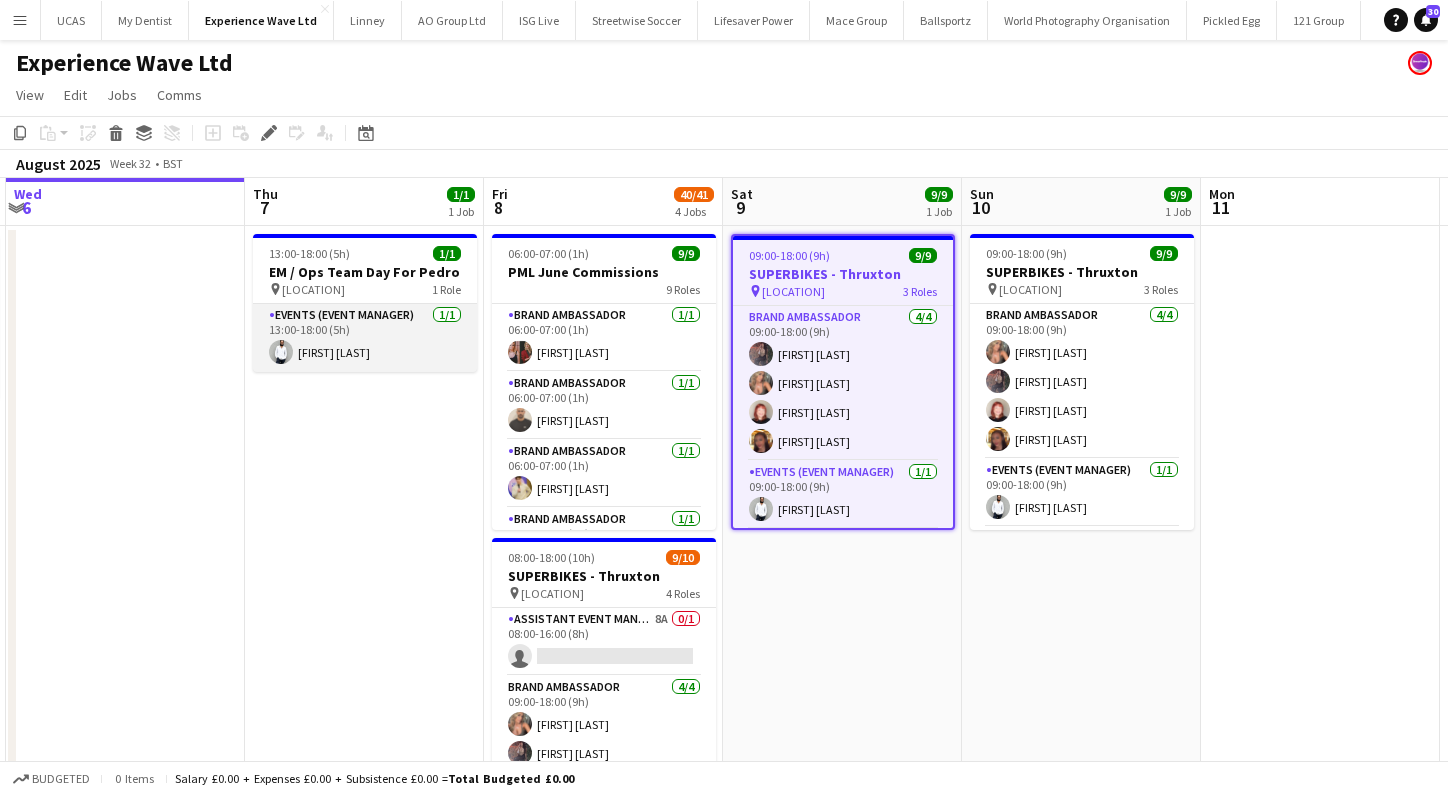 click on "Events (Event Manager)   1/1   13:00-18:00 (5h)
Pedro De Marchi" at bounding box center [365, 338] 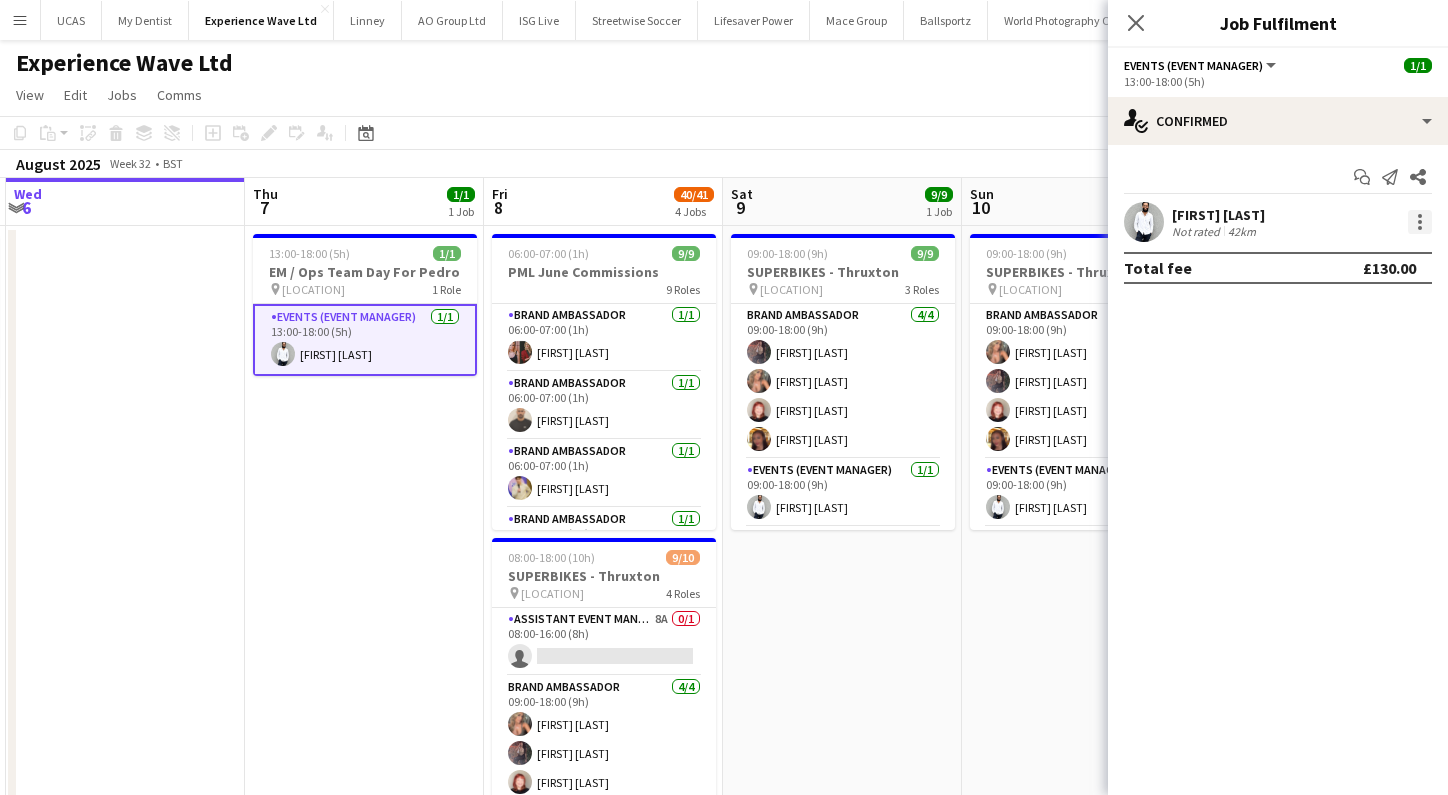 click at bounding box center (1420, 222) 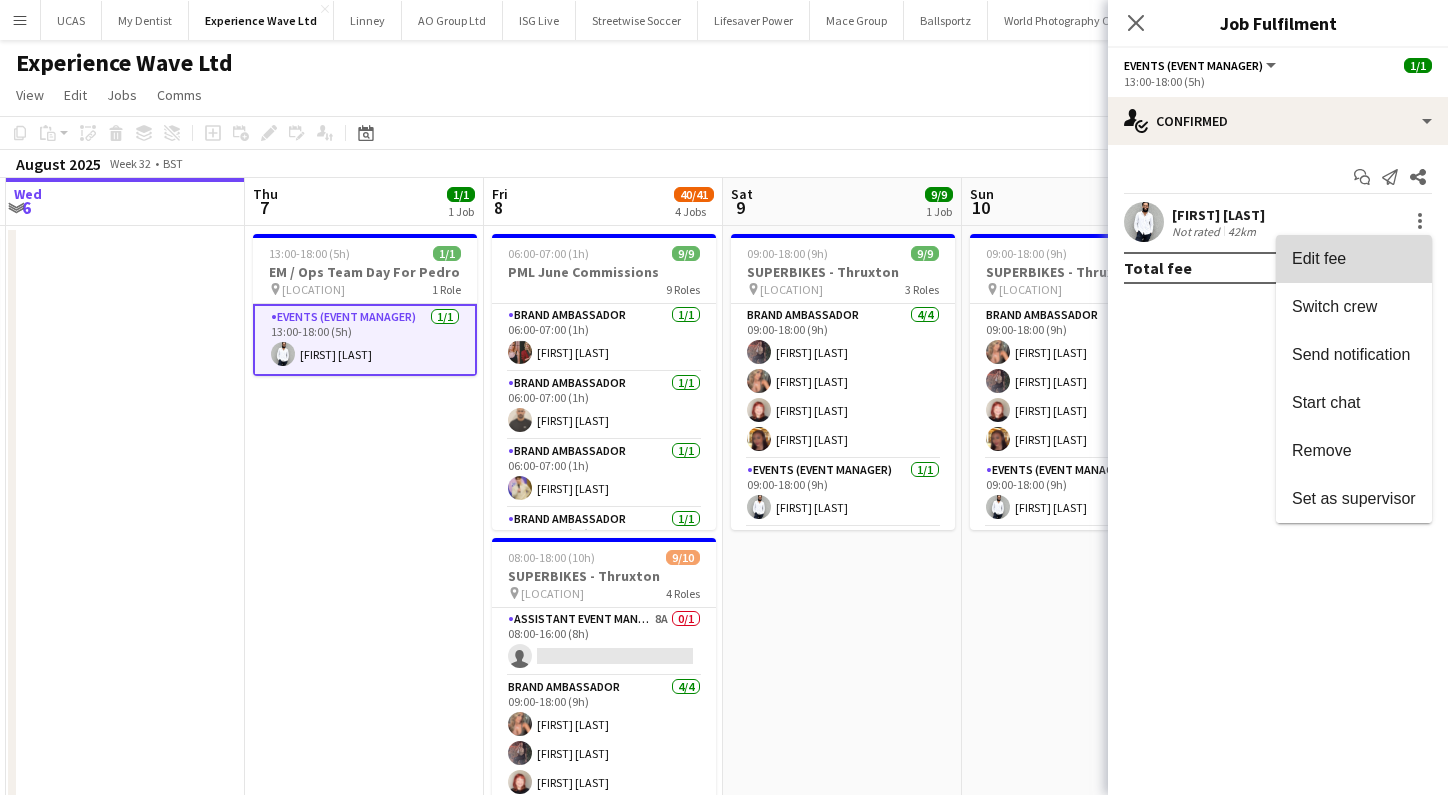 click on "Edit fee" at bounding box center (1319, 258) 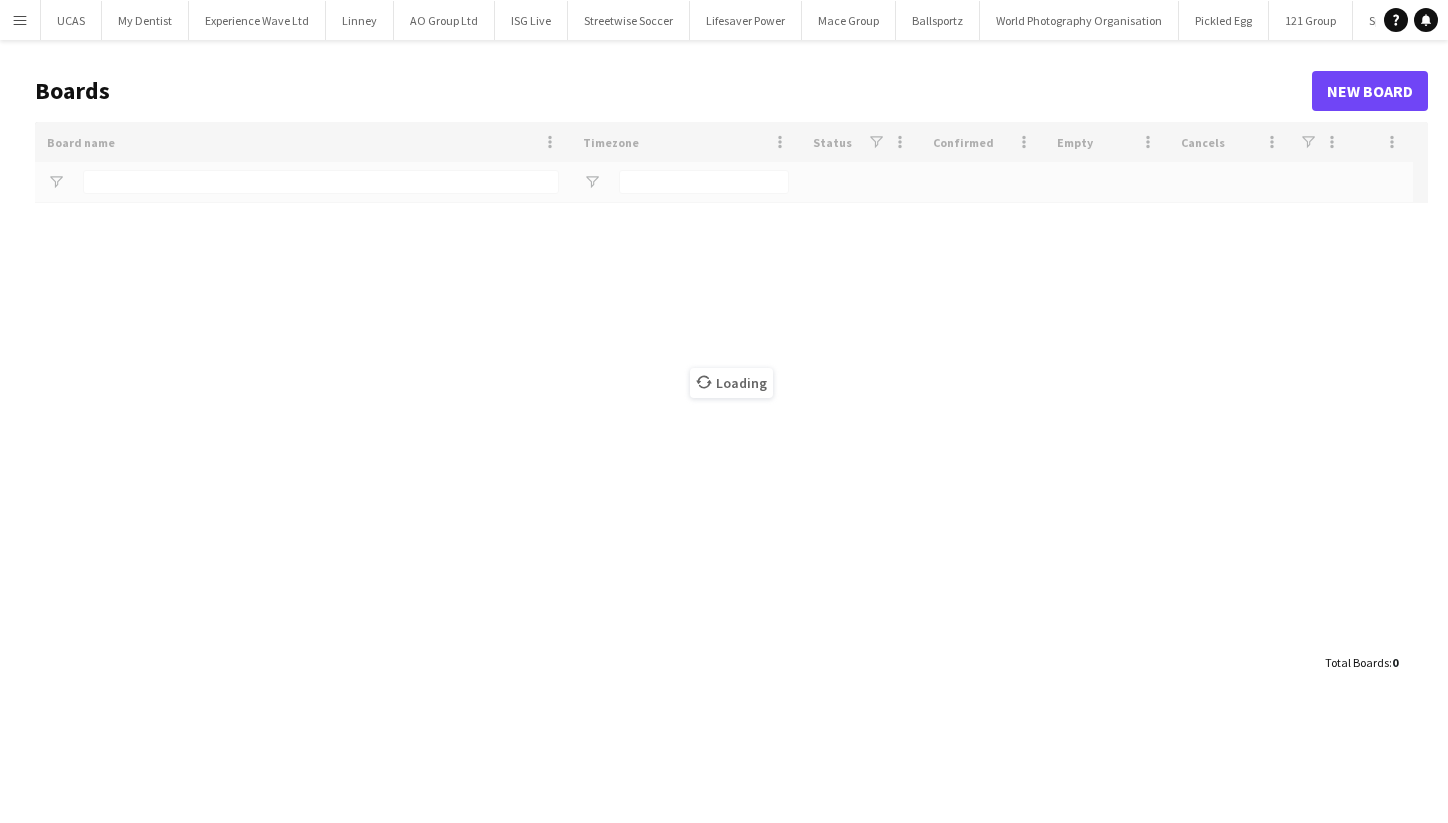 scroll, scrollTop: 0, scrollLeft: 0, axis: both 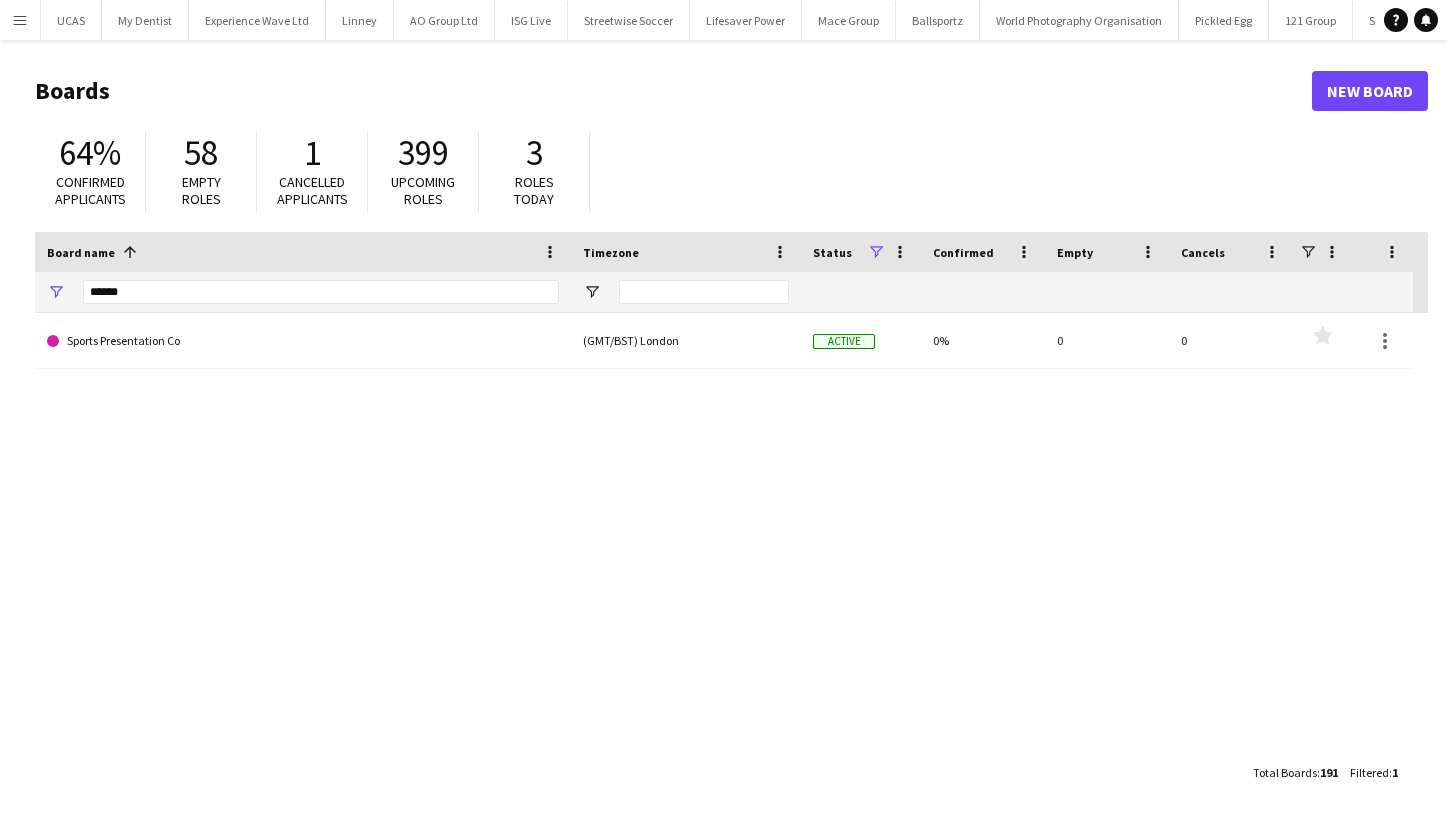 click on "Menu" at bounding box center [20, 20] 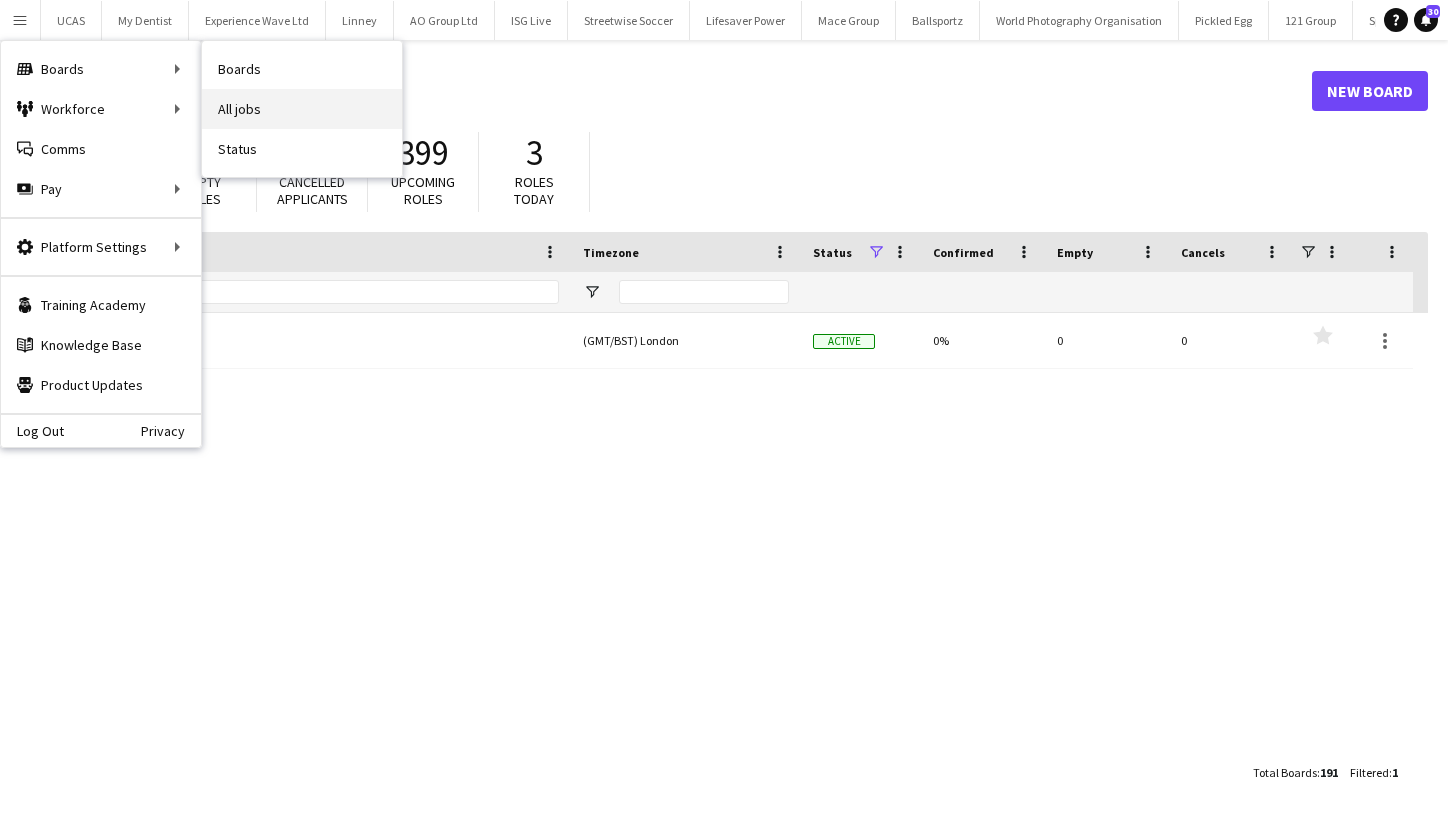 click on "All jobs" at bounding box center (302, 109) 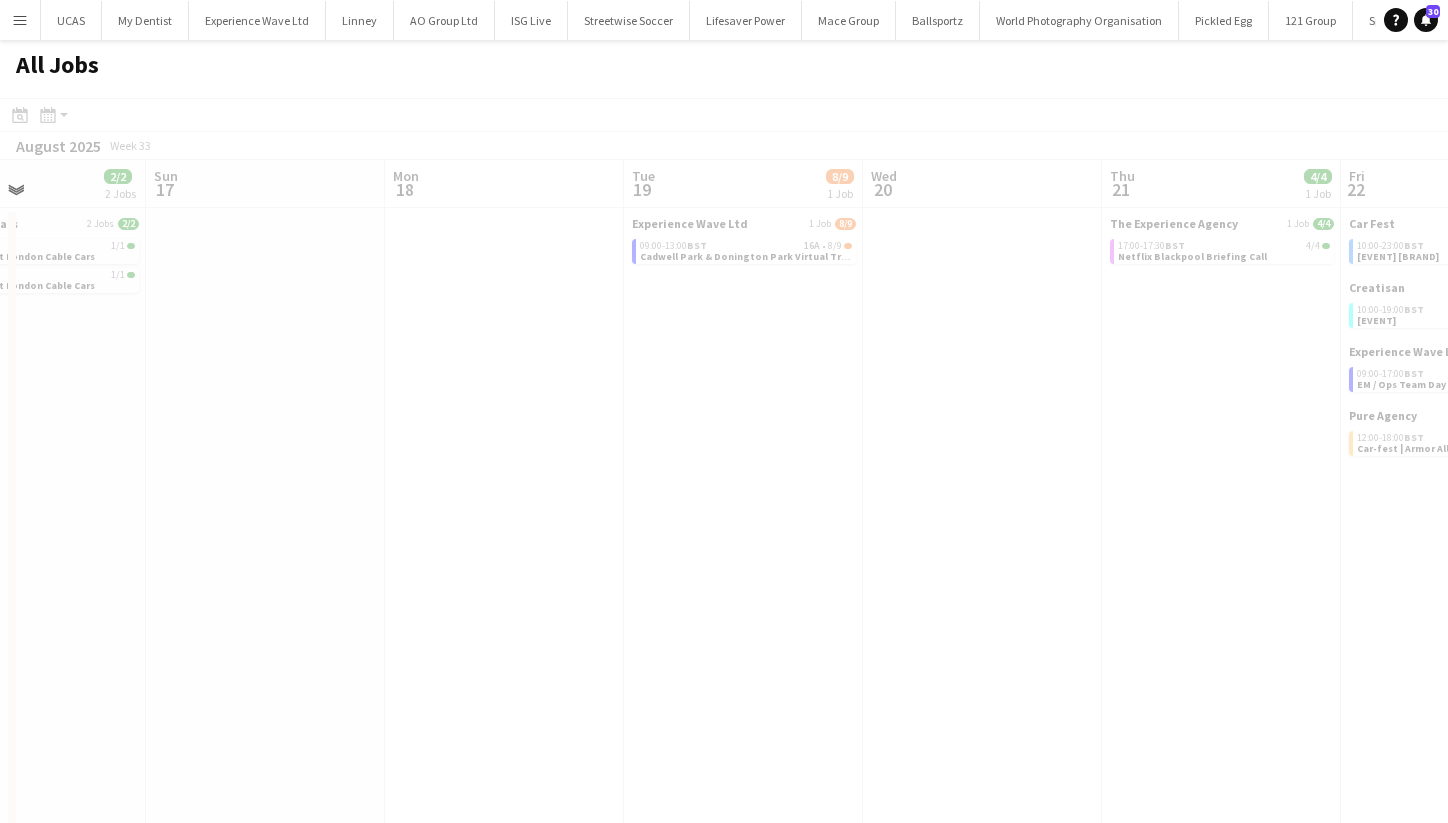 scroll, scrollTop: 0, scrollLeft: 571, axis: horizontal 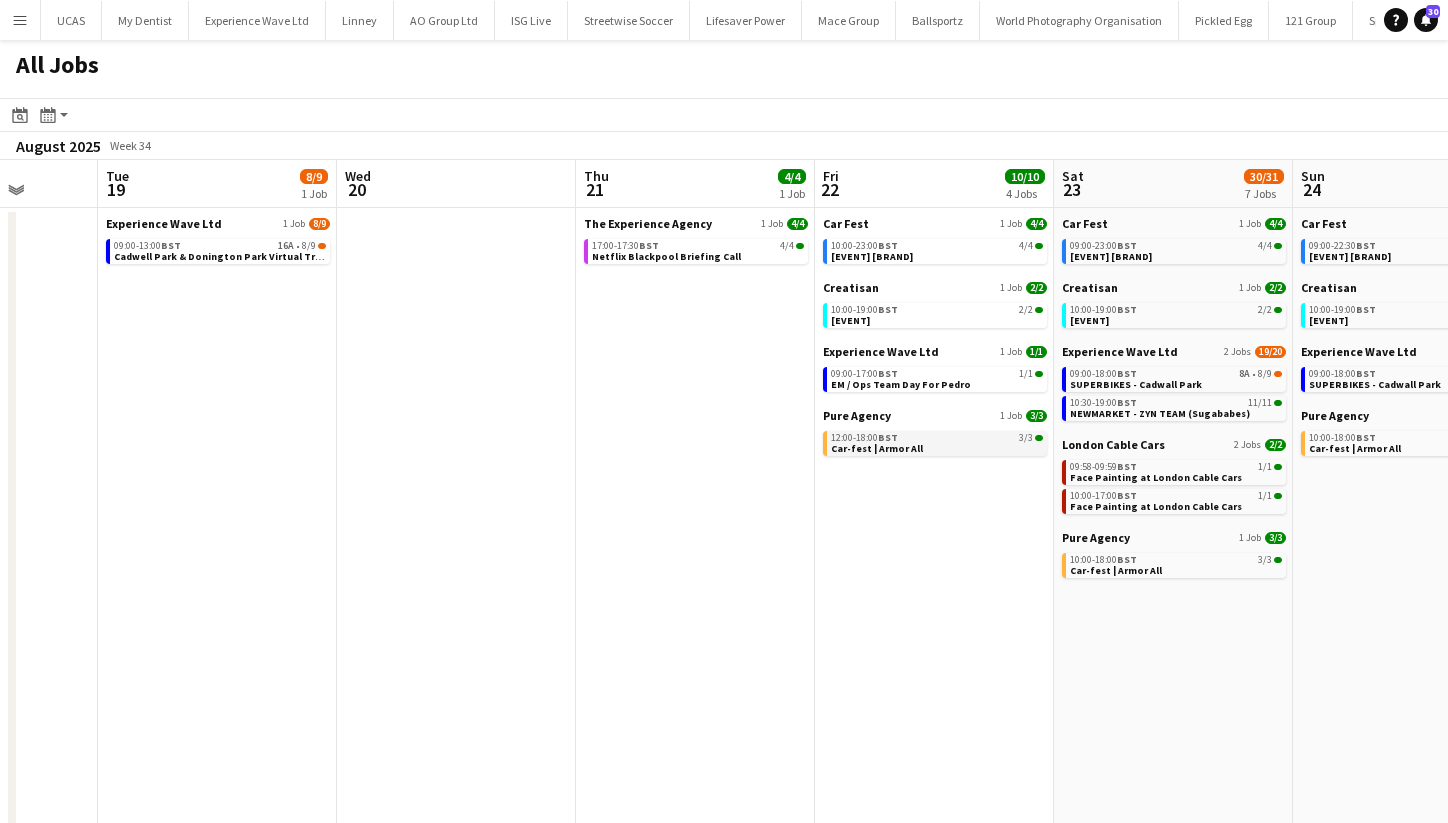 click on "Car-fest | Armor All" at bounding box center [877, 448] 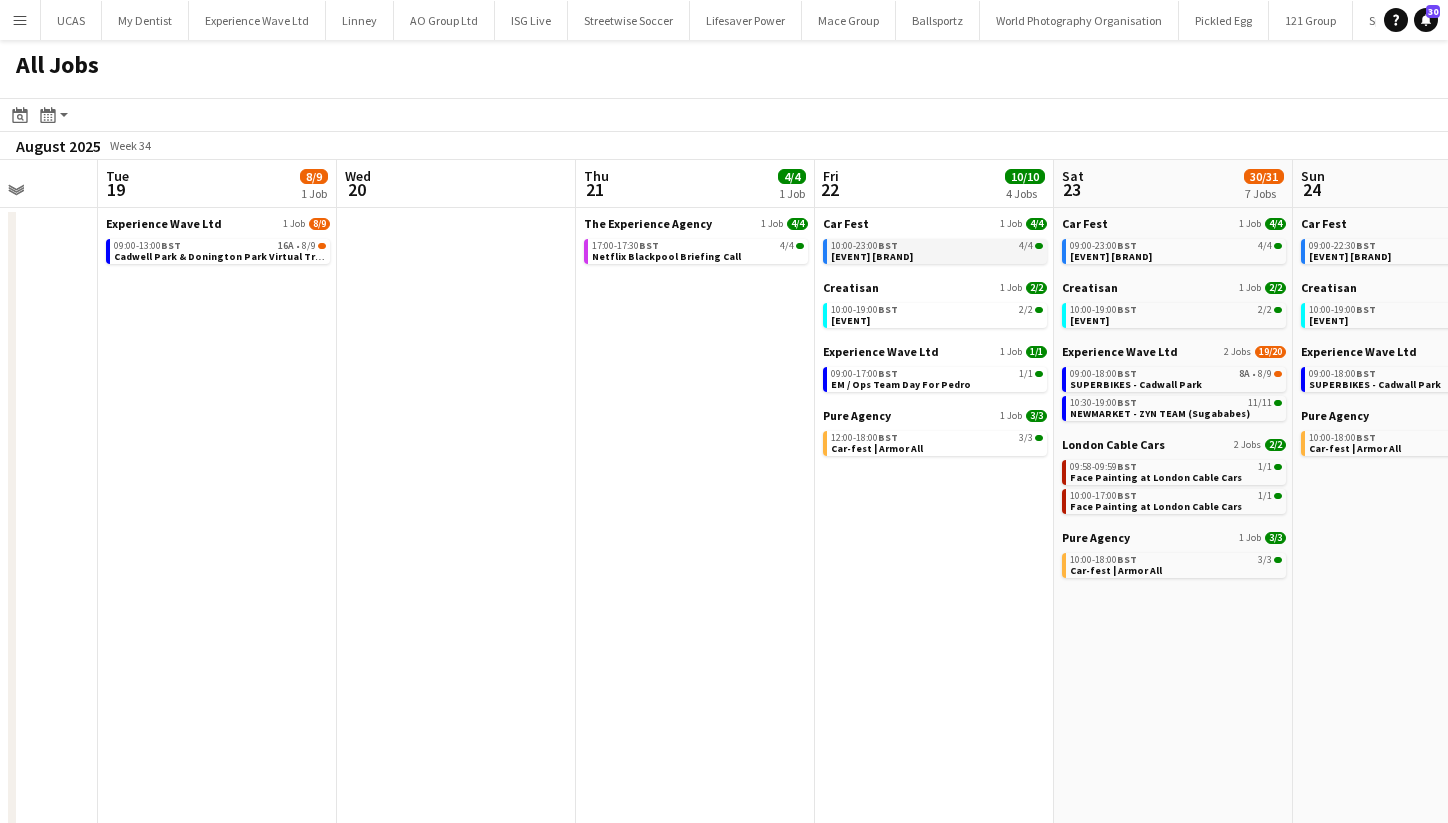 click on "CarFest BP Pulse" at bounding box center (872, 256) 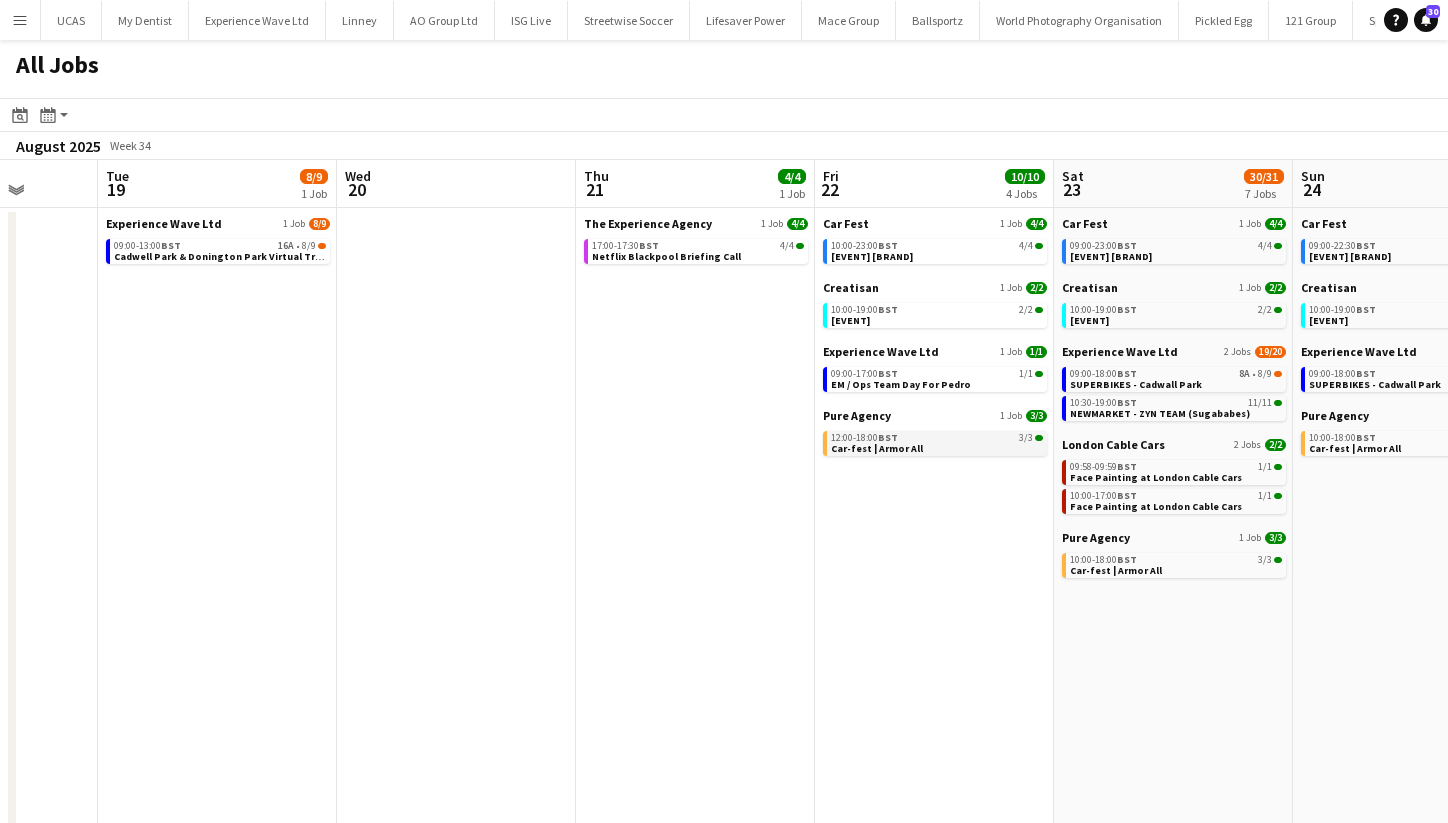click on "12:00-18:00    BST   3/3" at bounding box center [937, 438] 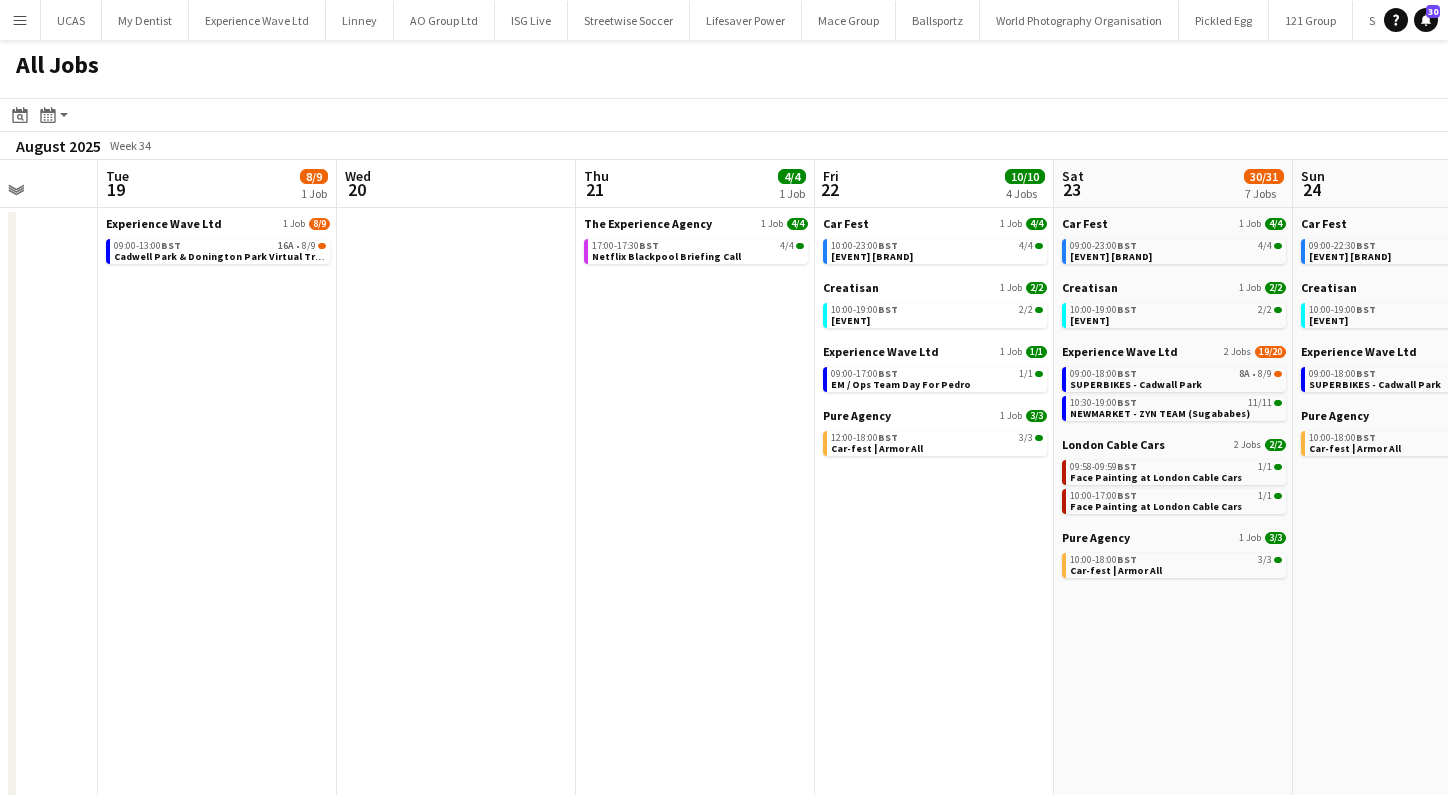click on "Menu" at bounding box center [20, 20] 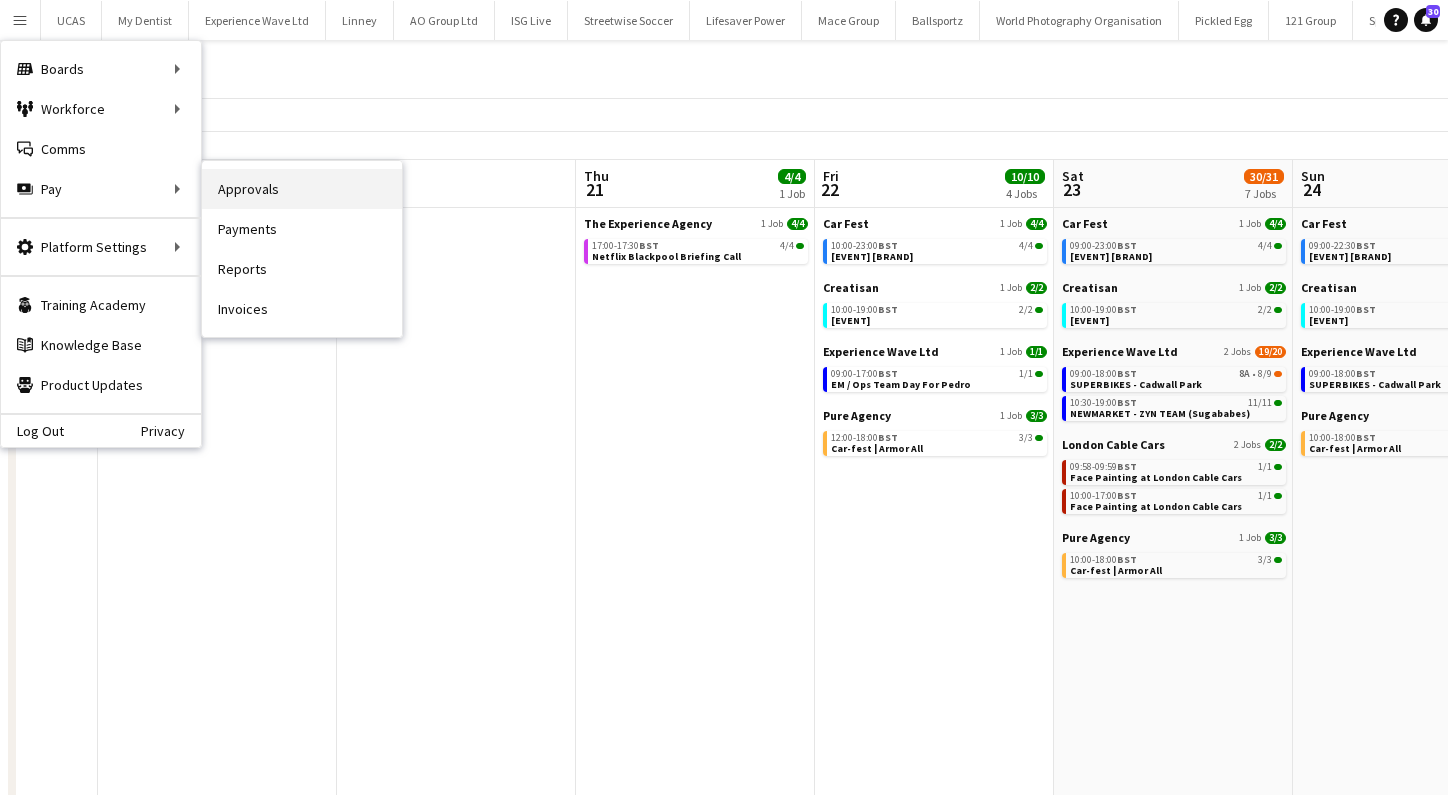 click on "Approvals" at bounding box center (302, 189) 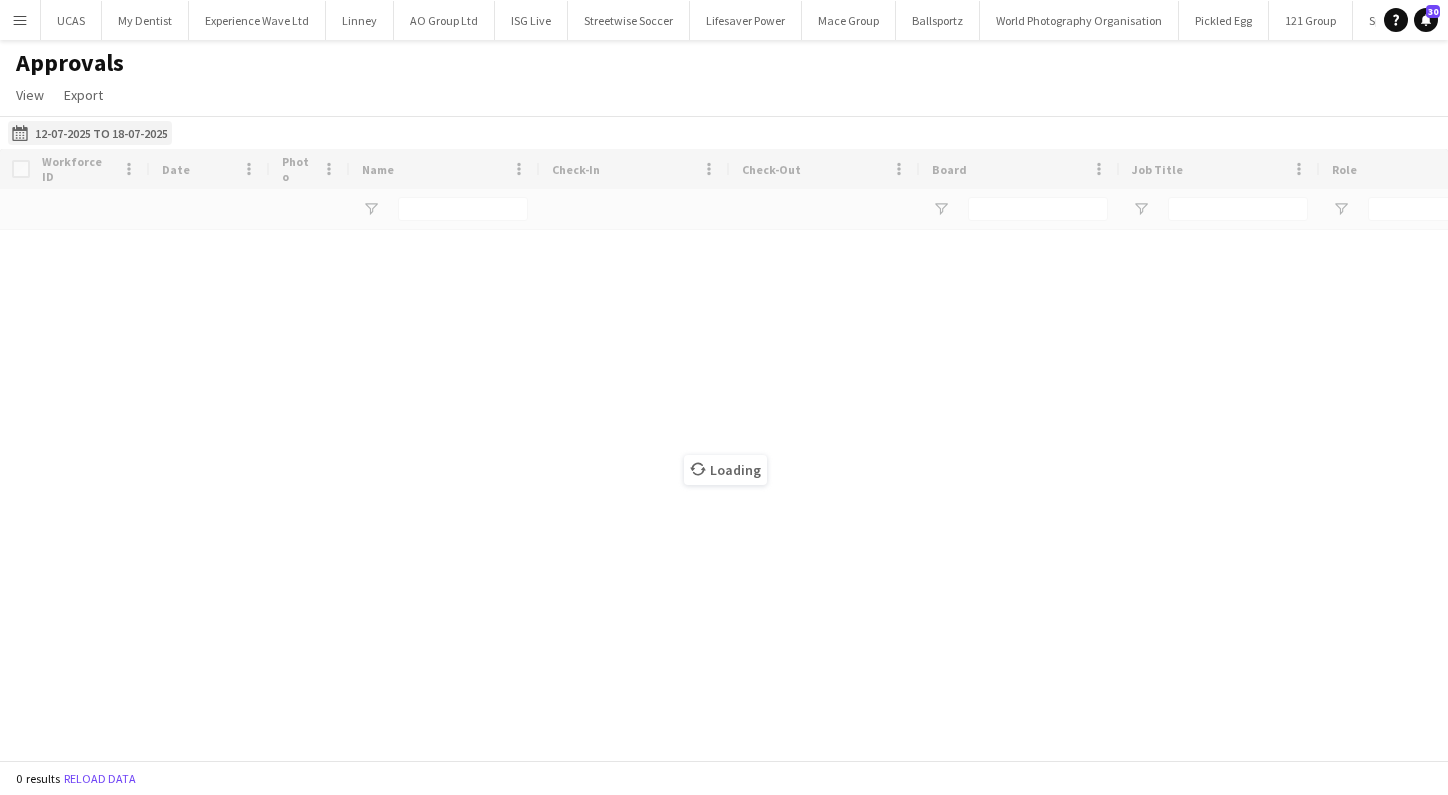 click on "12-07-2025 to 18-07-2025
12-07-2025 to 18-07-2025" 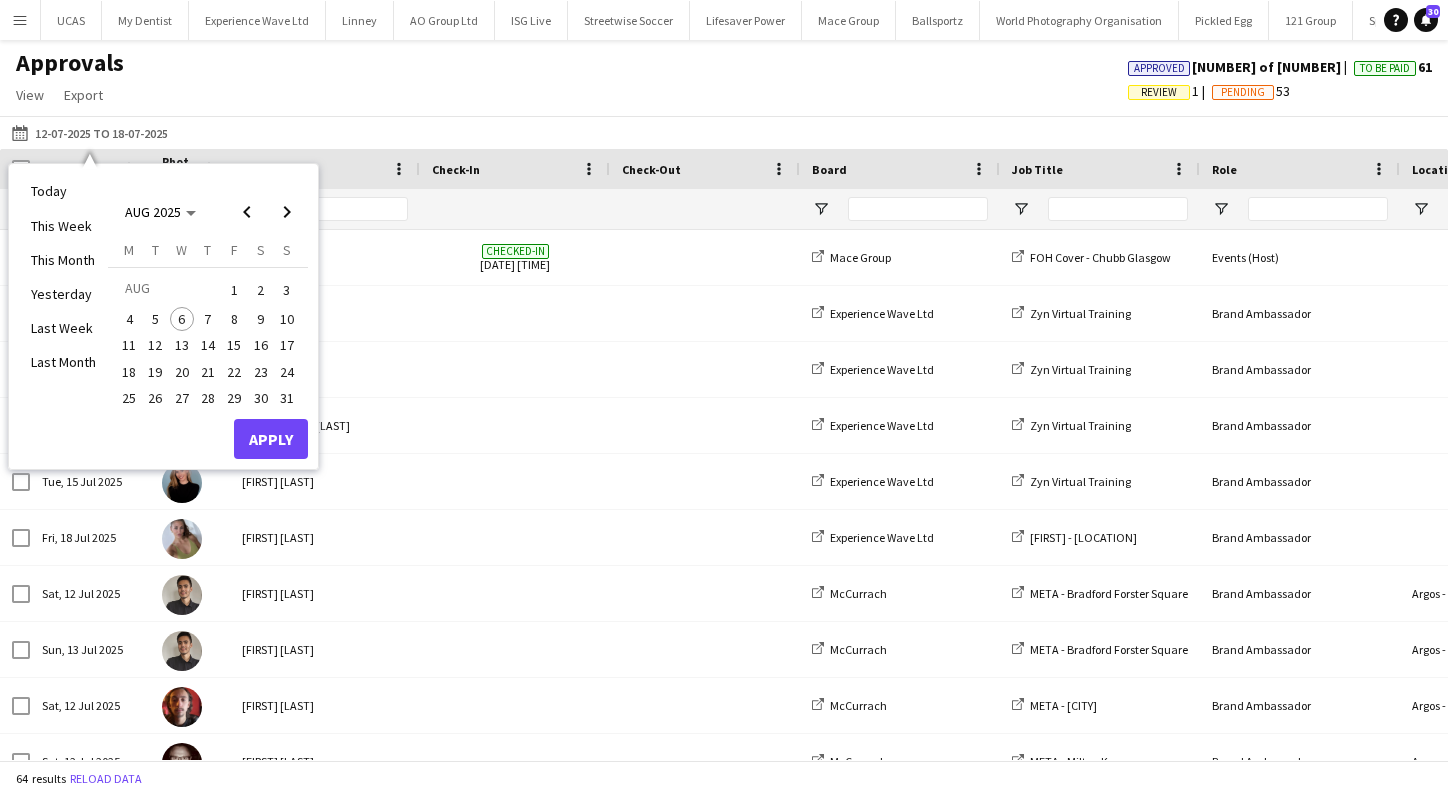 scroll, scrollTop: 0, scrollLeft: 0, axis: both 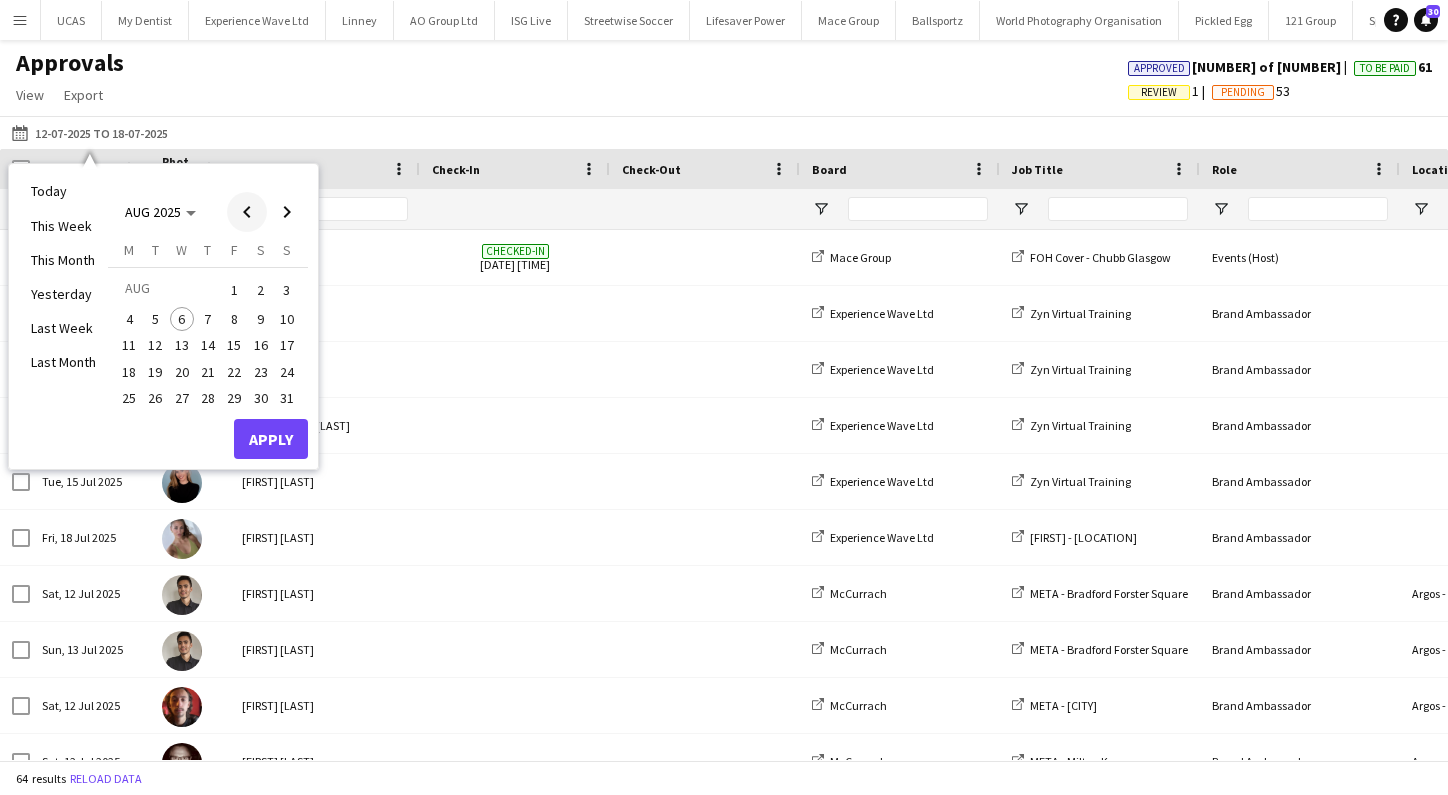 click at bounding box center (247, 212) 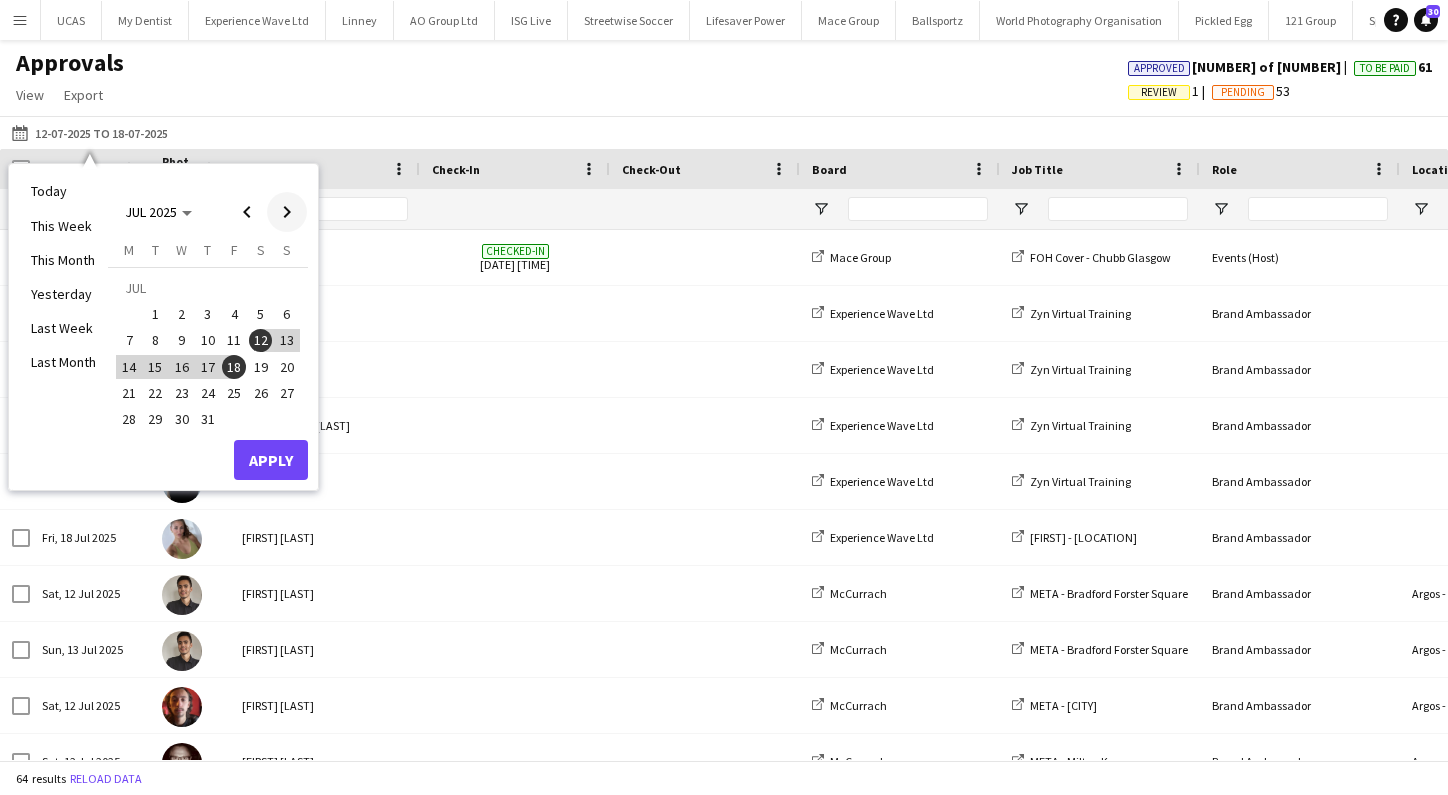 click at bounding box center [287, 212] 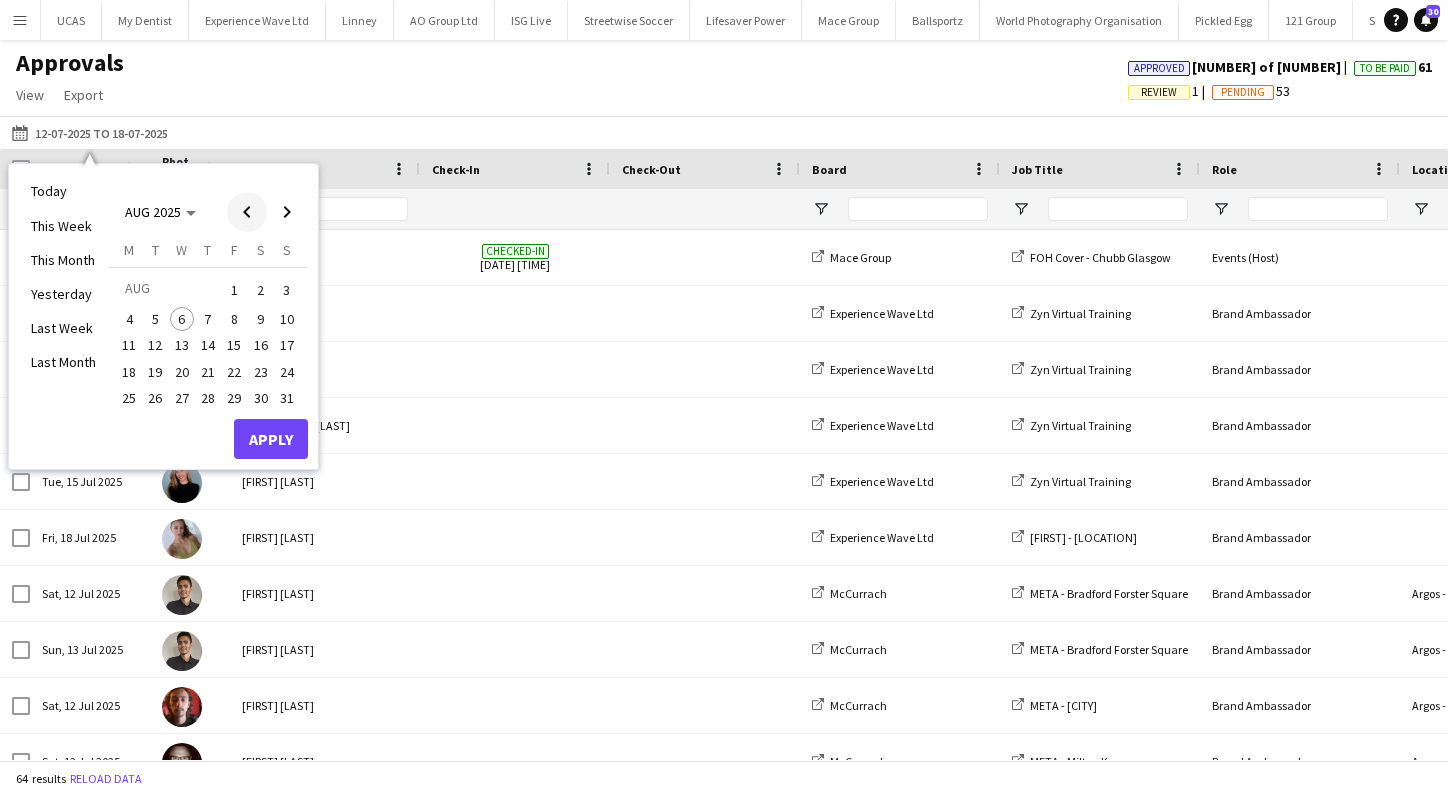 click at bounding box center (247, 212) 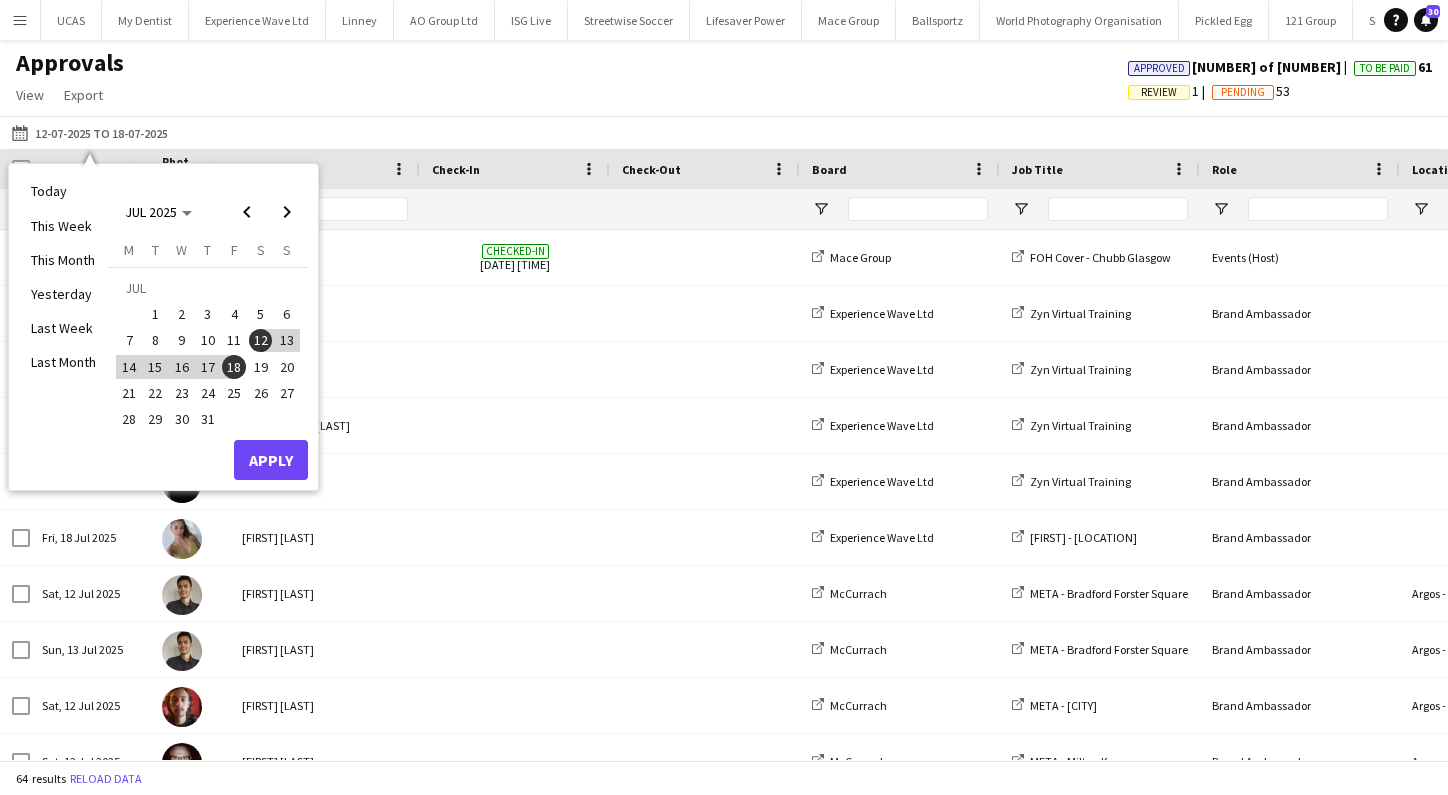click on "26" at bounding box center (261, 393) 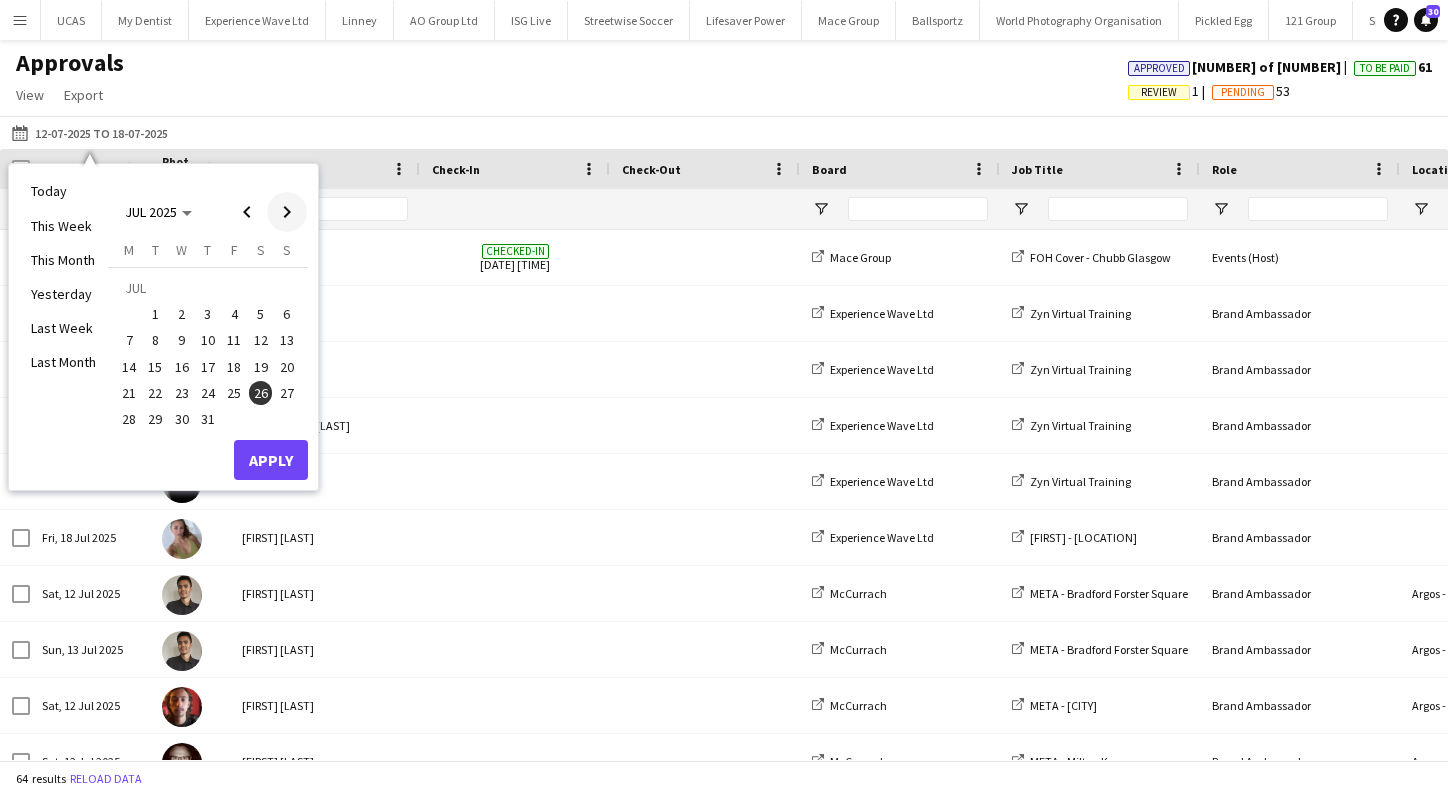 click at bounding box center (287, 212) 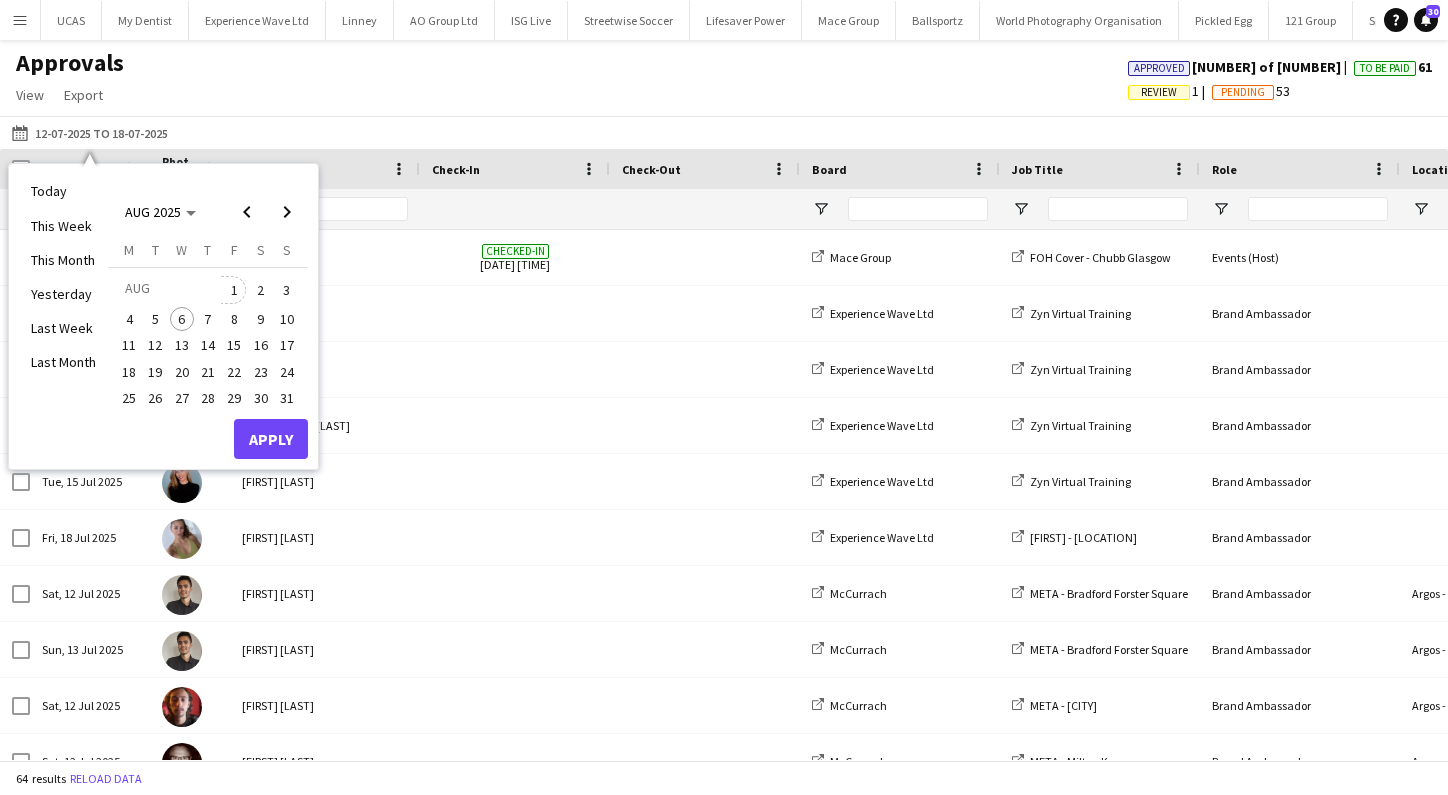 click on "1" at bounding box center (234, 290) 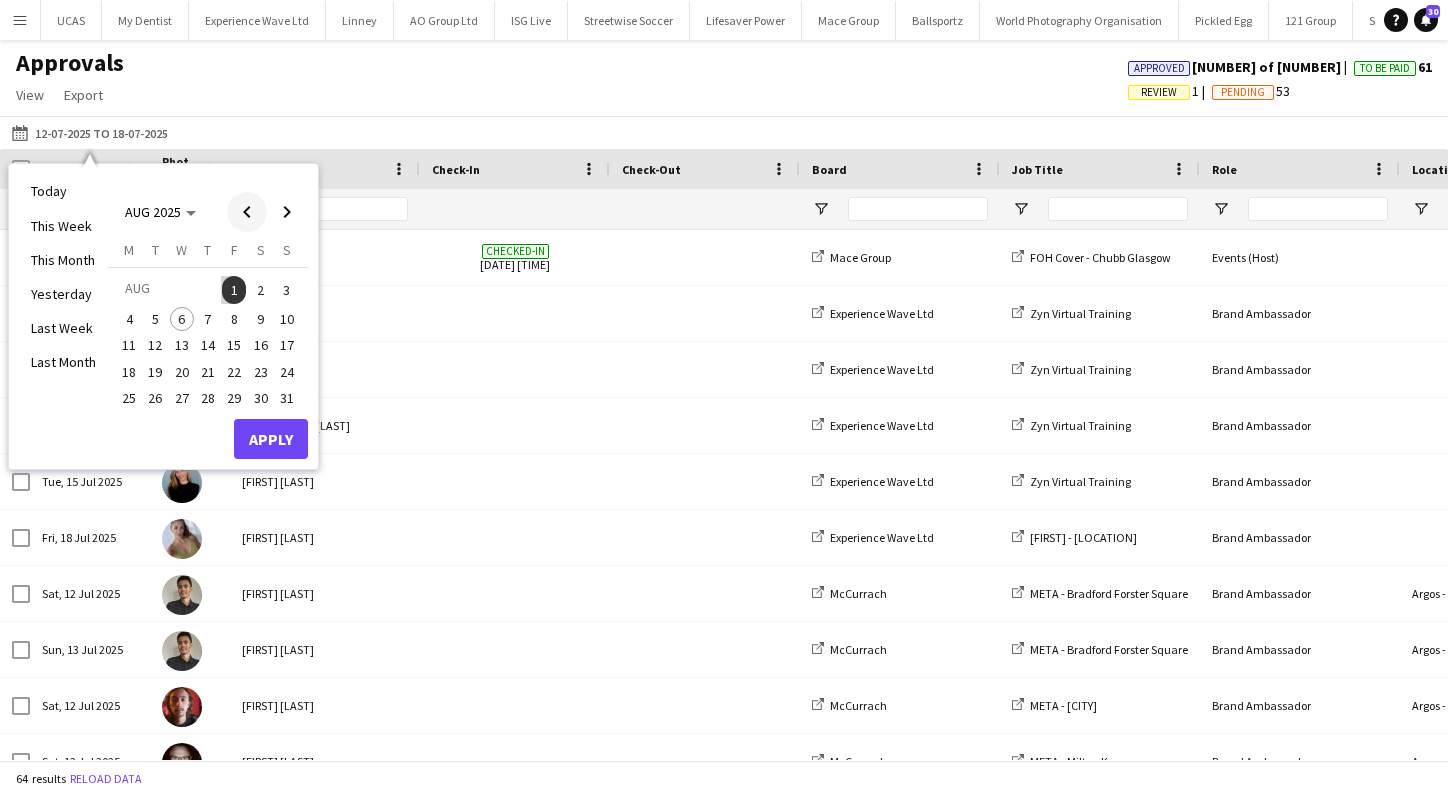 click at bounding box center (247, 212) 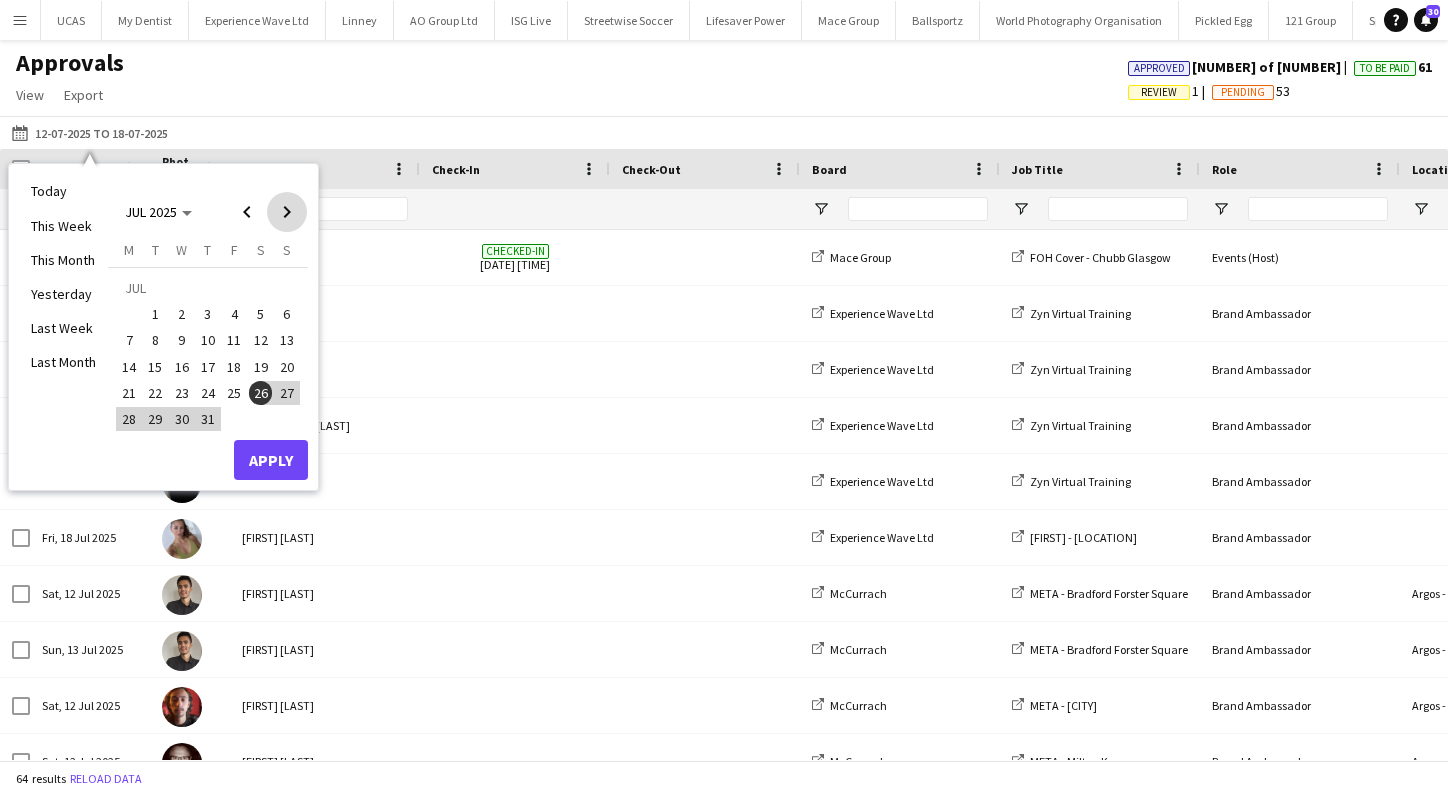 click at bounding box center [287, 212] 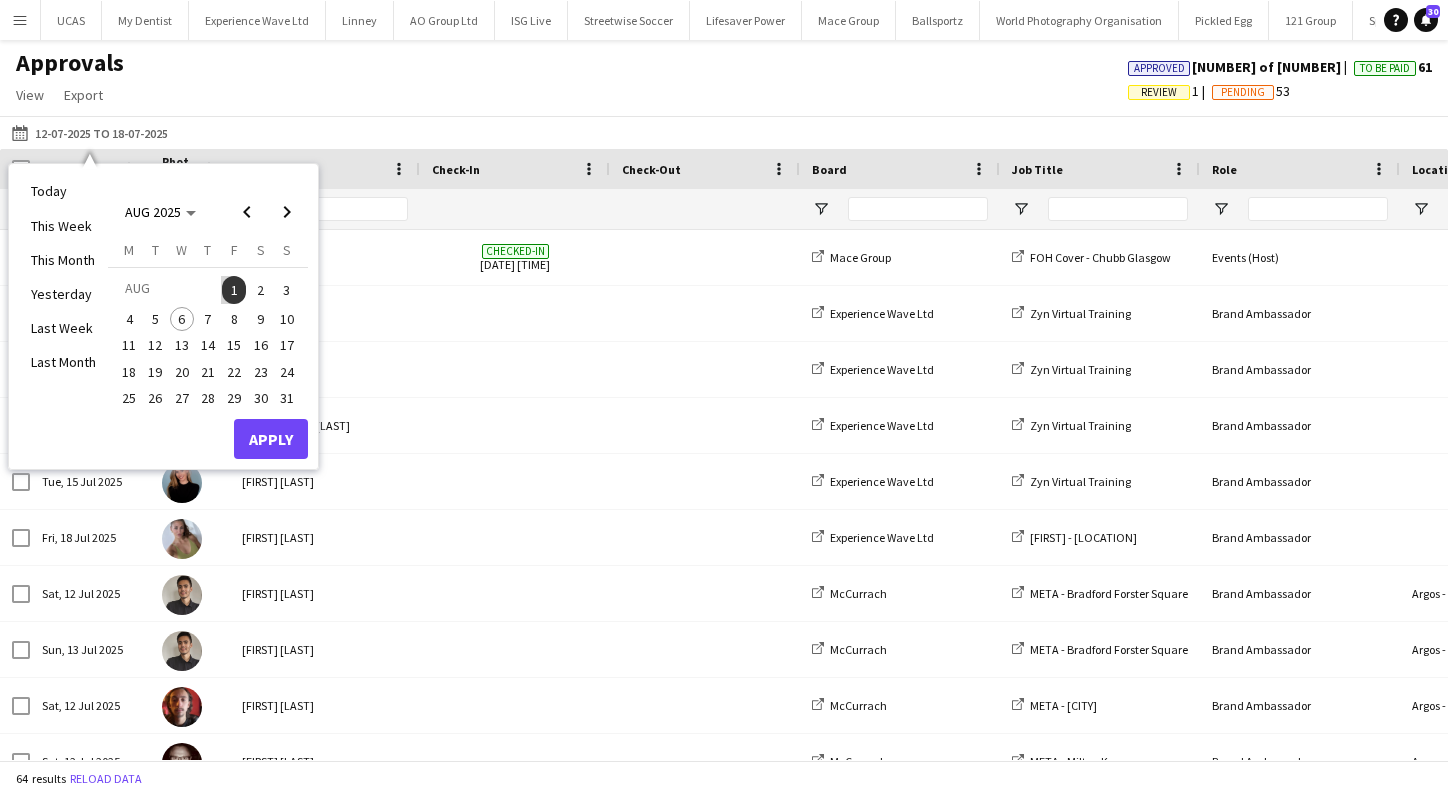 click on "Apply" at bounding box center [271, 439] 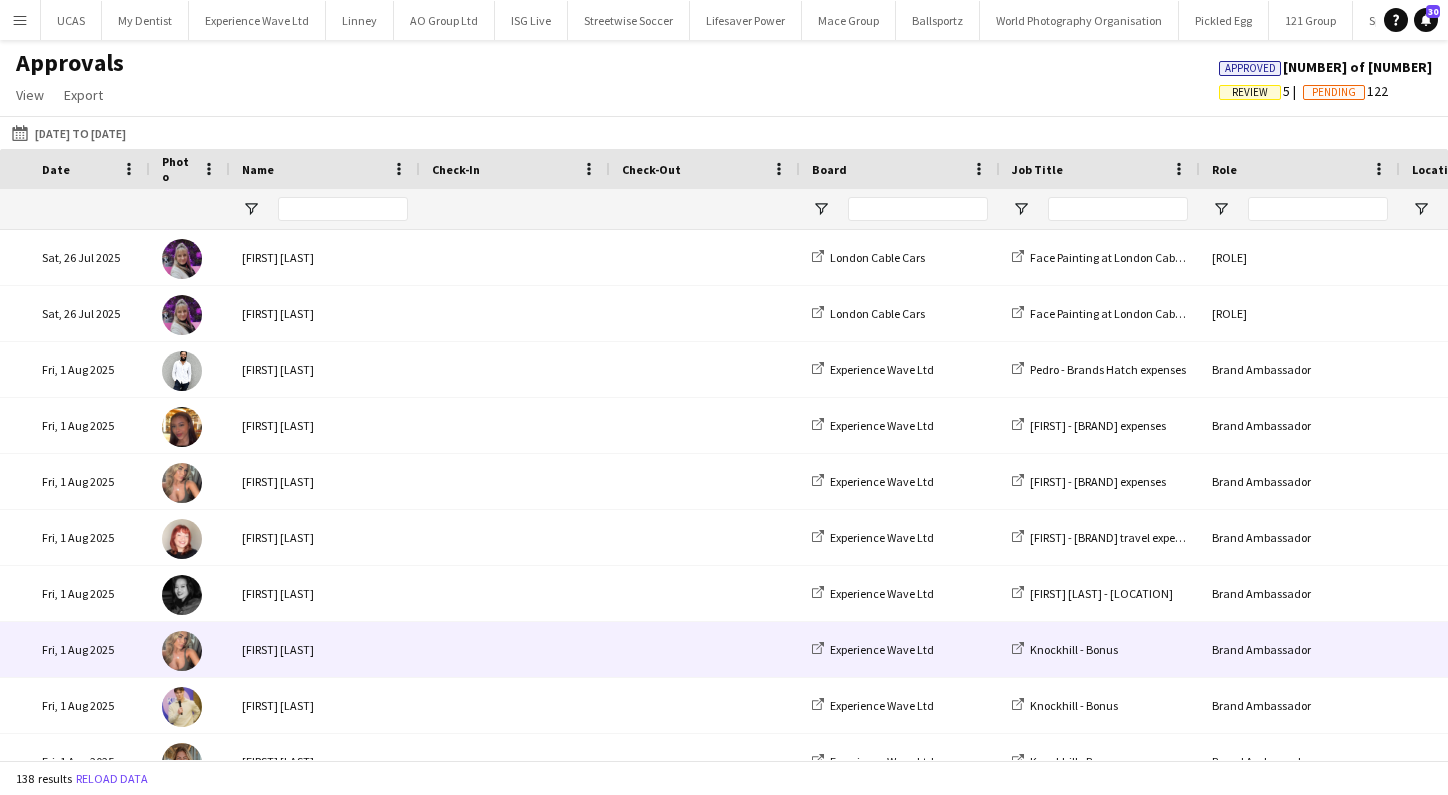 scroll, scrollTop: 0, scrollLeft: 659, axis: horizontal 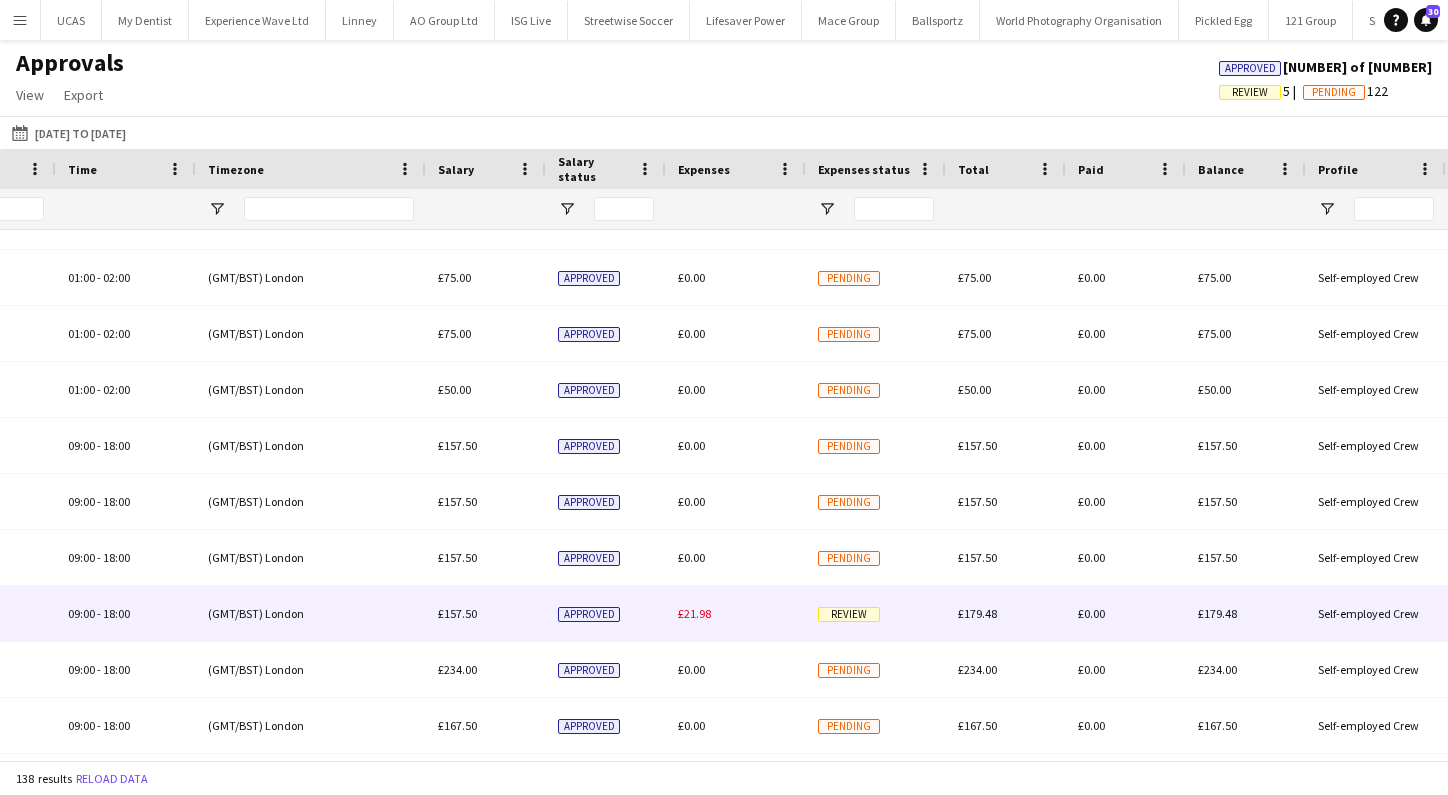click on "£21.98" at bounding box center (736, 613) 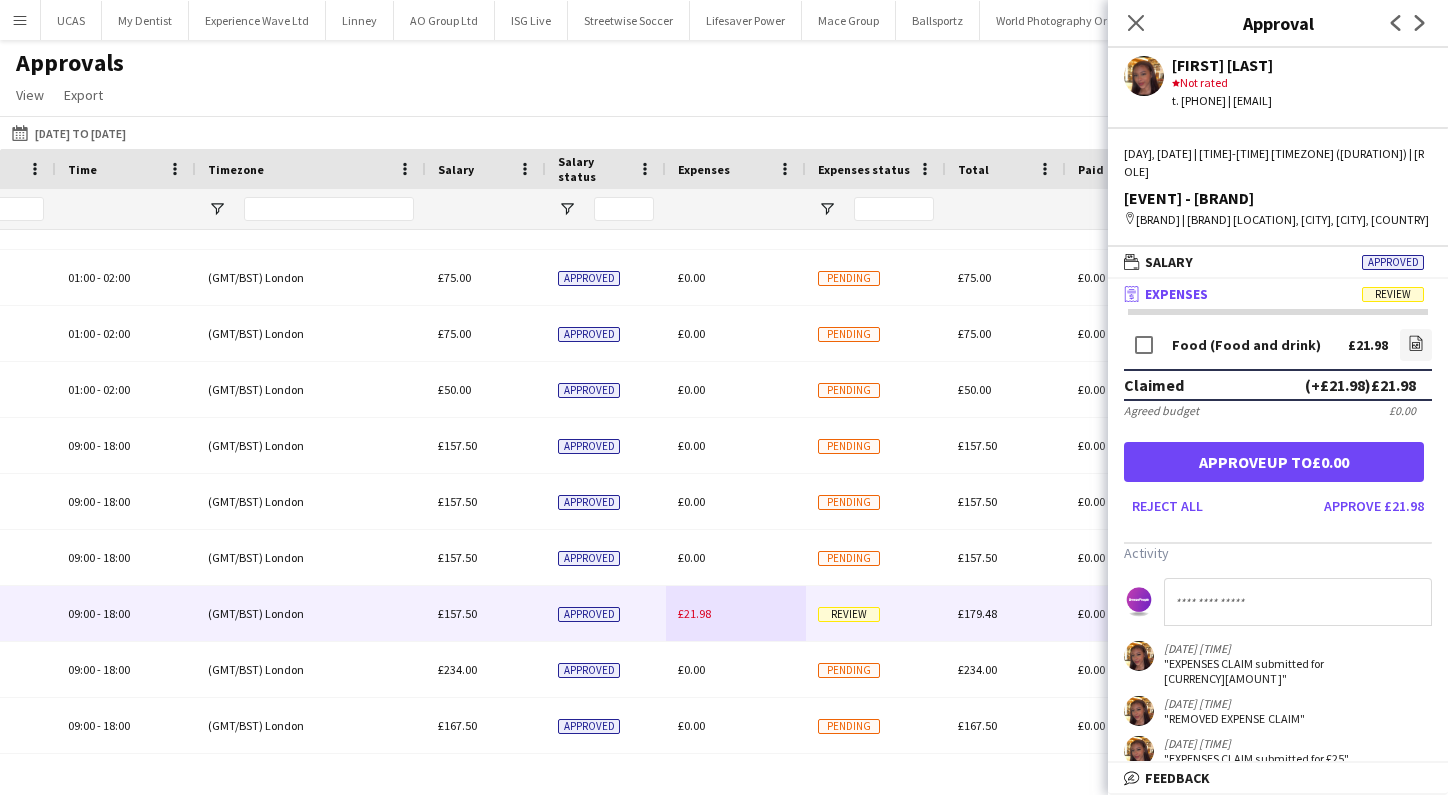click 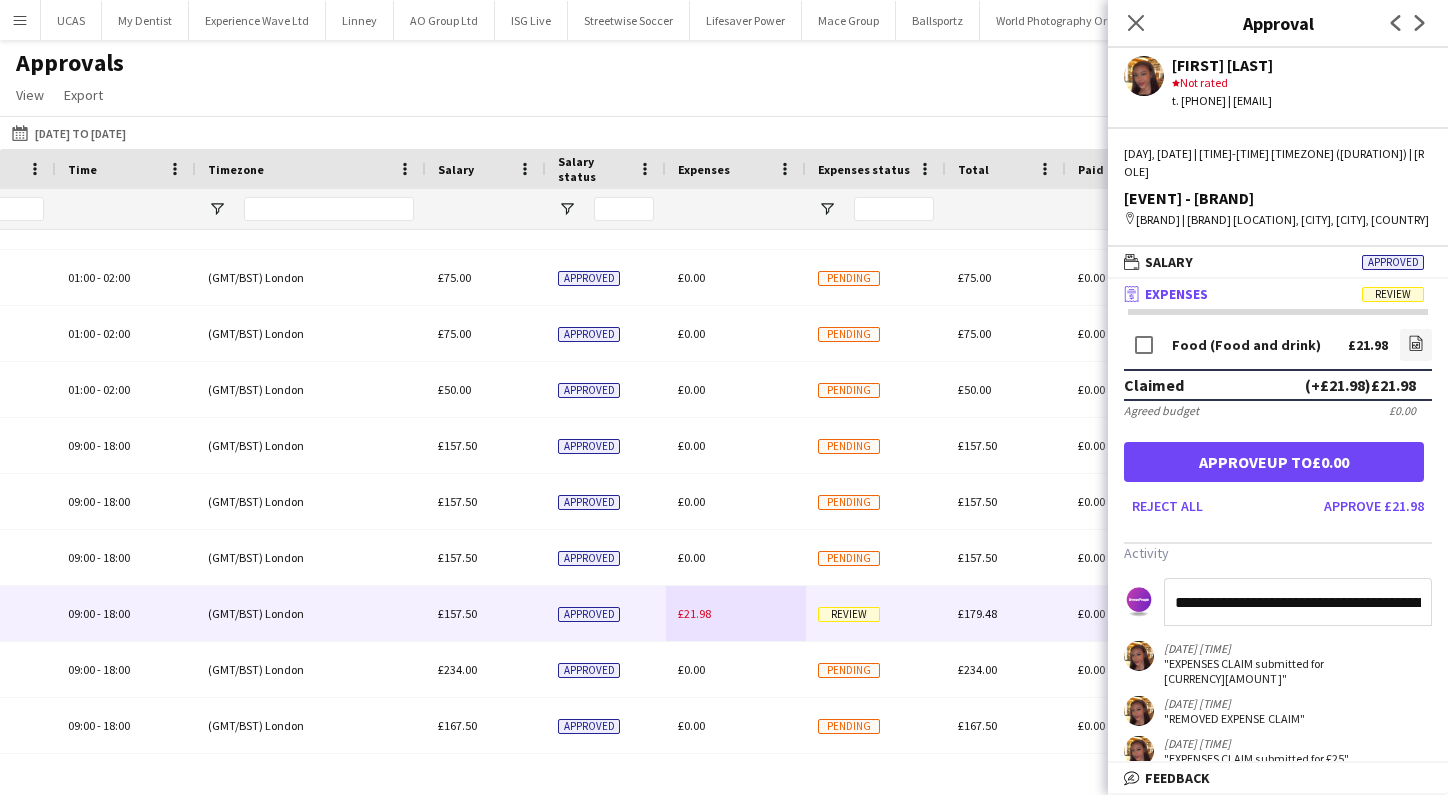 type on "**********" 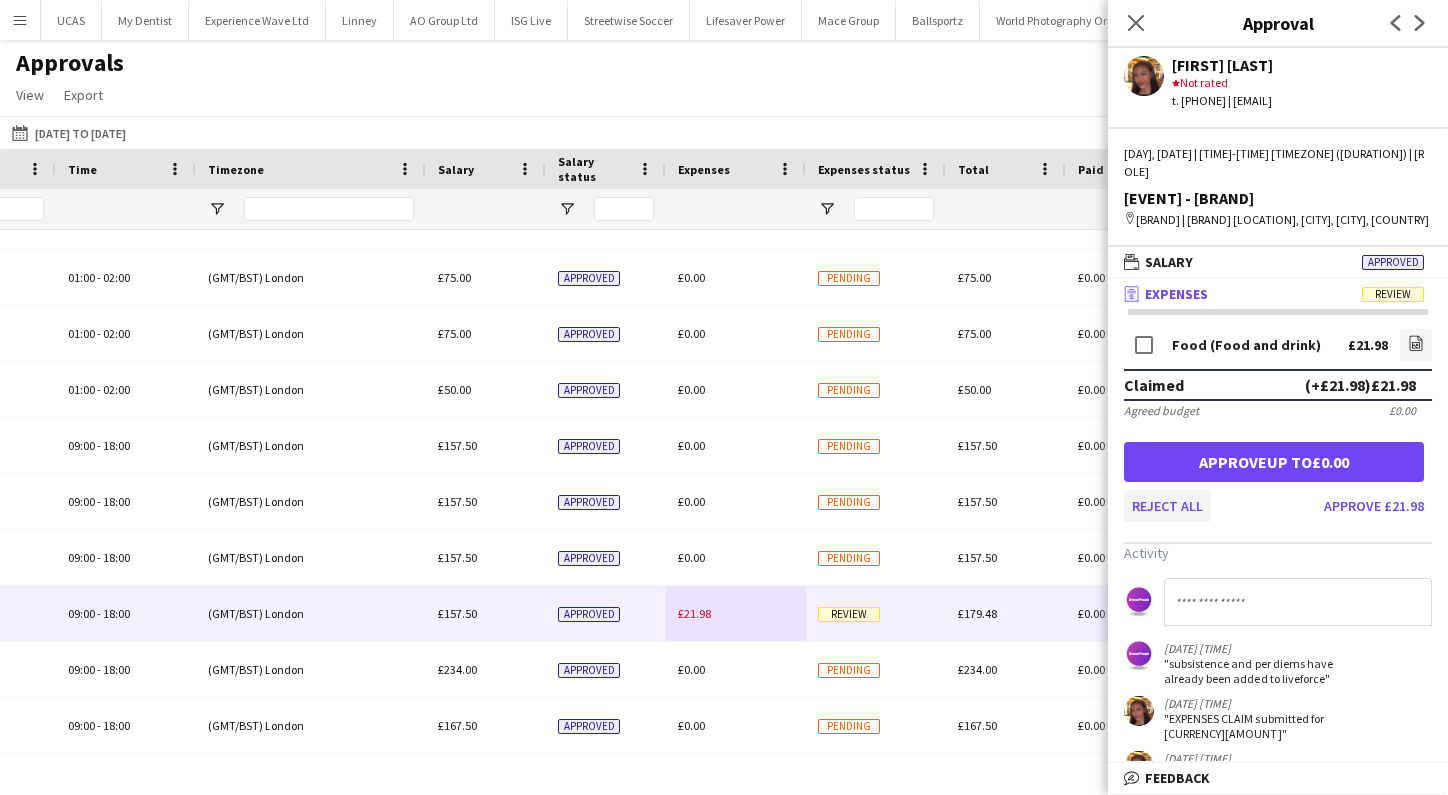 click on "Reject all" at bounding box center (1167, 506) 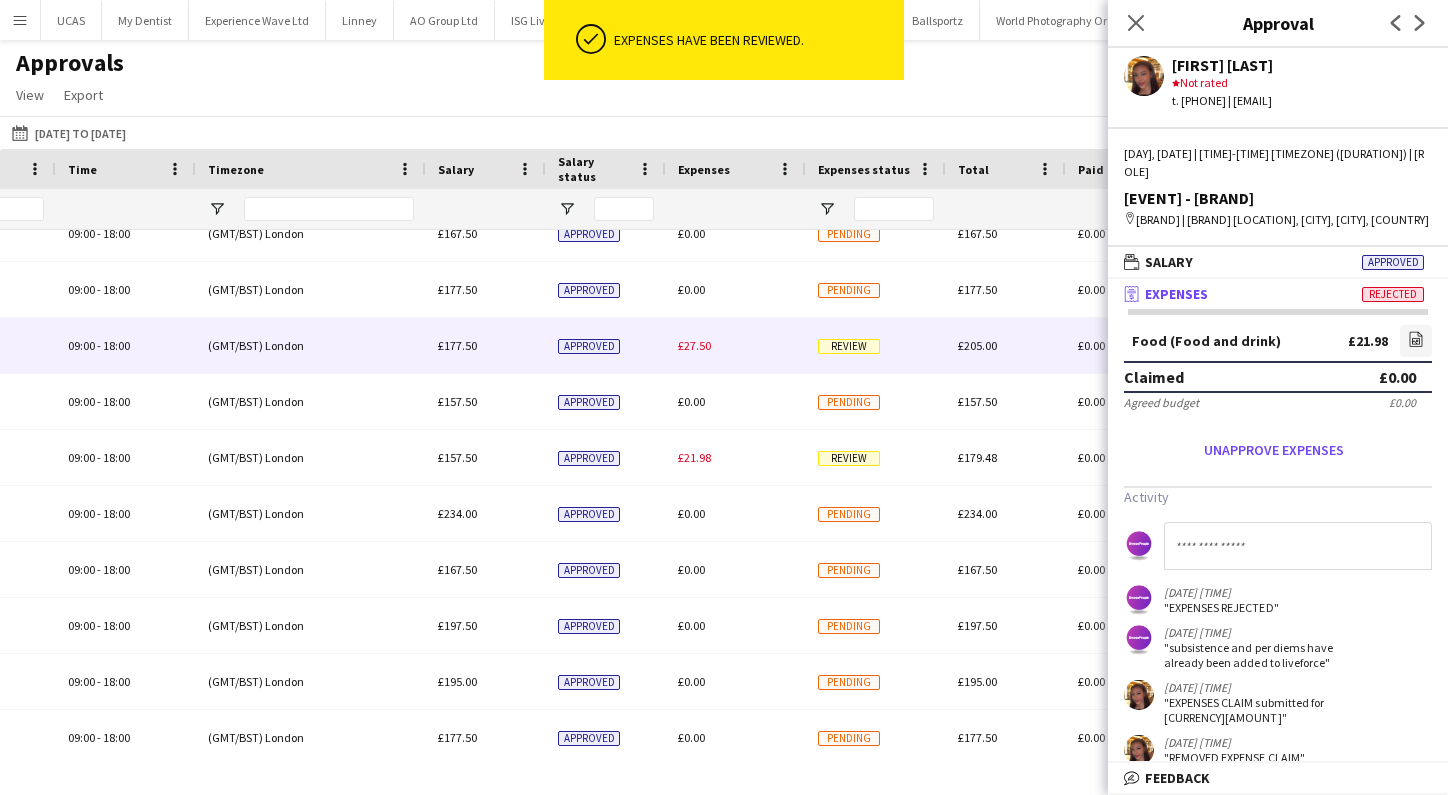 click on "£27.50" at bounding box center [736, 345] 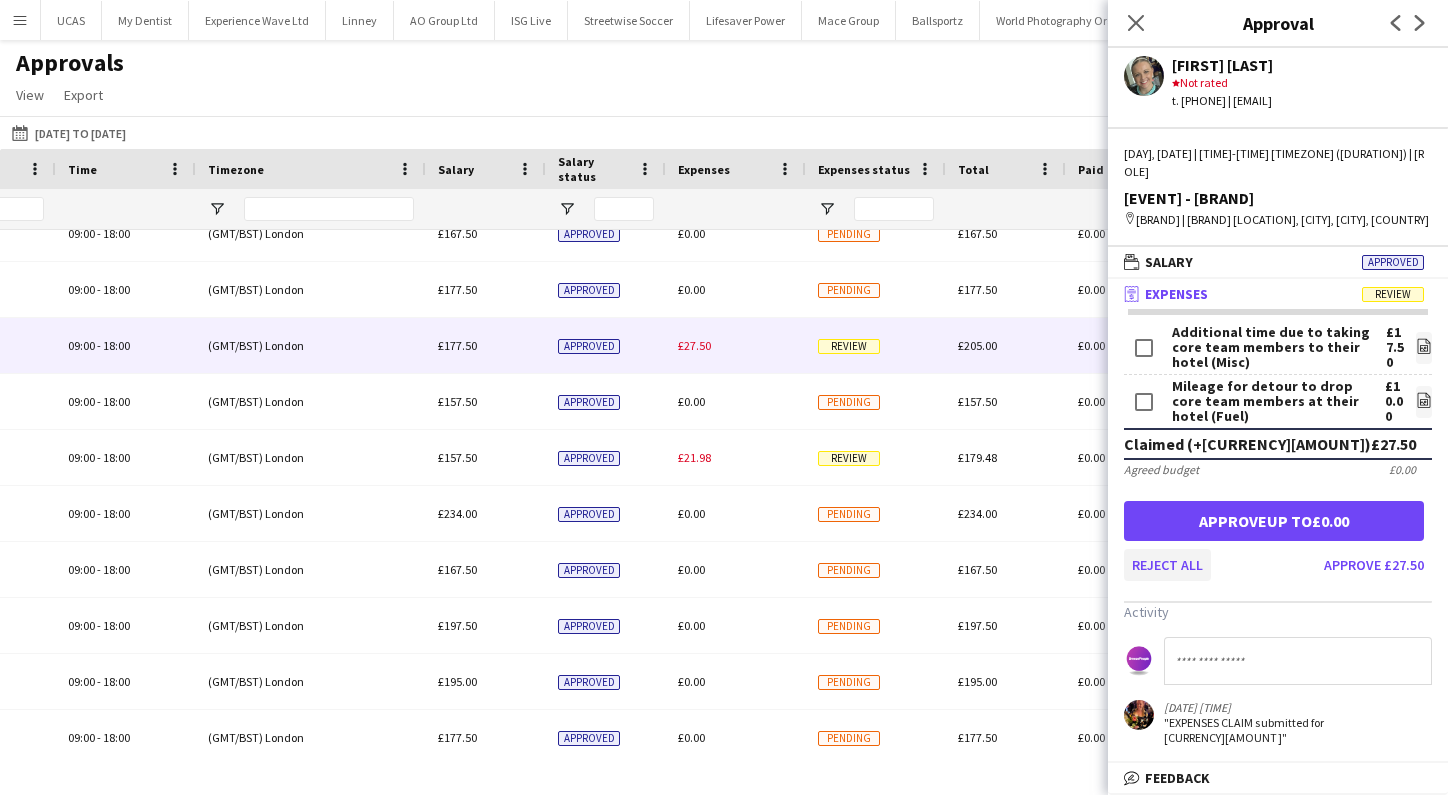 click on "Reject all" at bounding box center [1167, 565] 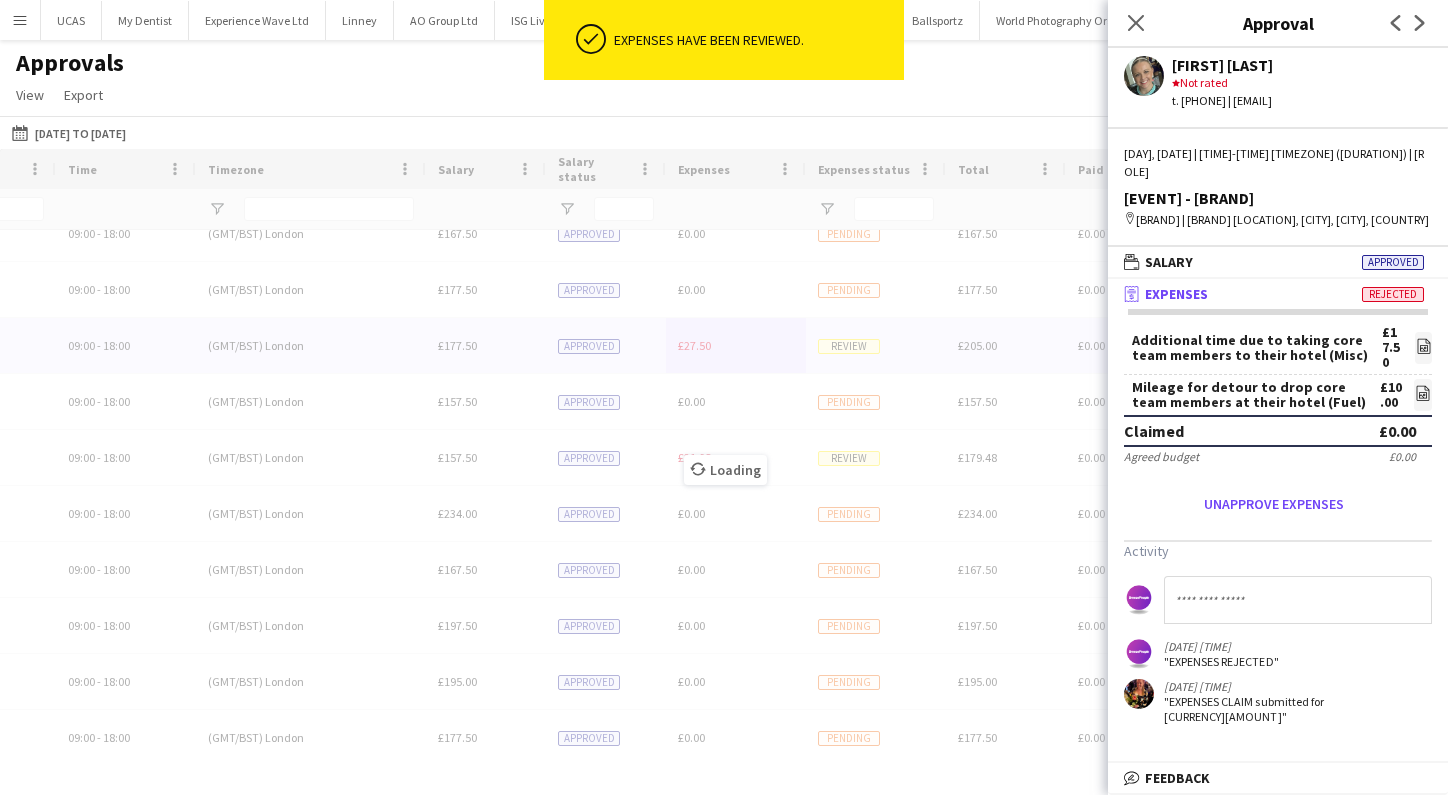 click 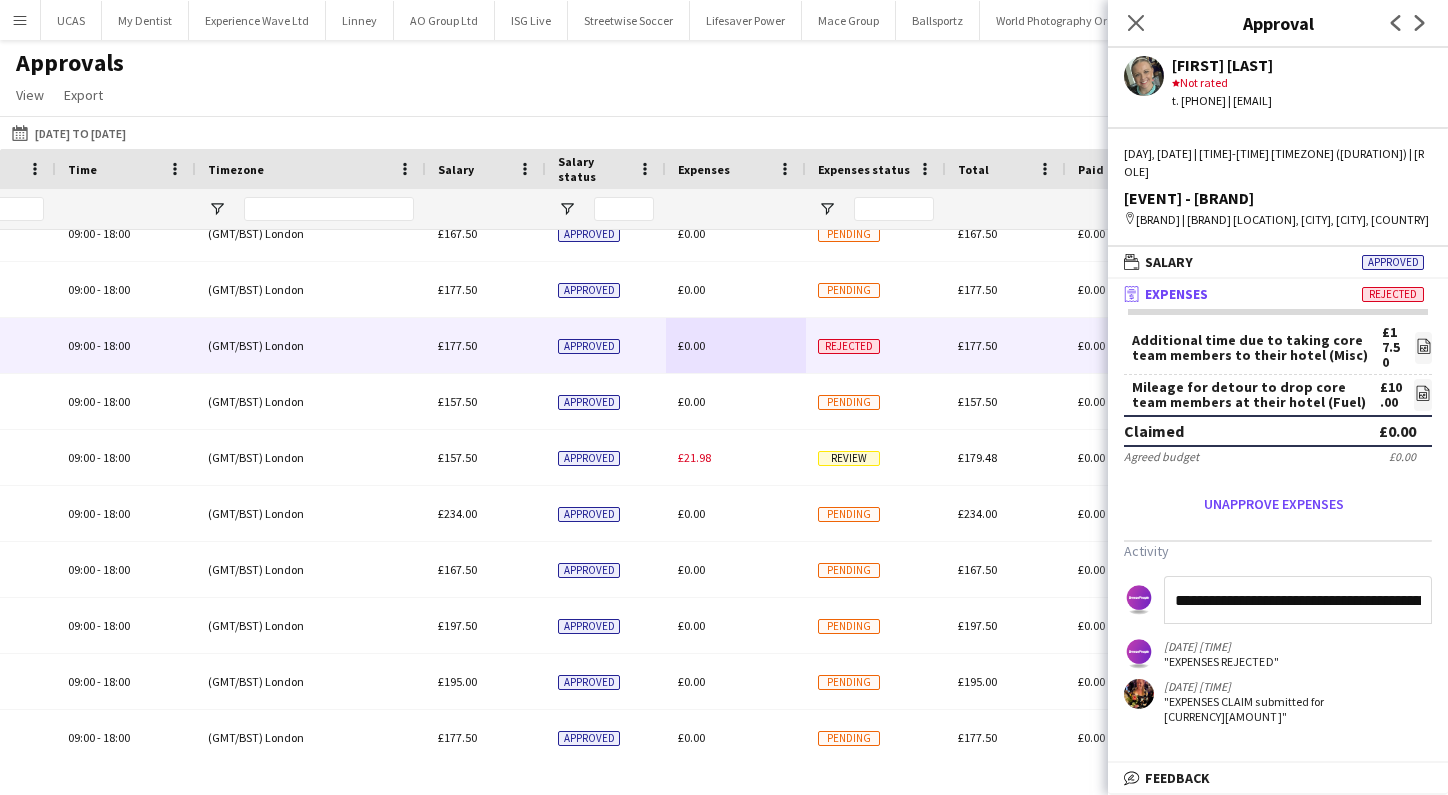 type on "**********" 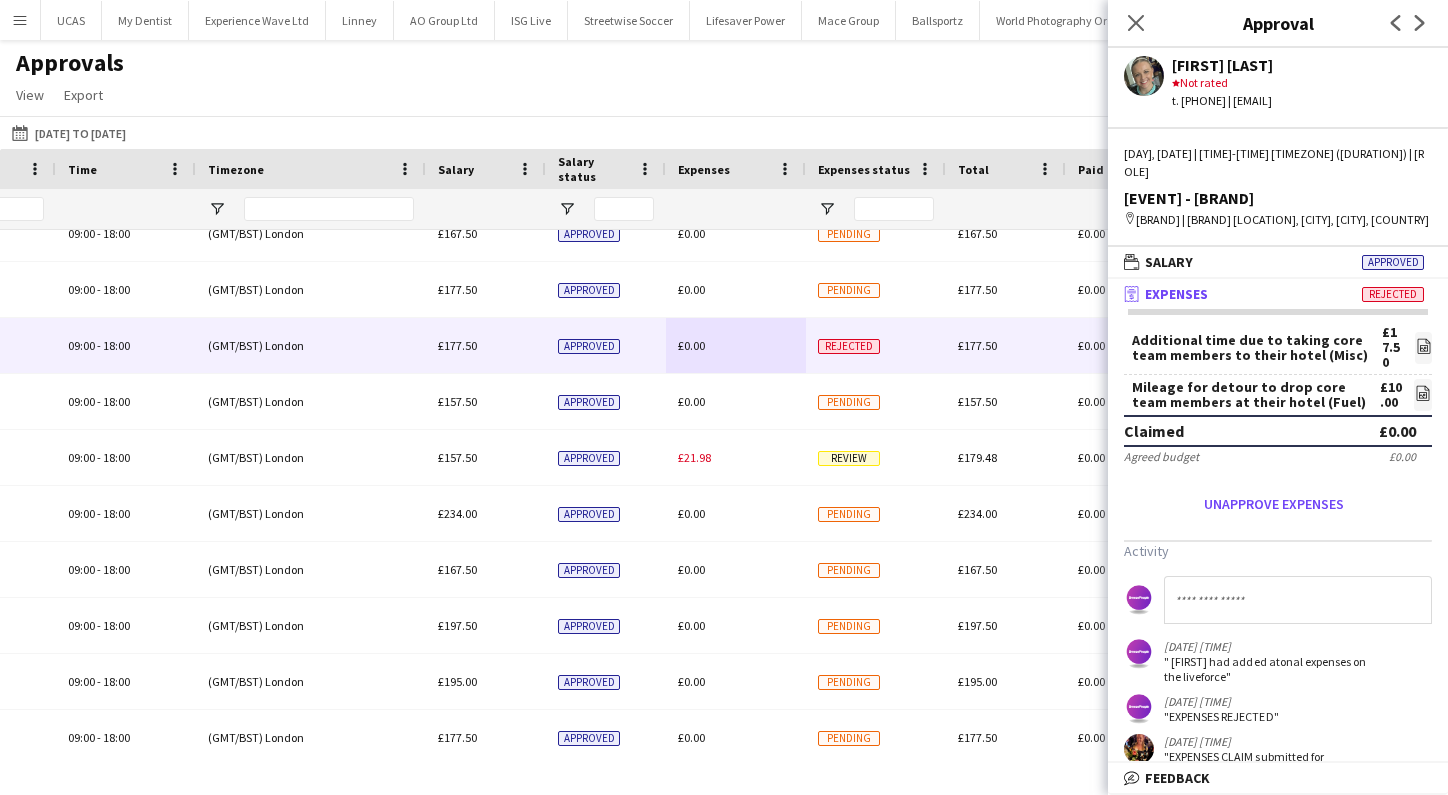 click 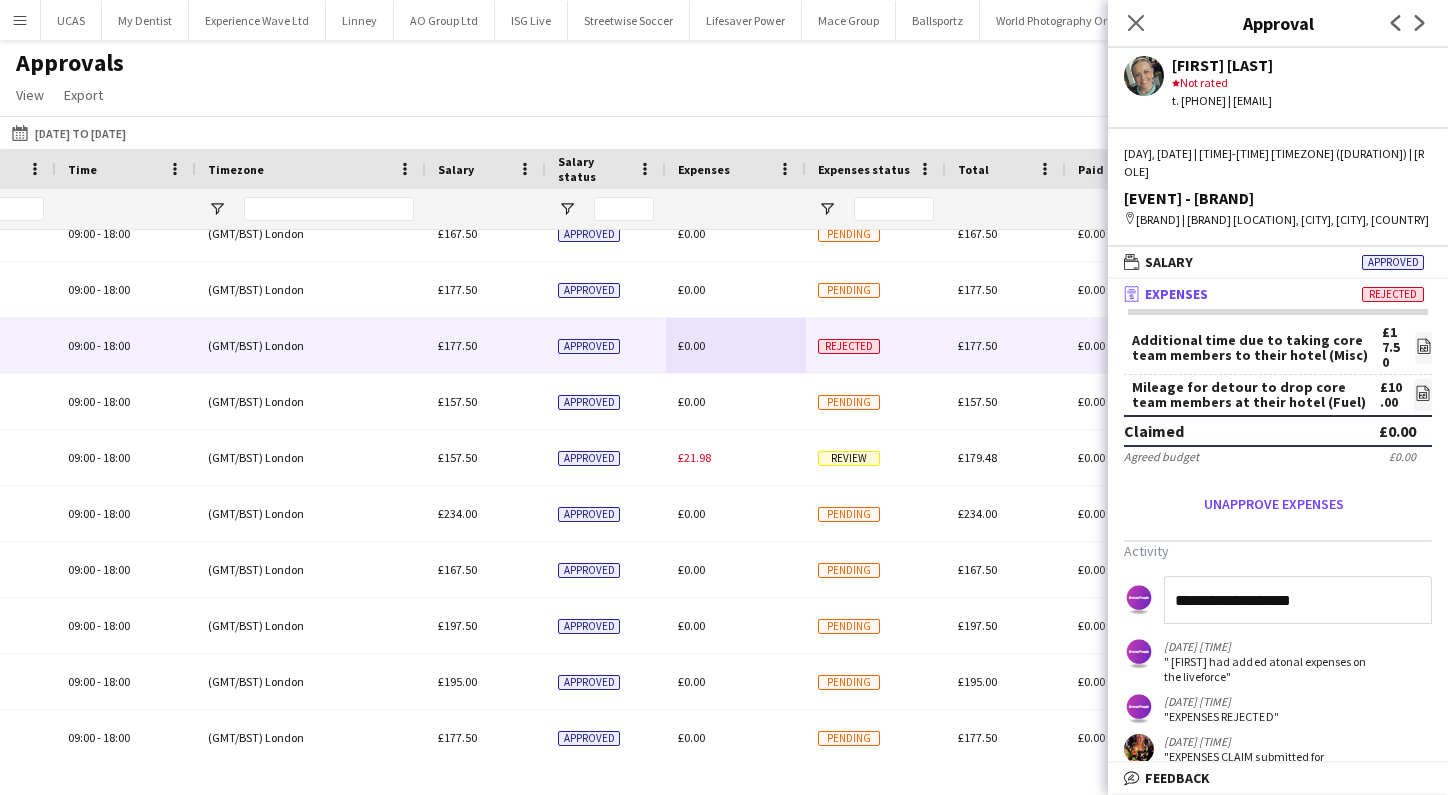 type on "**********" 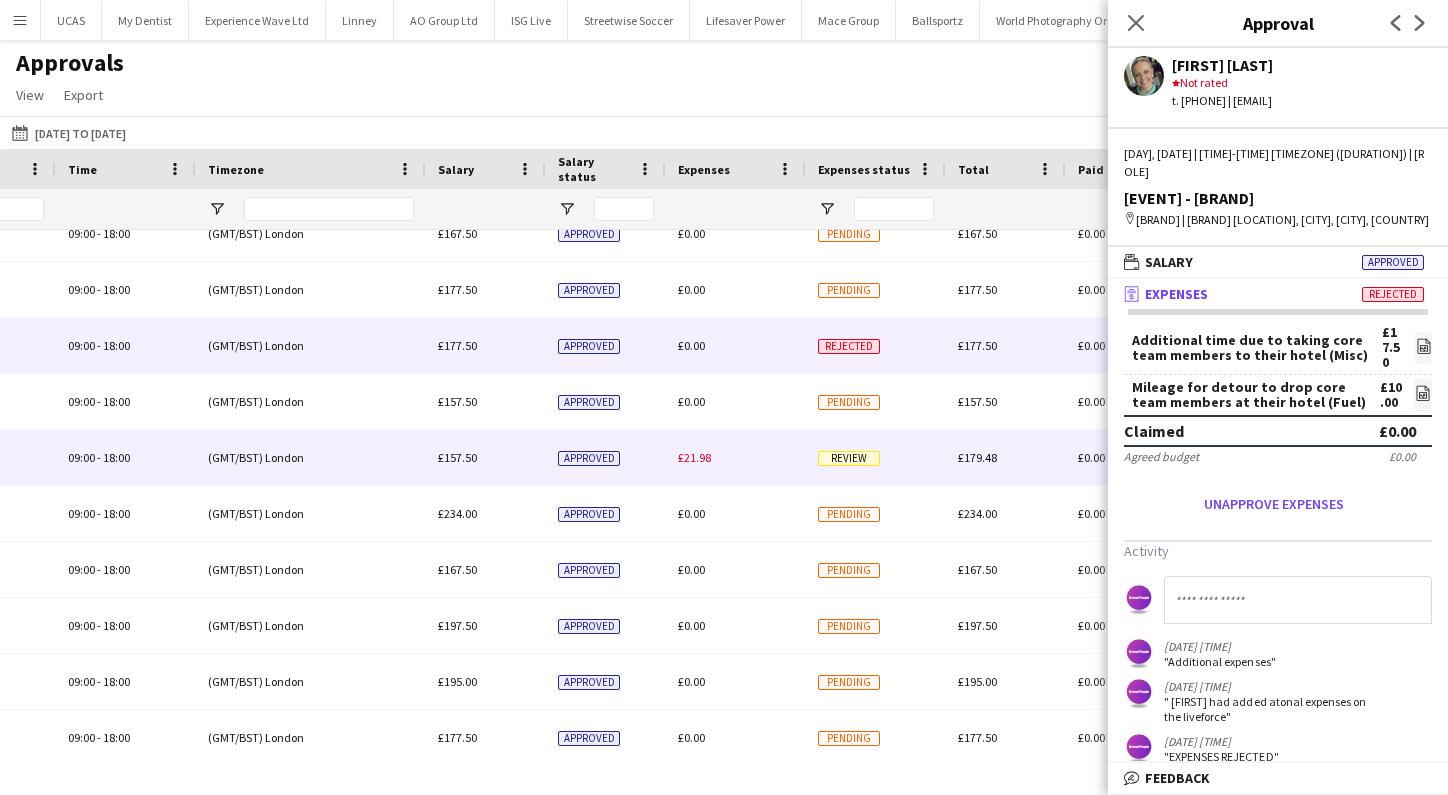 click on "£21.98" at bounding box center (736, 457) 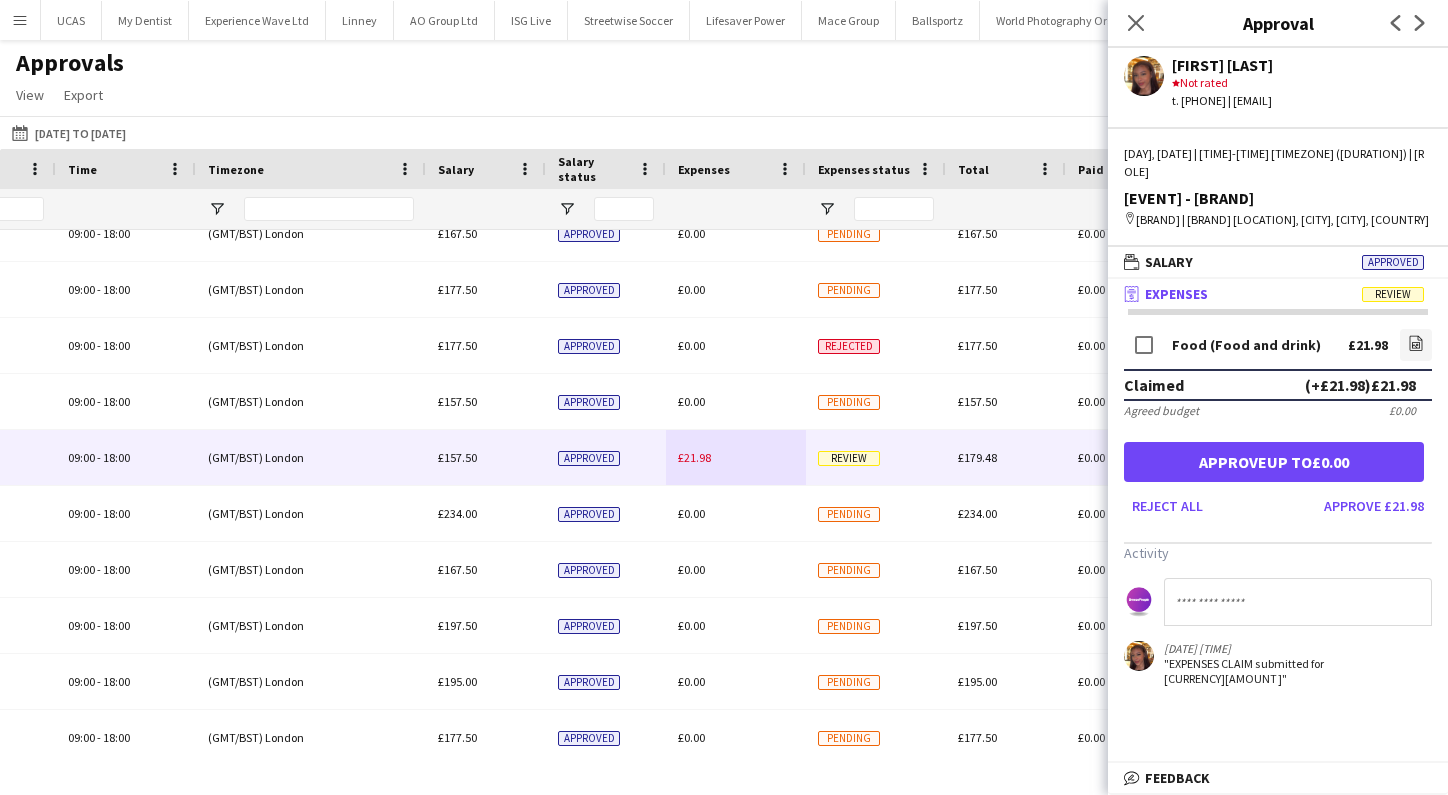 click 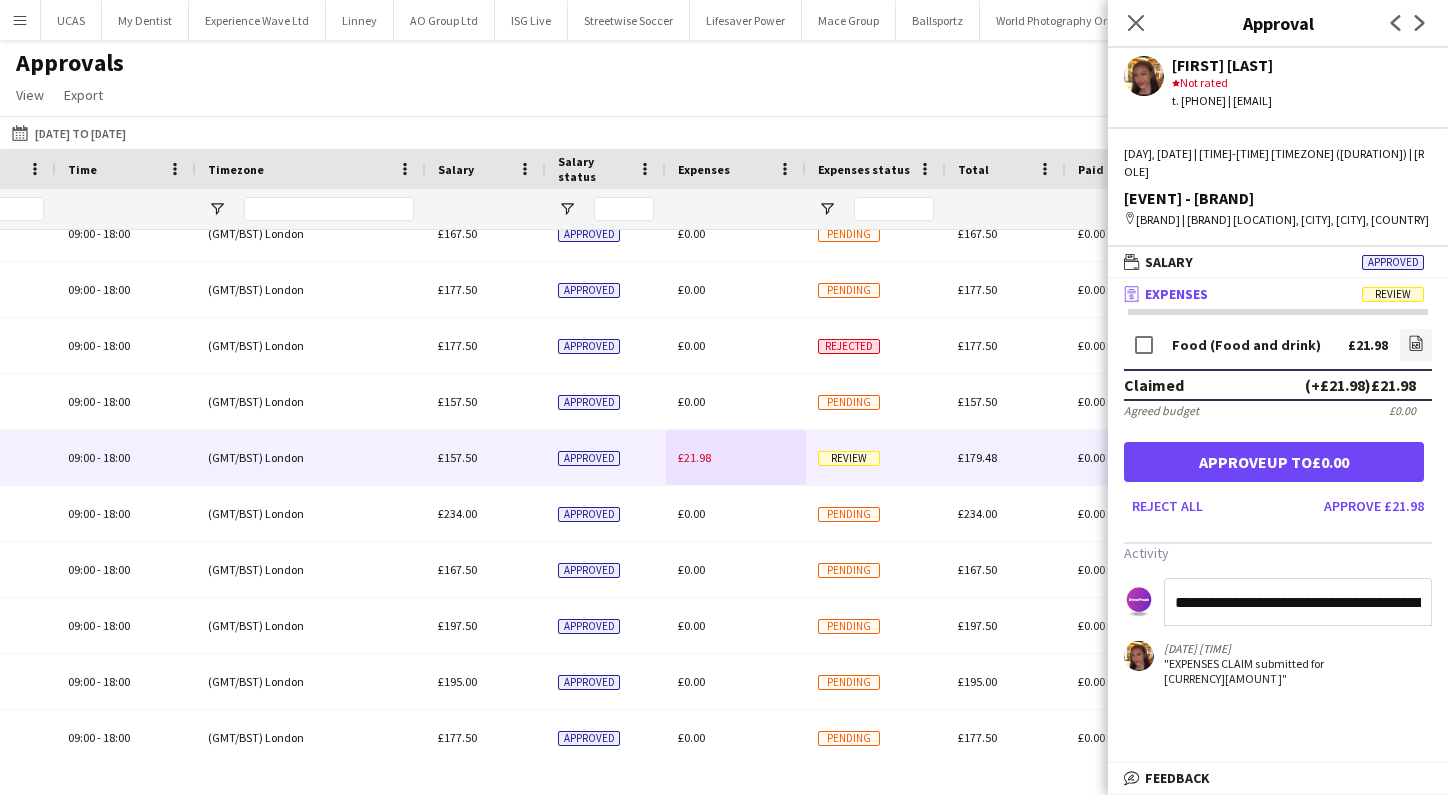type on "**********" 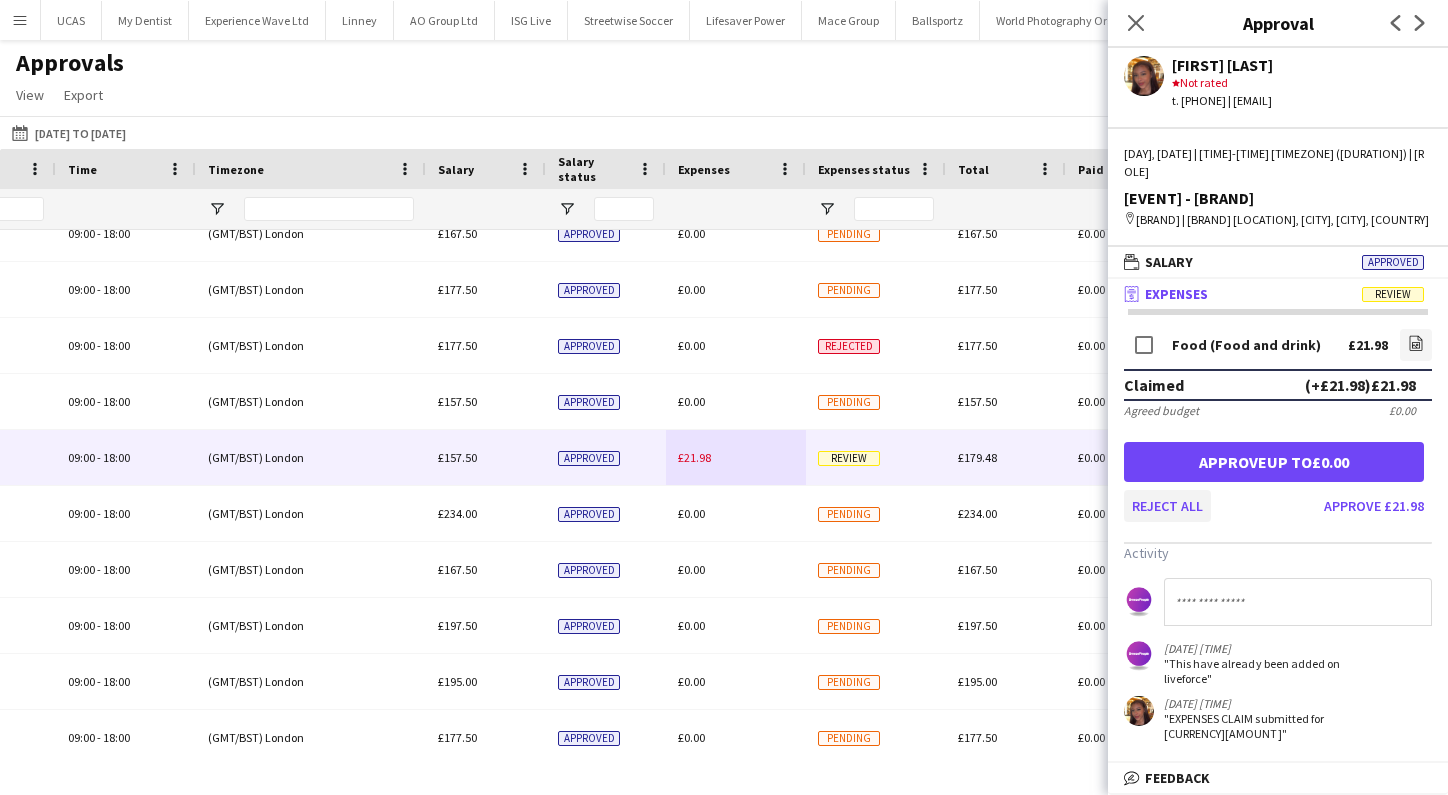 click on "Reject all" at bounding box center [1167, 506] 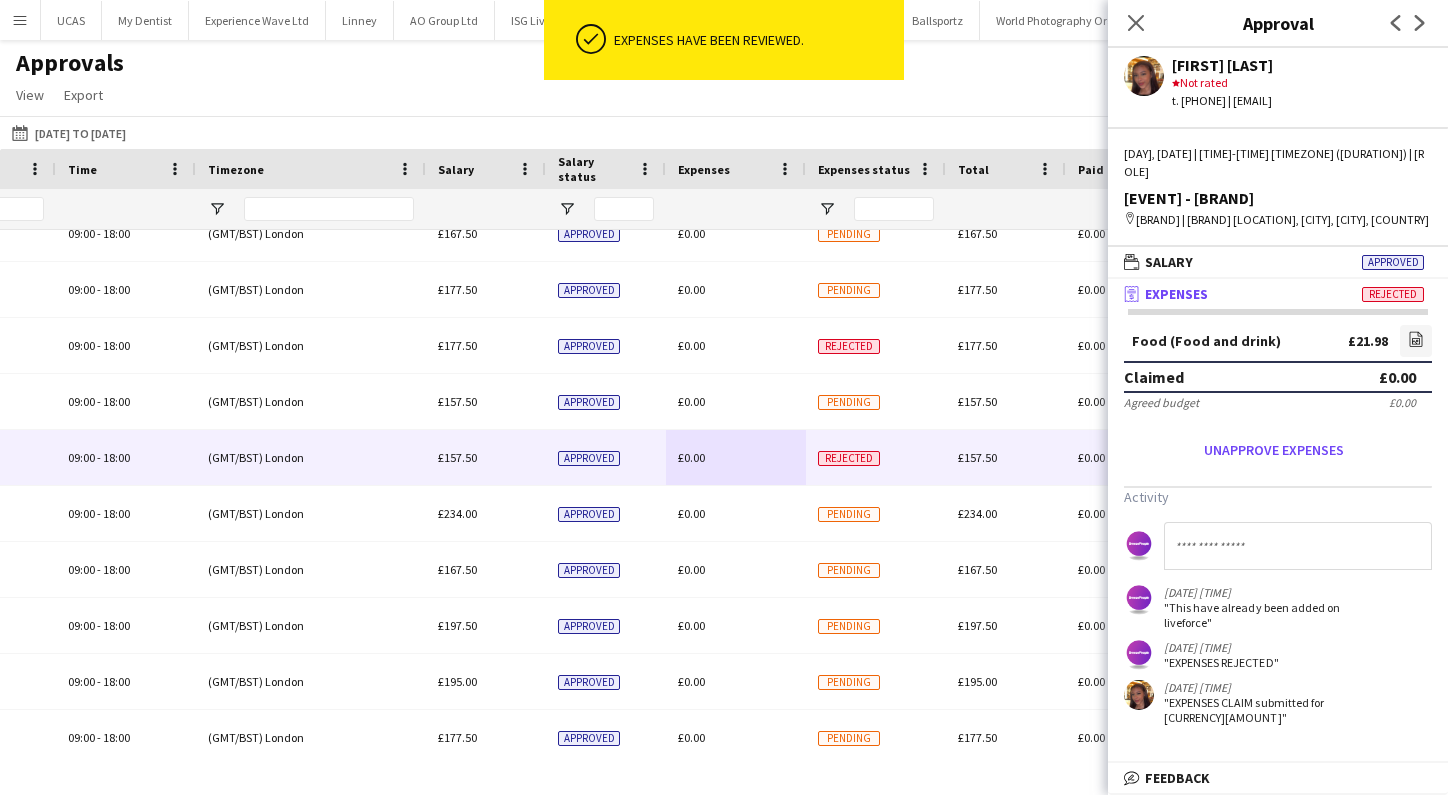 scroll, scrollTop: 0, scrollLeft: 0, axis: both 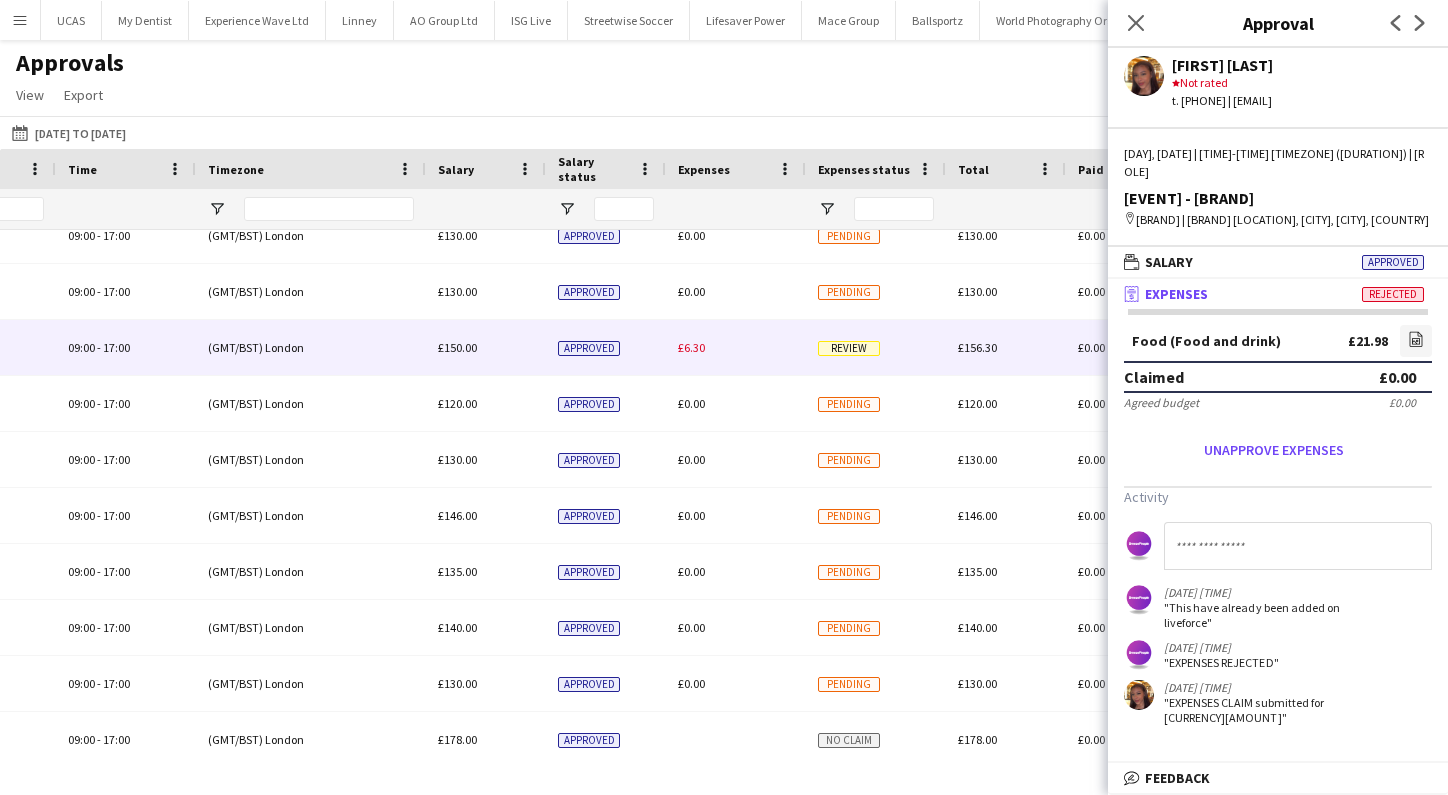 click on "£6.30" at bounding box center [736, 347] 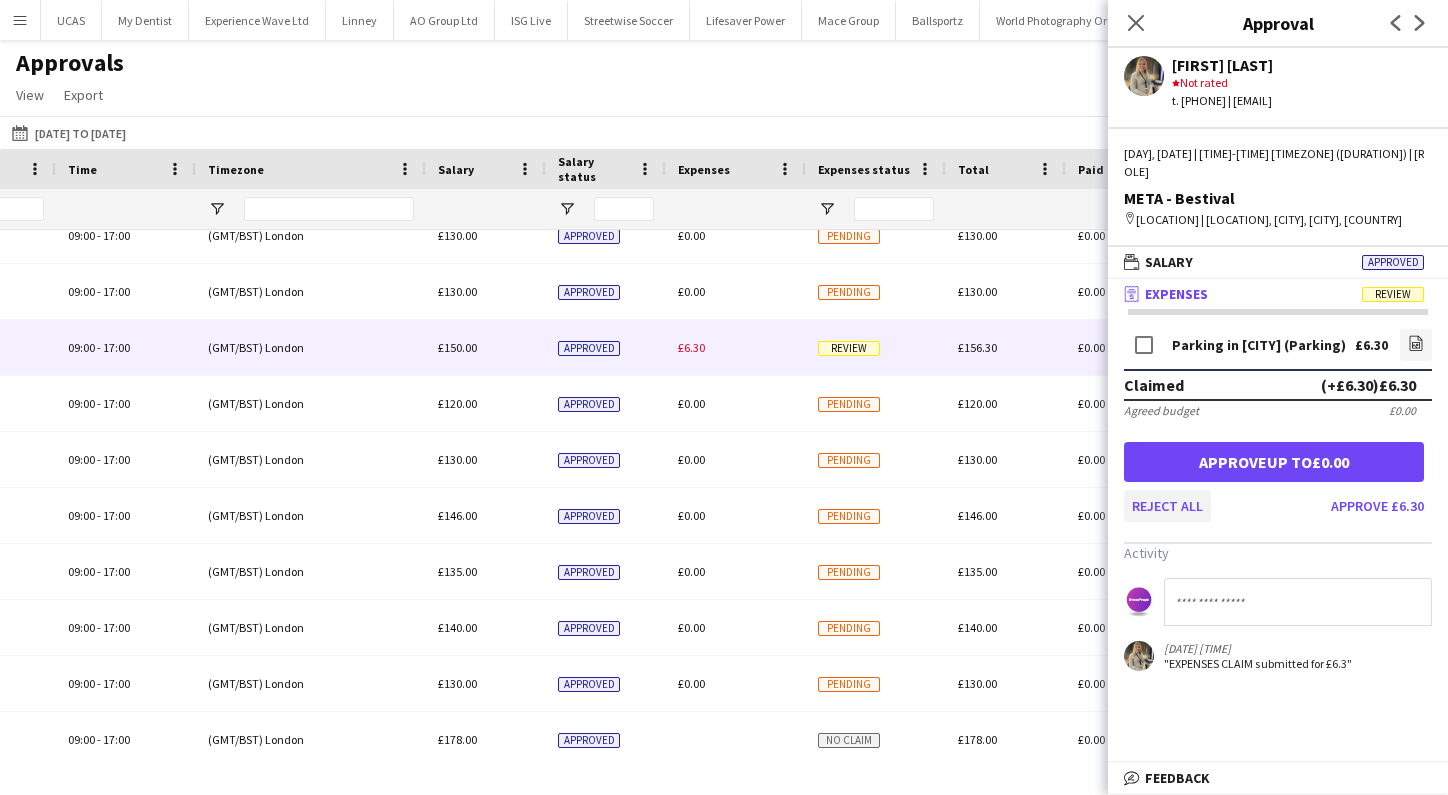 click on "Reject all" at bounding box center (1167, 506) 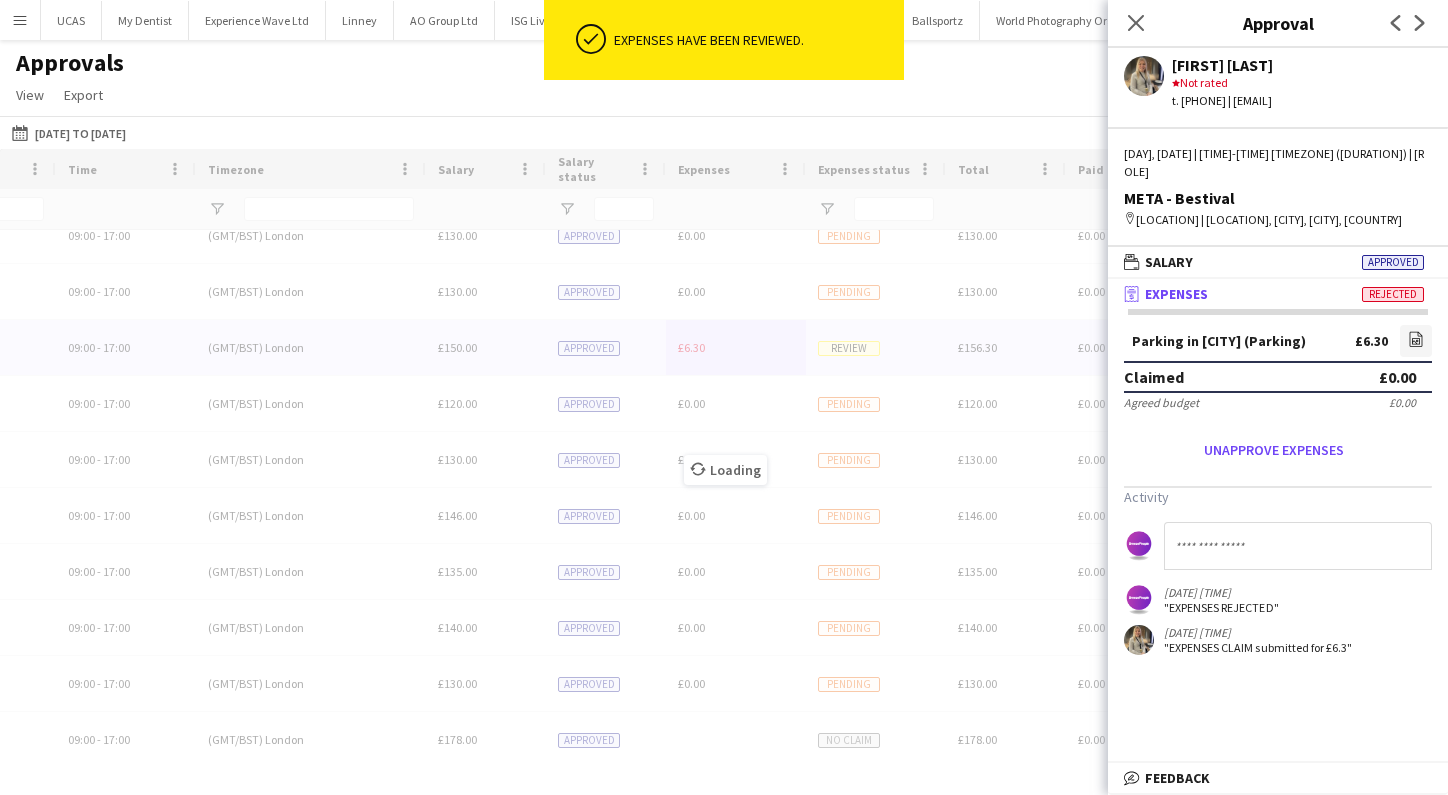 click 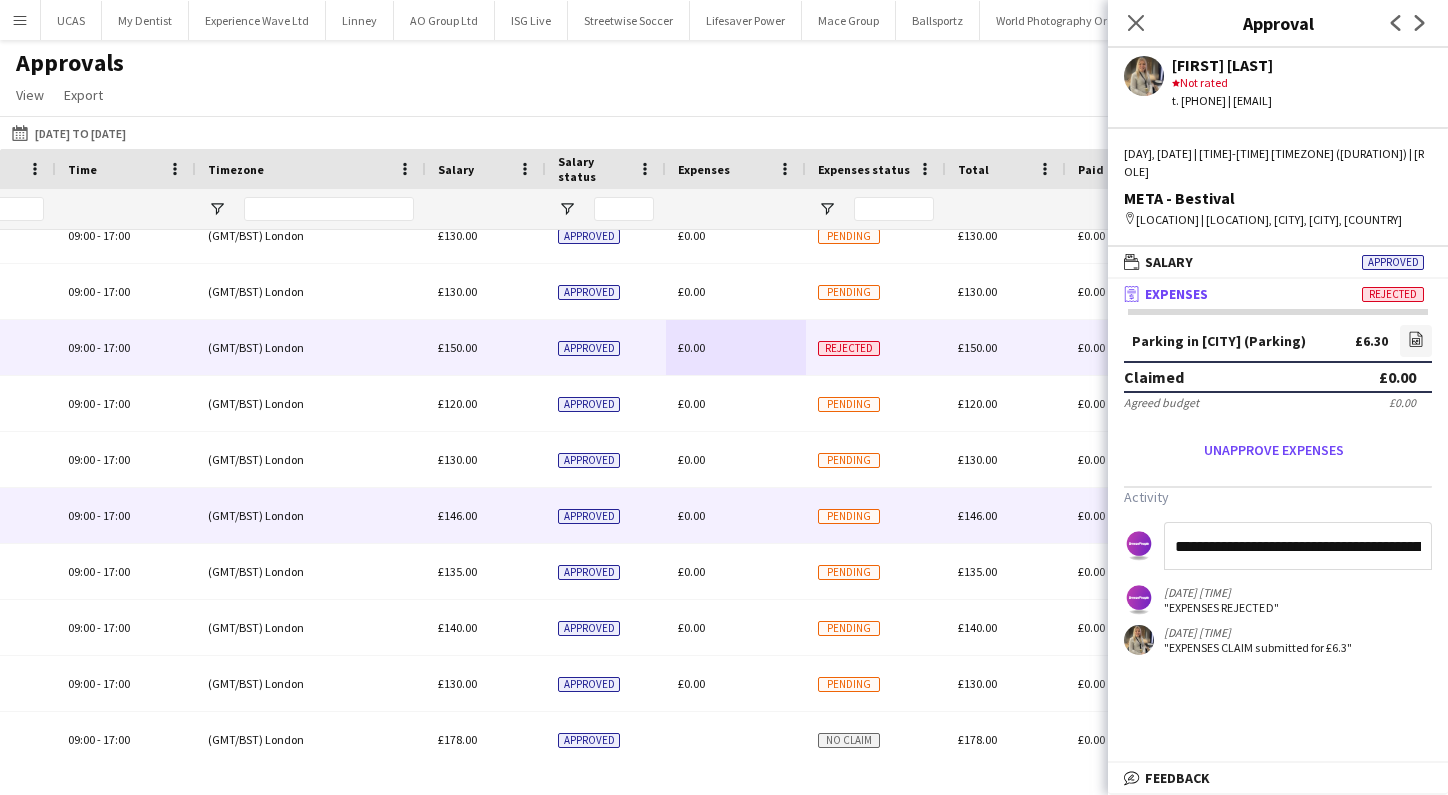 drag, startPoint x: 1422, startPoint y: 547, endPoint x: 1046, endPoint y: 517, distance: 377.19492 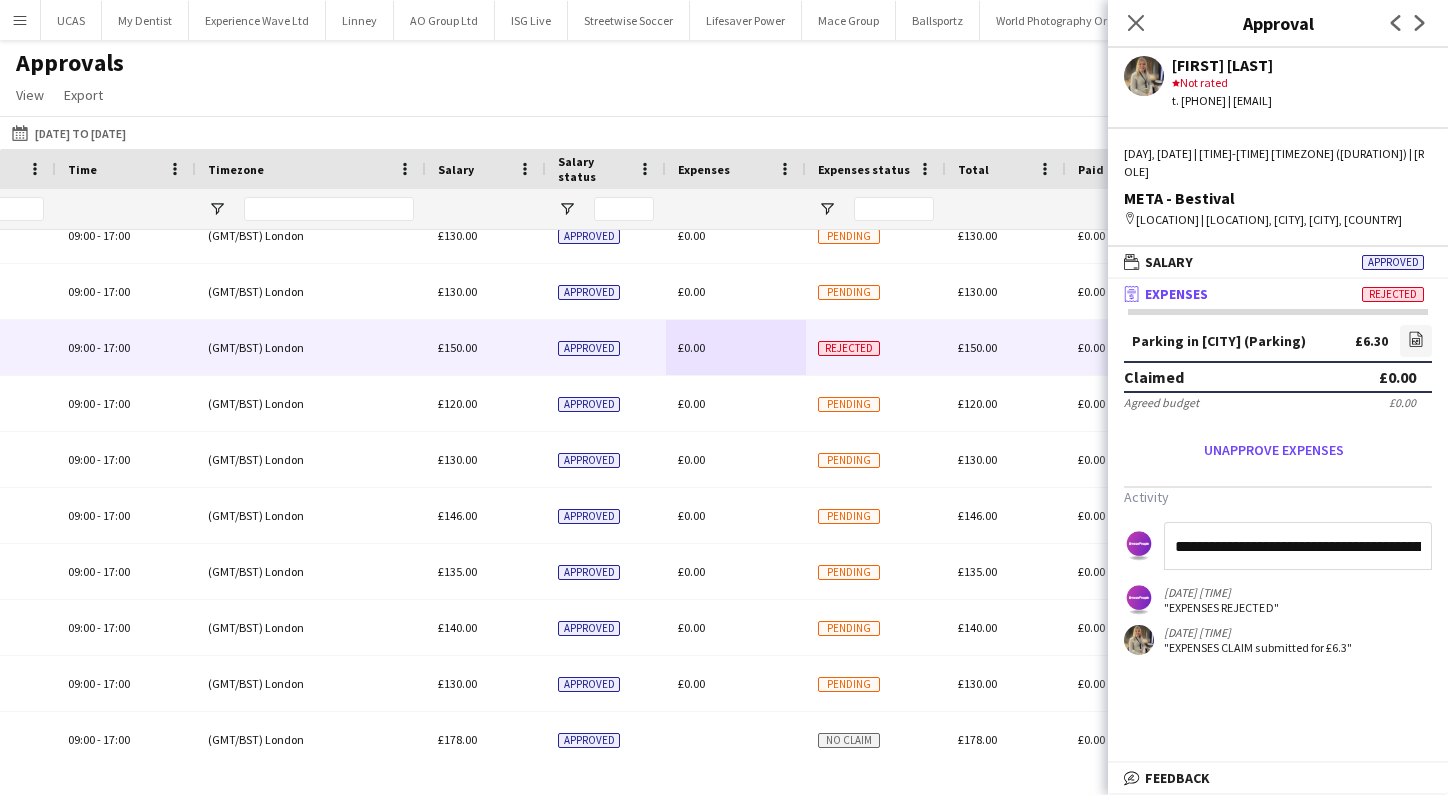 type on "**********" 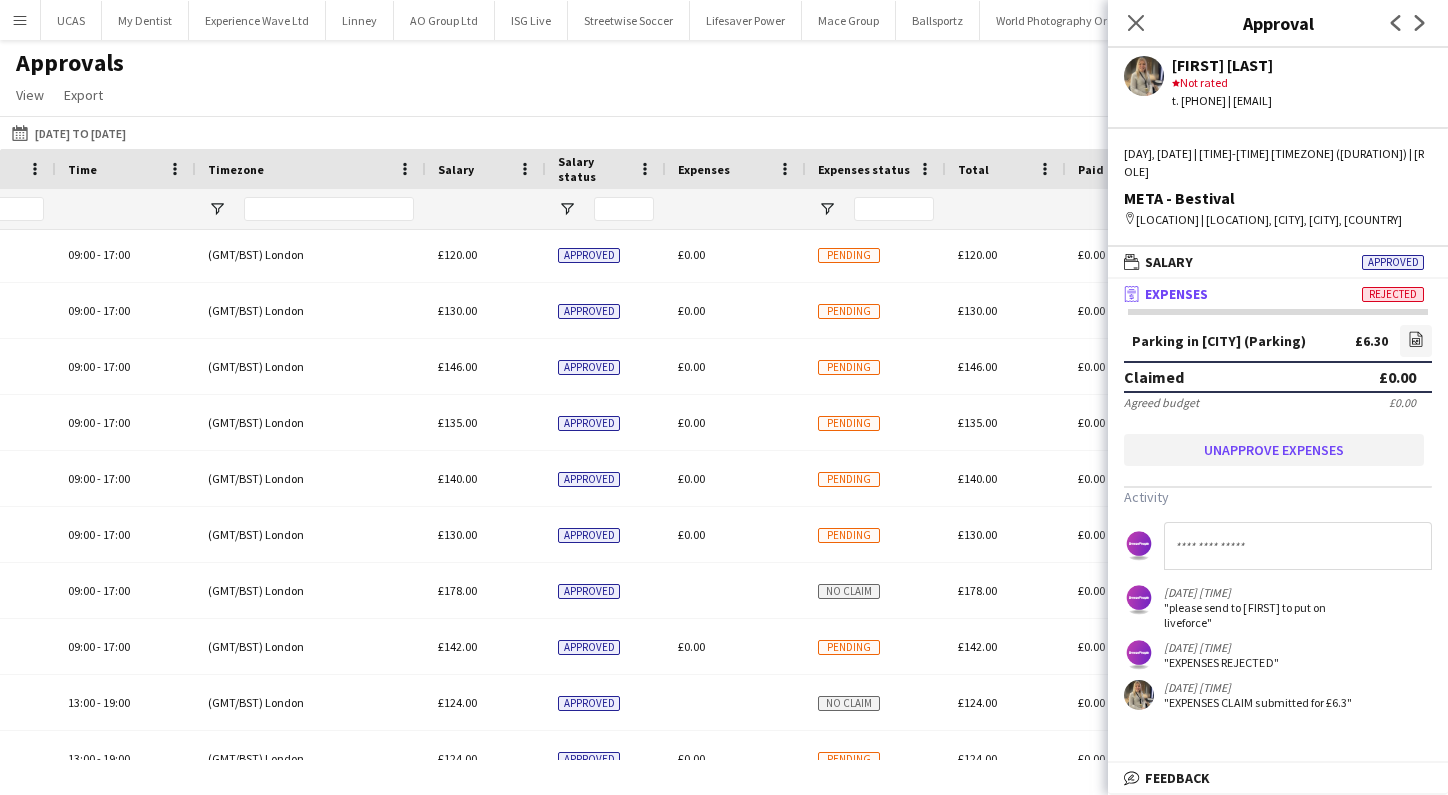 click on "Unapprove expenses" at bounding box center [1274, 450] 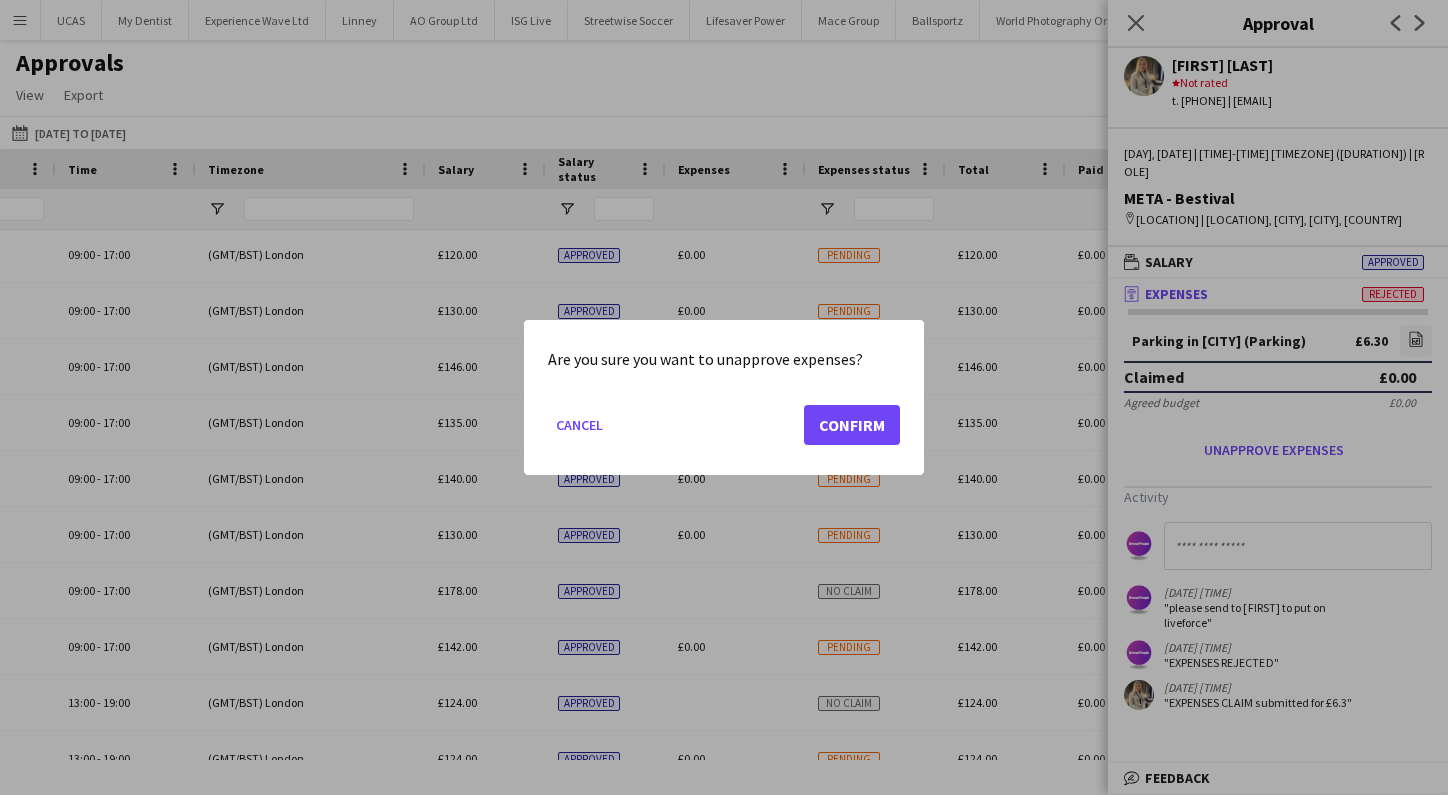 click on "Confirm" 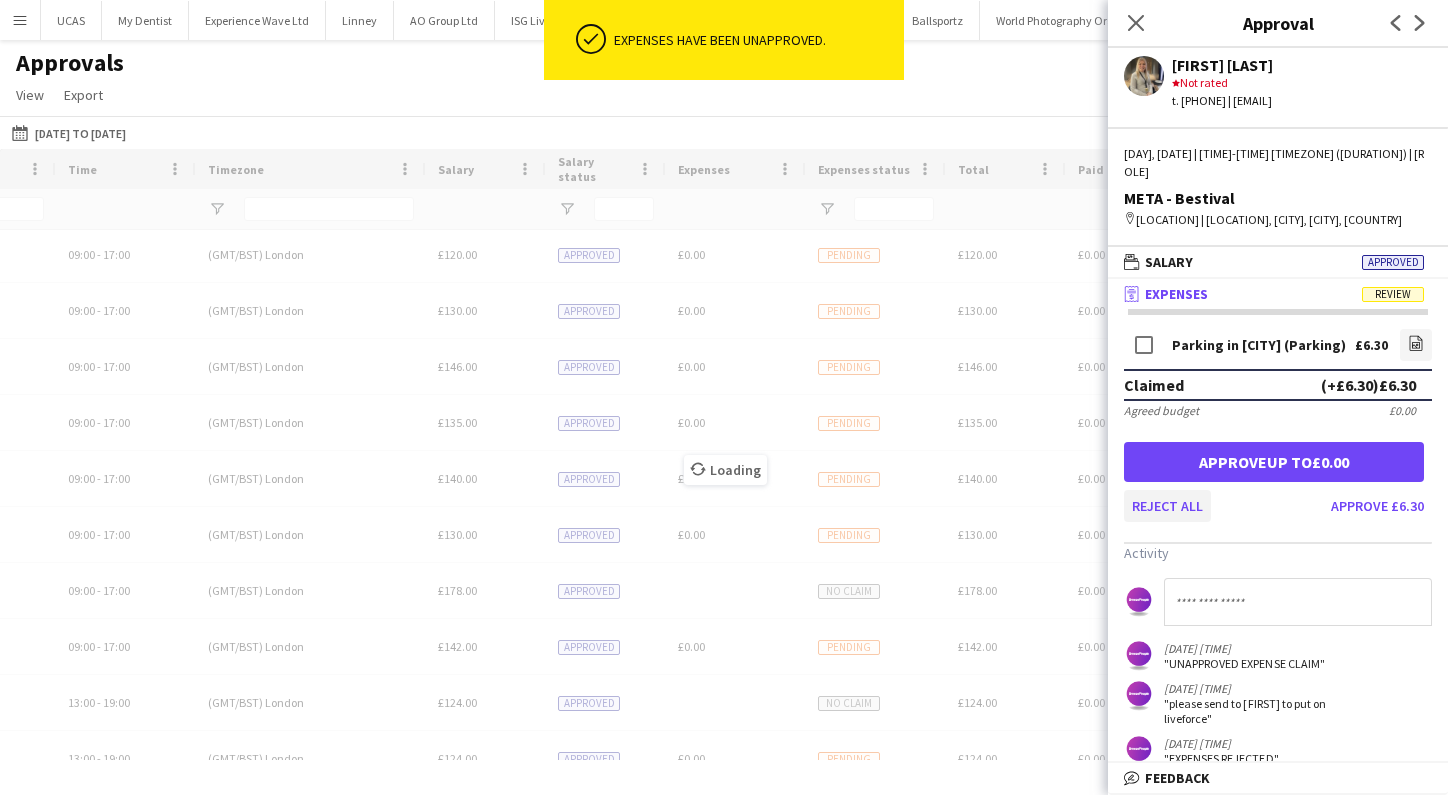 click on "Reject all" at bounding box center [1167, 506] 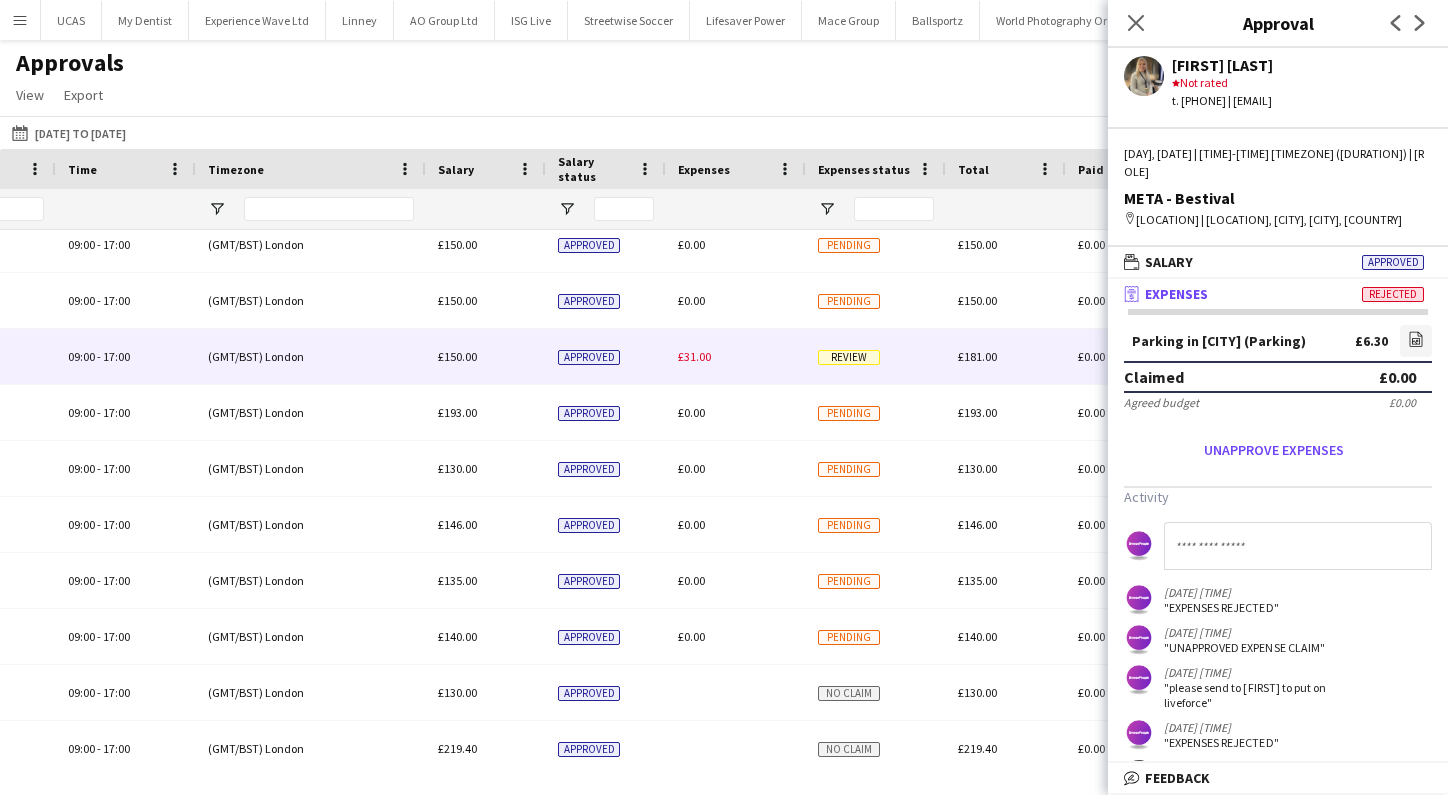 click on "£31.00" at bounding box center (736, 356) 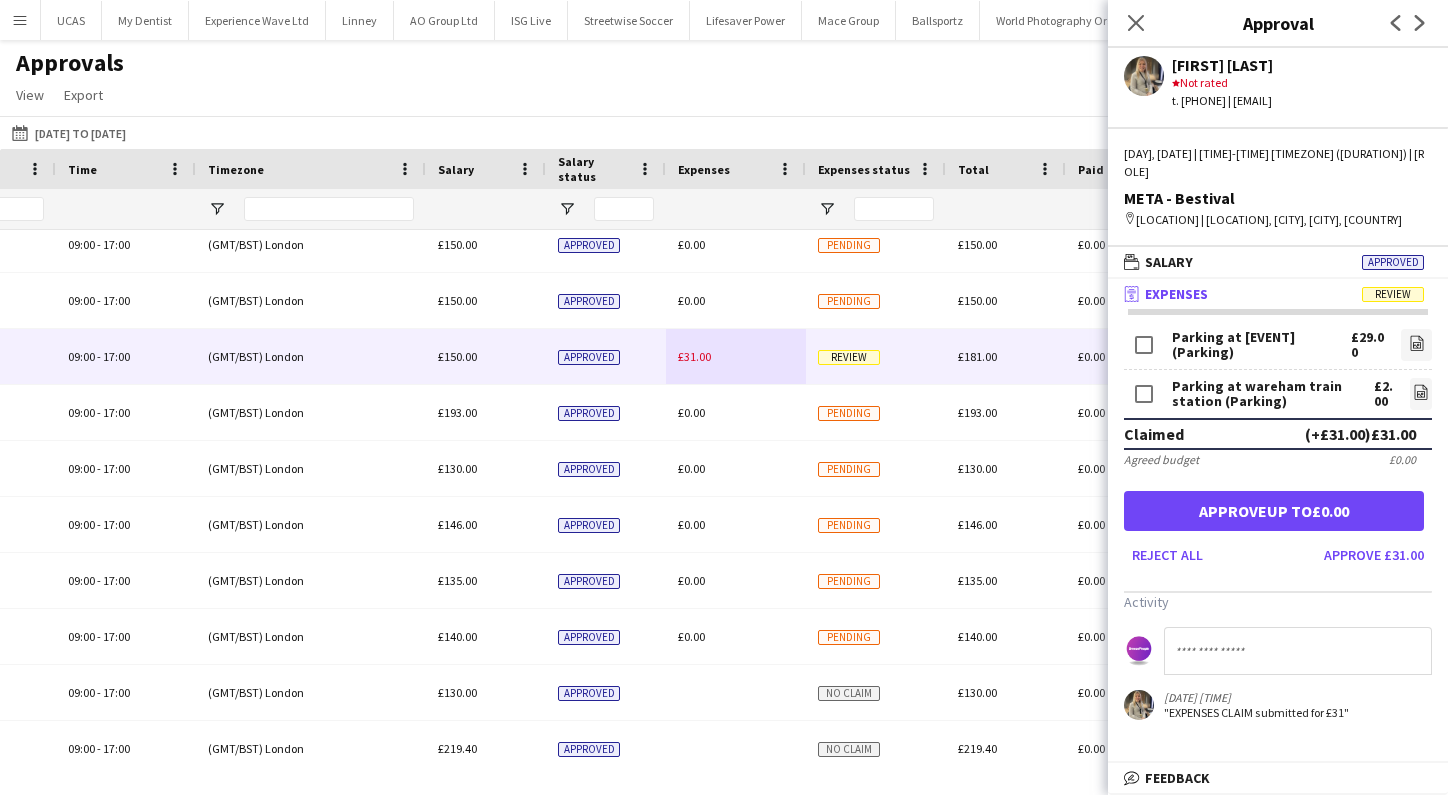 click 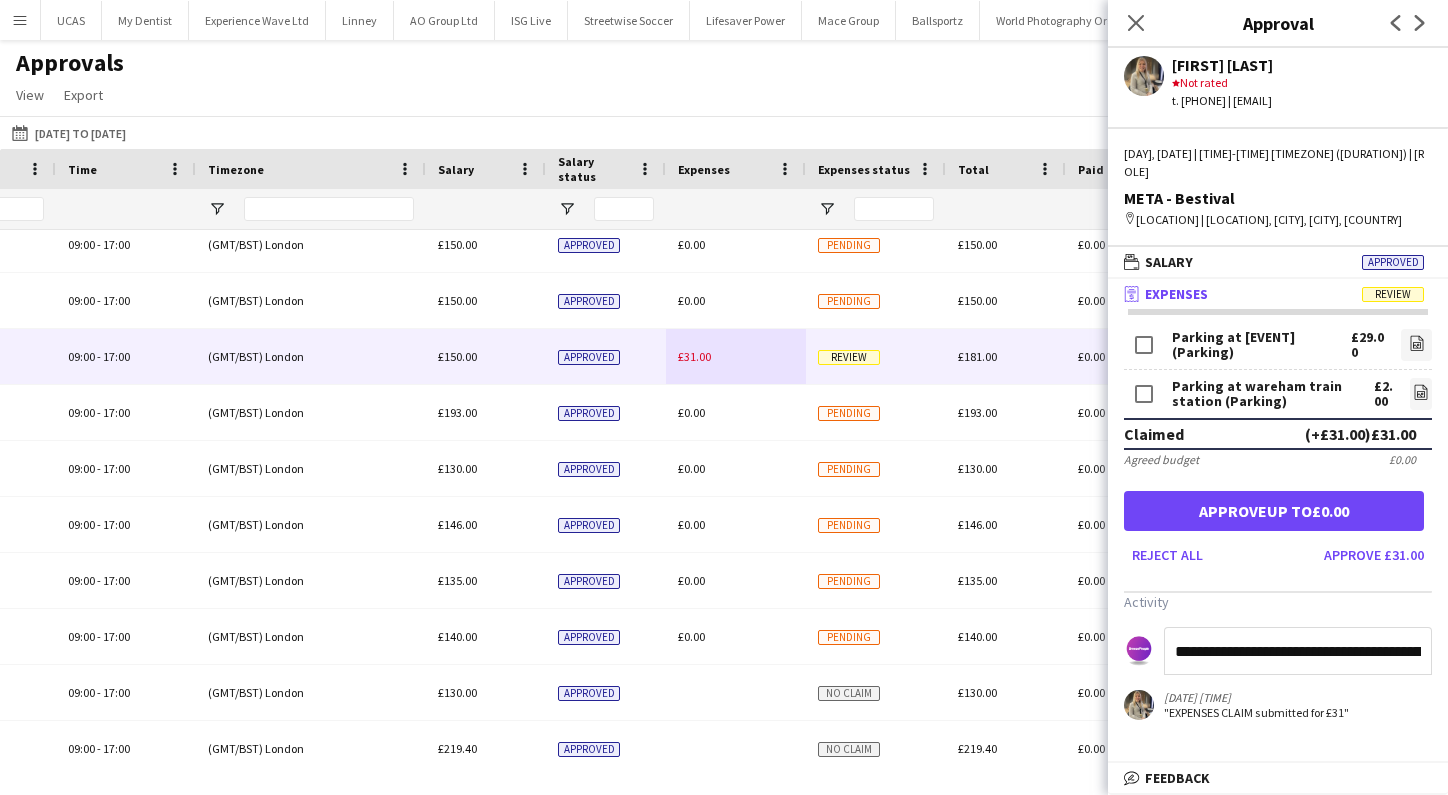 type on "**********" 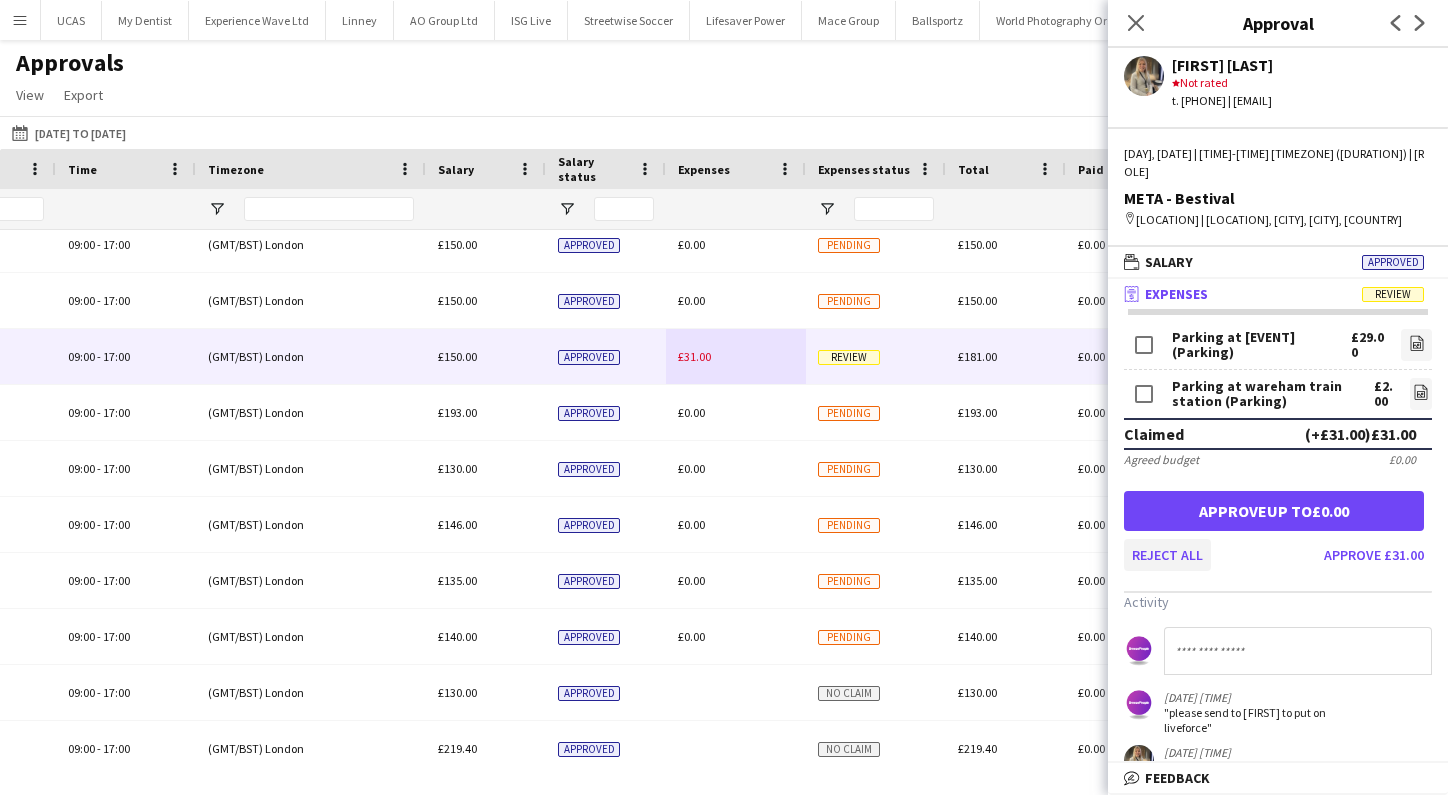 click on "Reject all" at bounding box center (1167, 555) 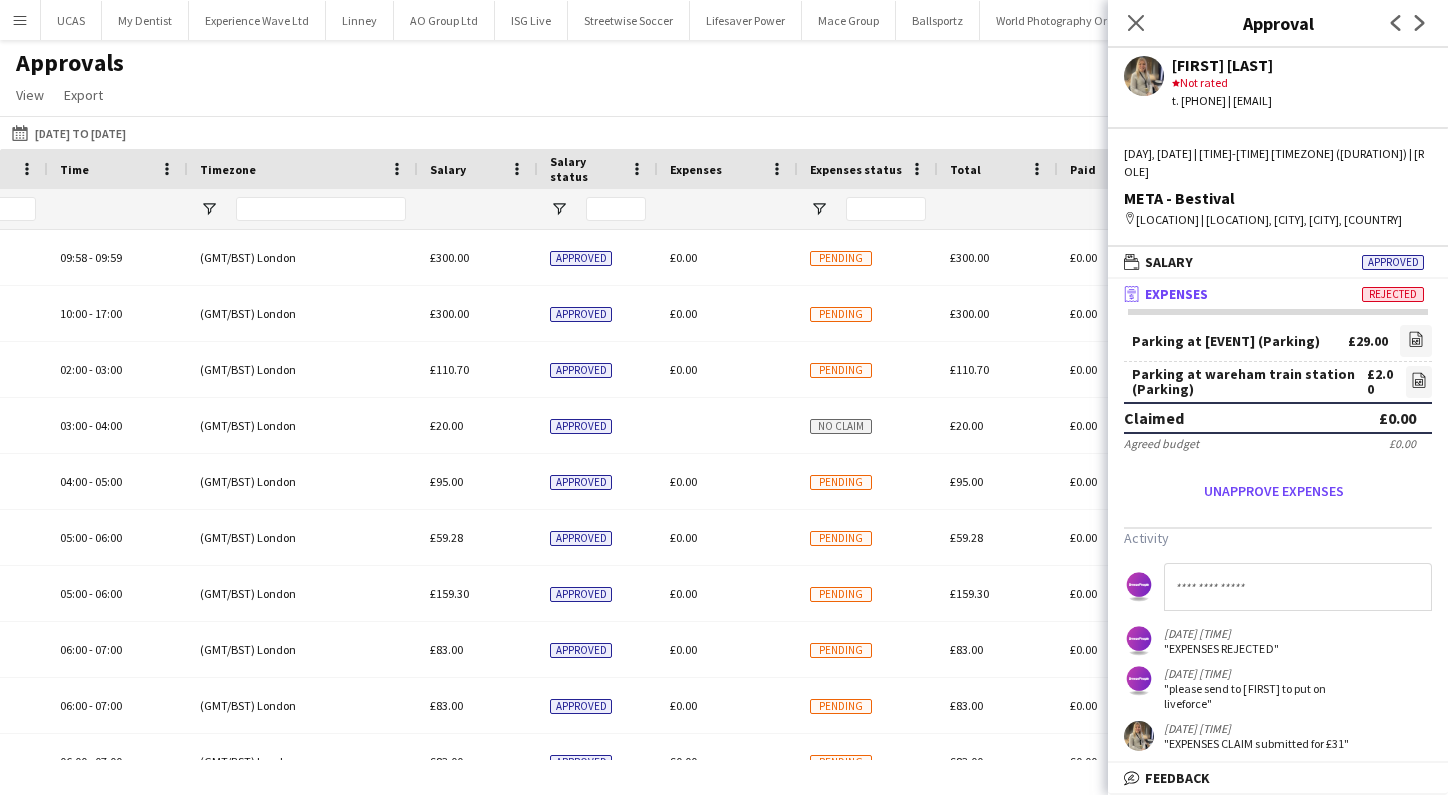 click on "Menu" at bounding box center (20, 20) 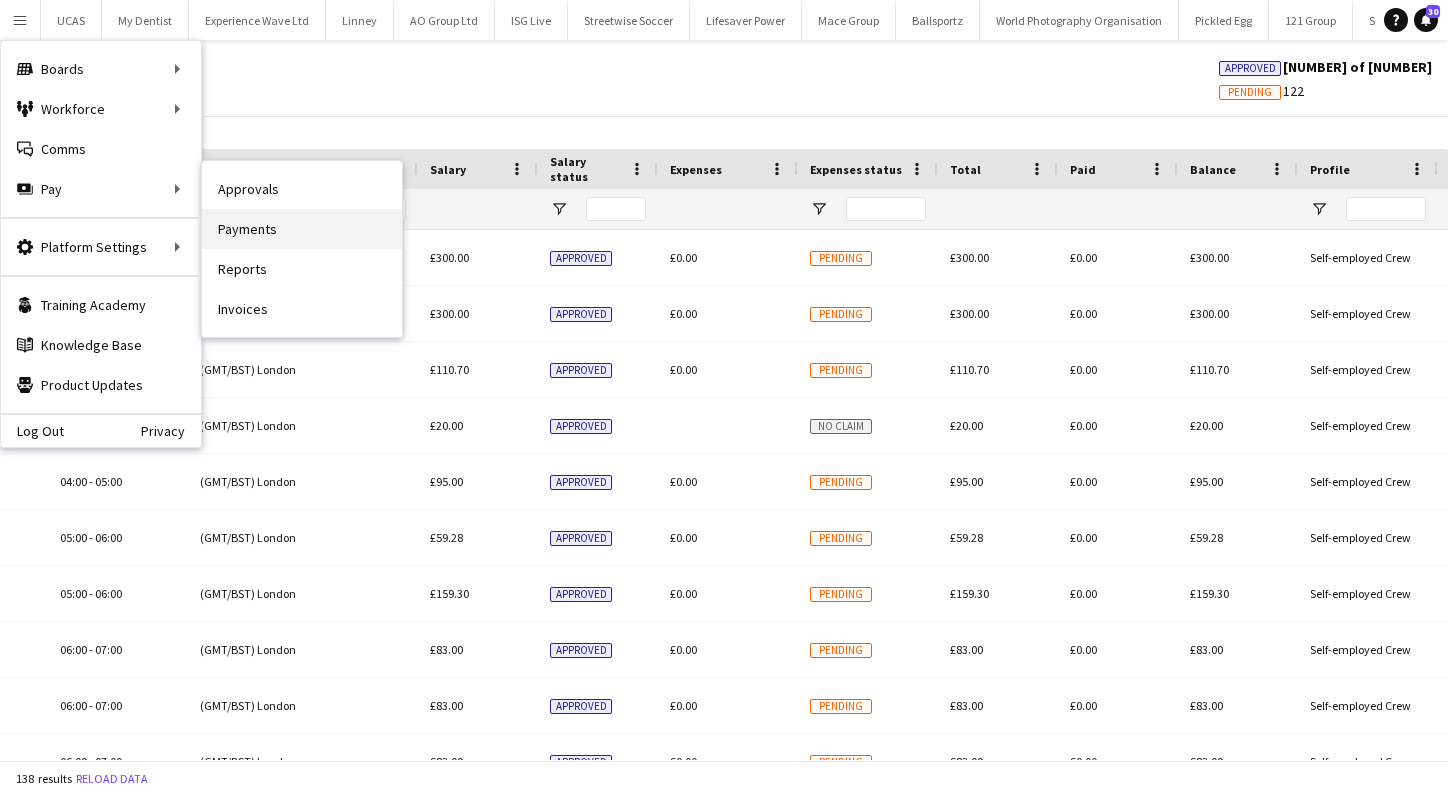 drag, startPoint x: 264, startPoint y: 201, endPoint x: 267, endPoint y: 216, distance: 15.297058 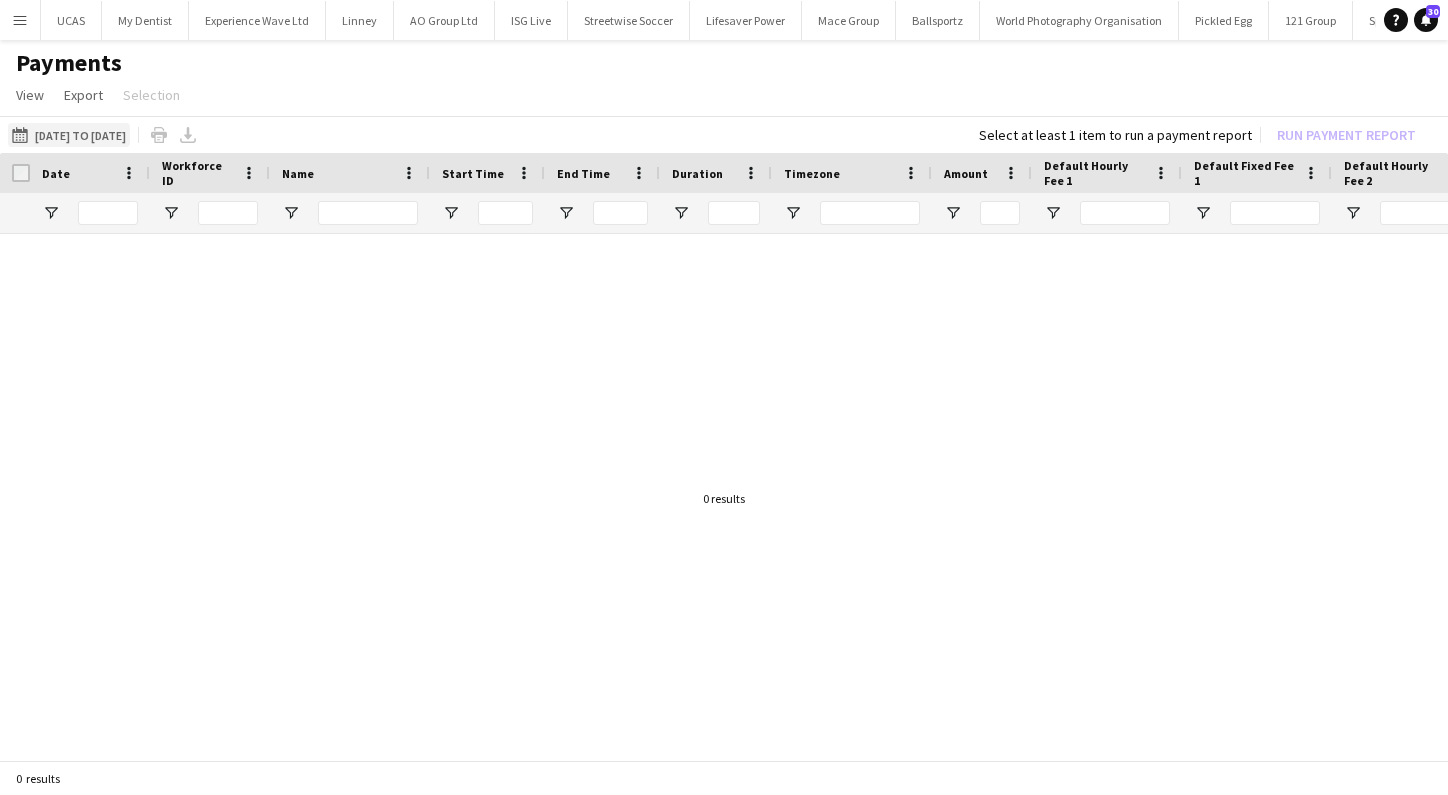 click on "05-07-2025 to 11-07-2025
05-07-2025 to 11-07-2025" 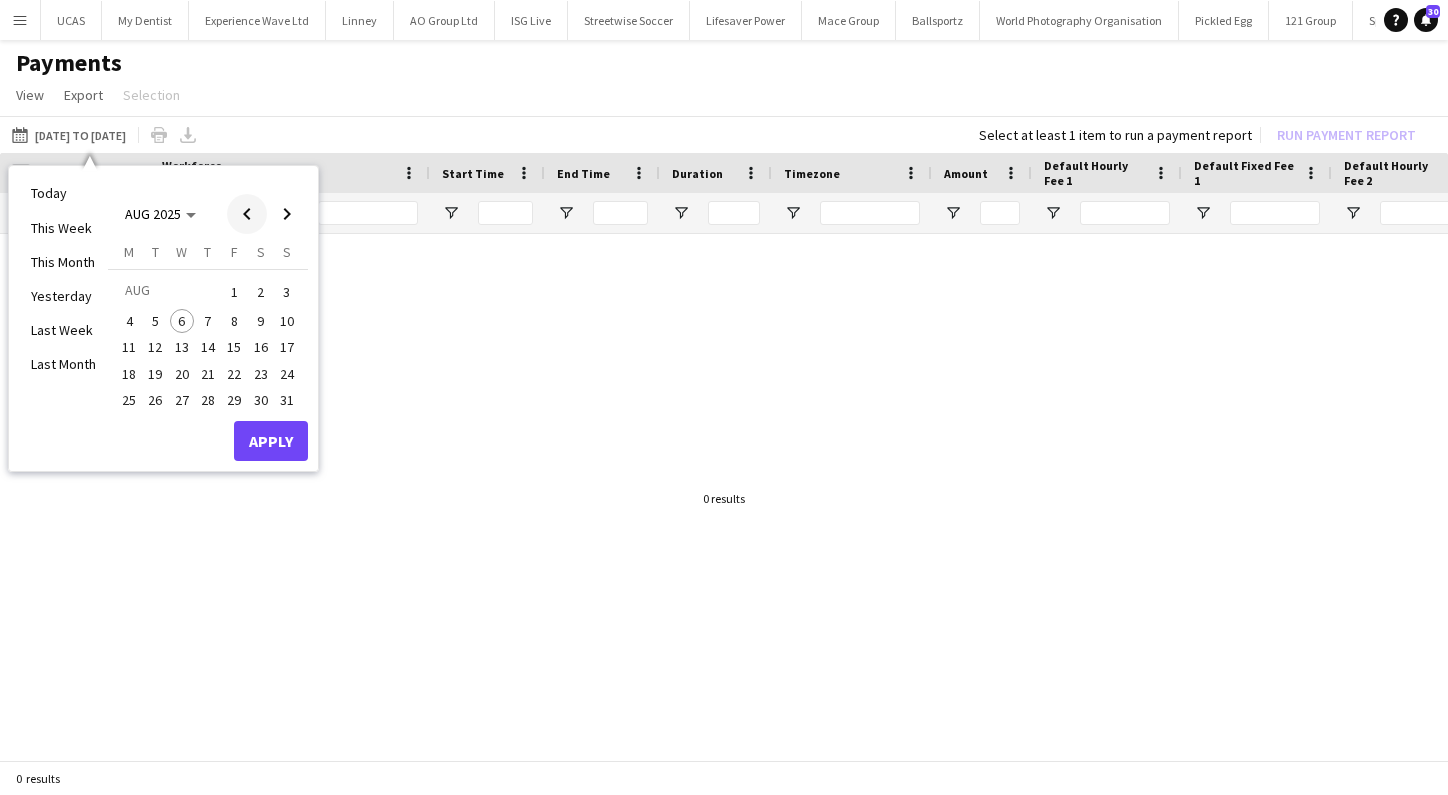 click at bounding box center [247, 214] 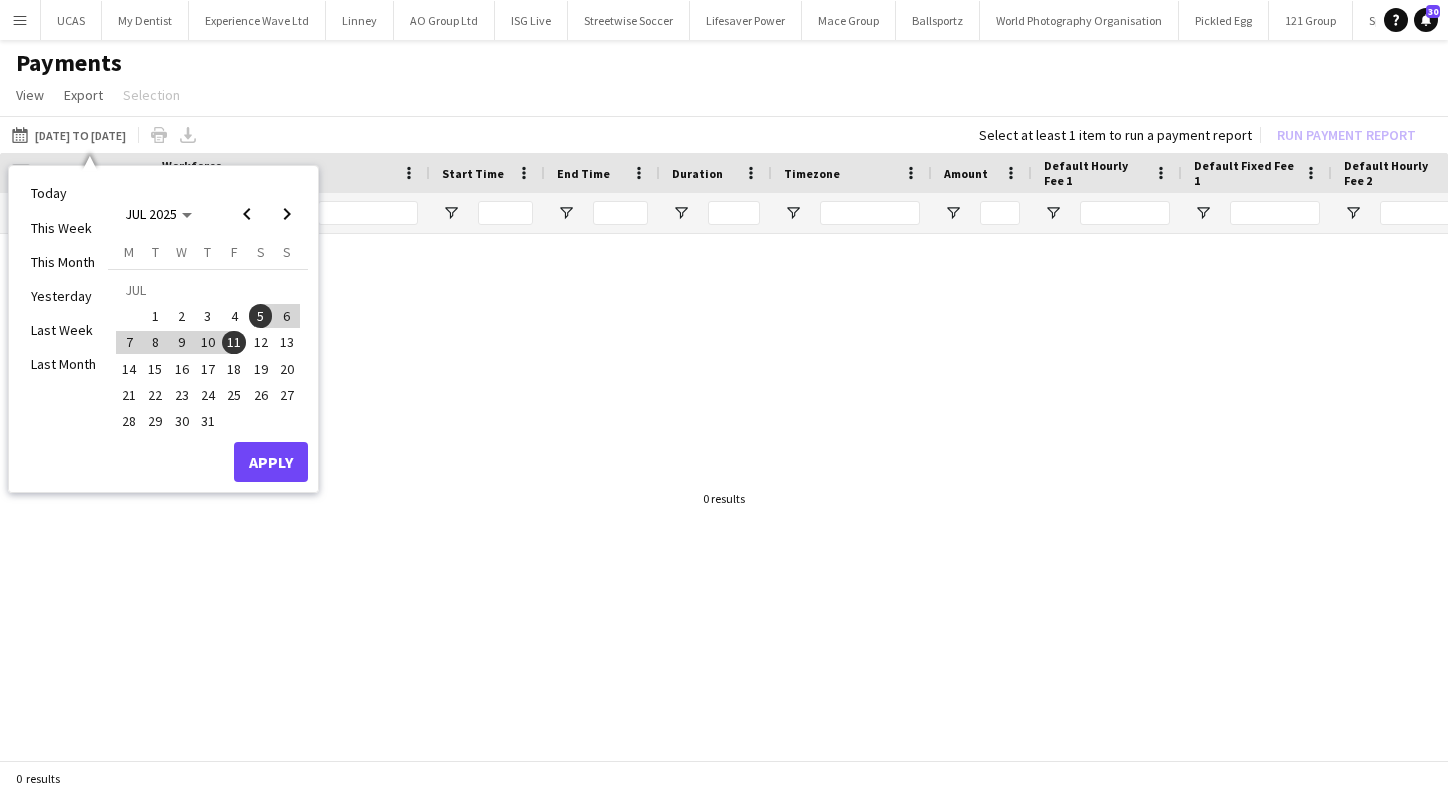 click on "26" at bounding box center [261, 395] 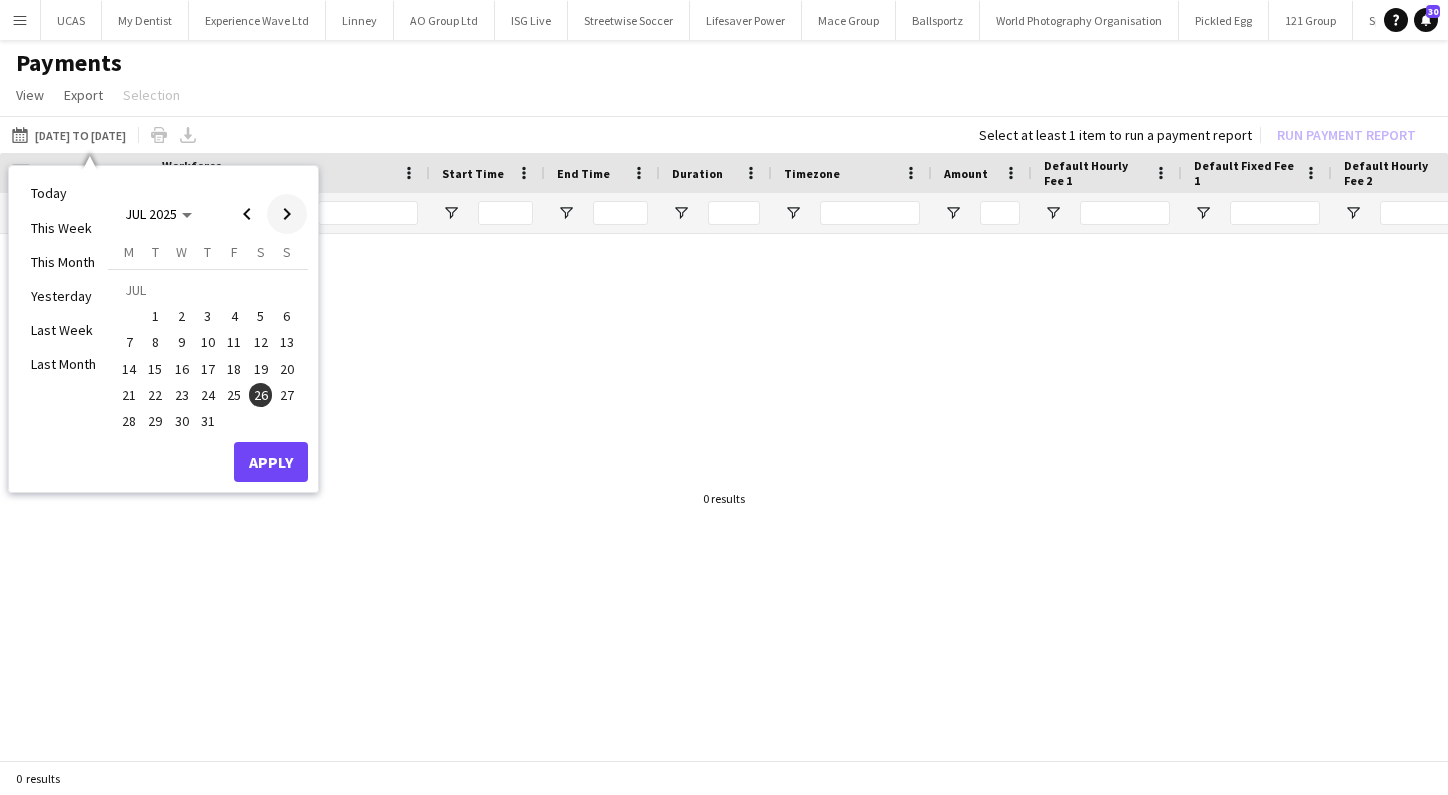 click at bounding box center [287, 214] 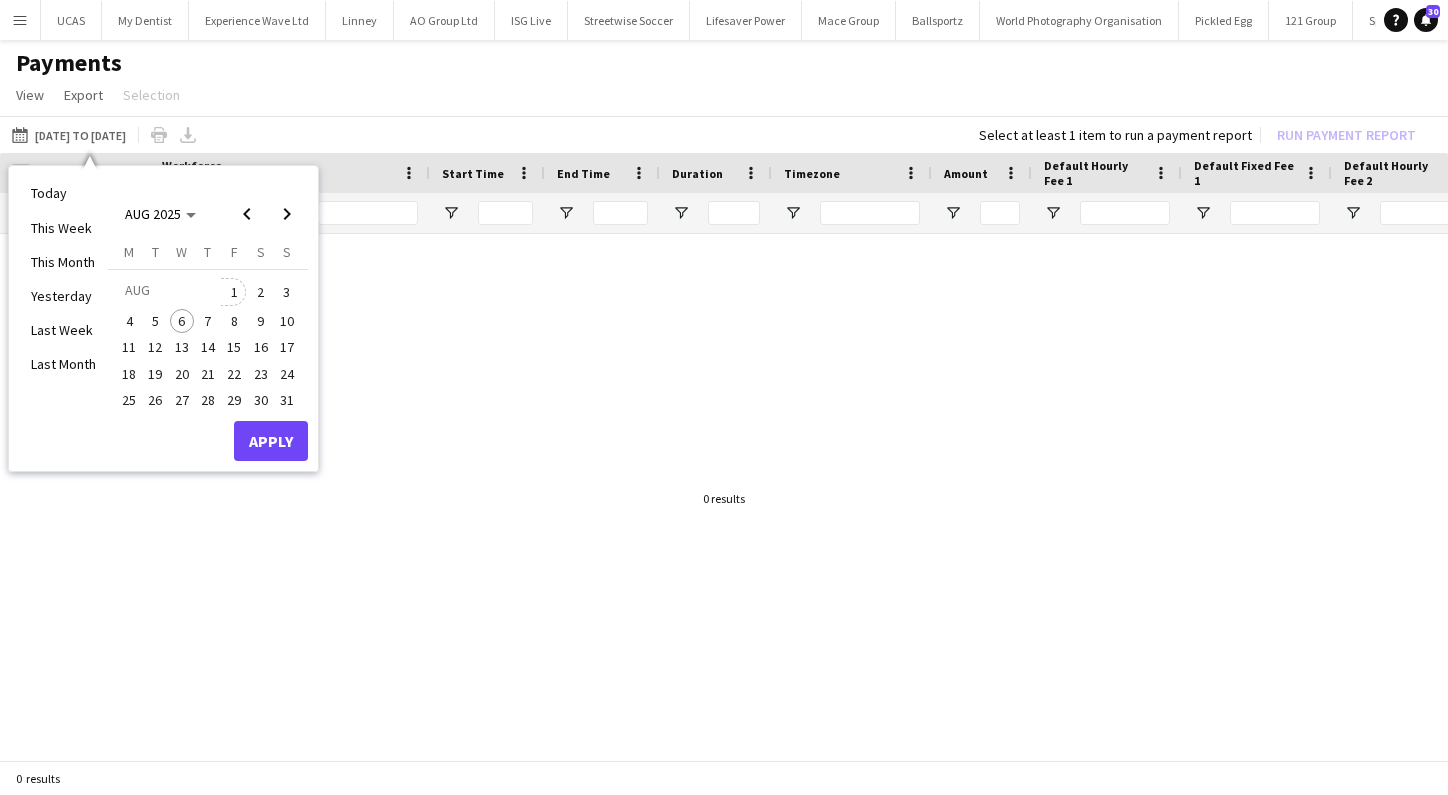 click on "1" at bounding box center (234, 292) 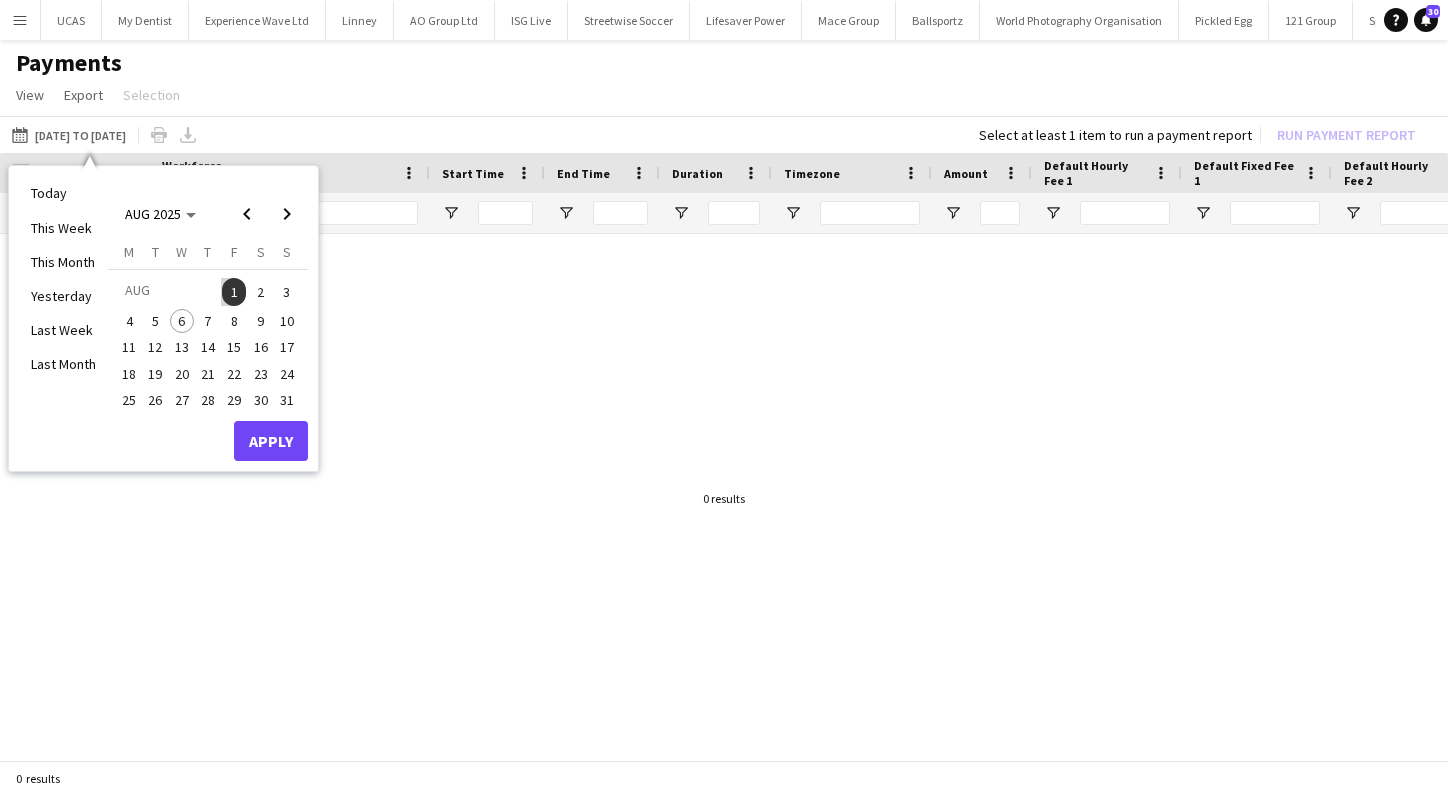 click on "Apply" at bounding box center [271, 441] 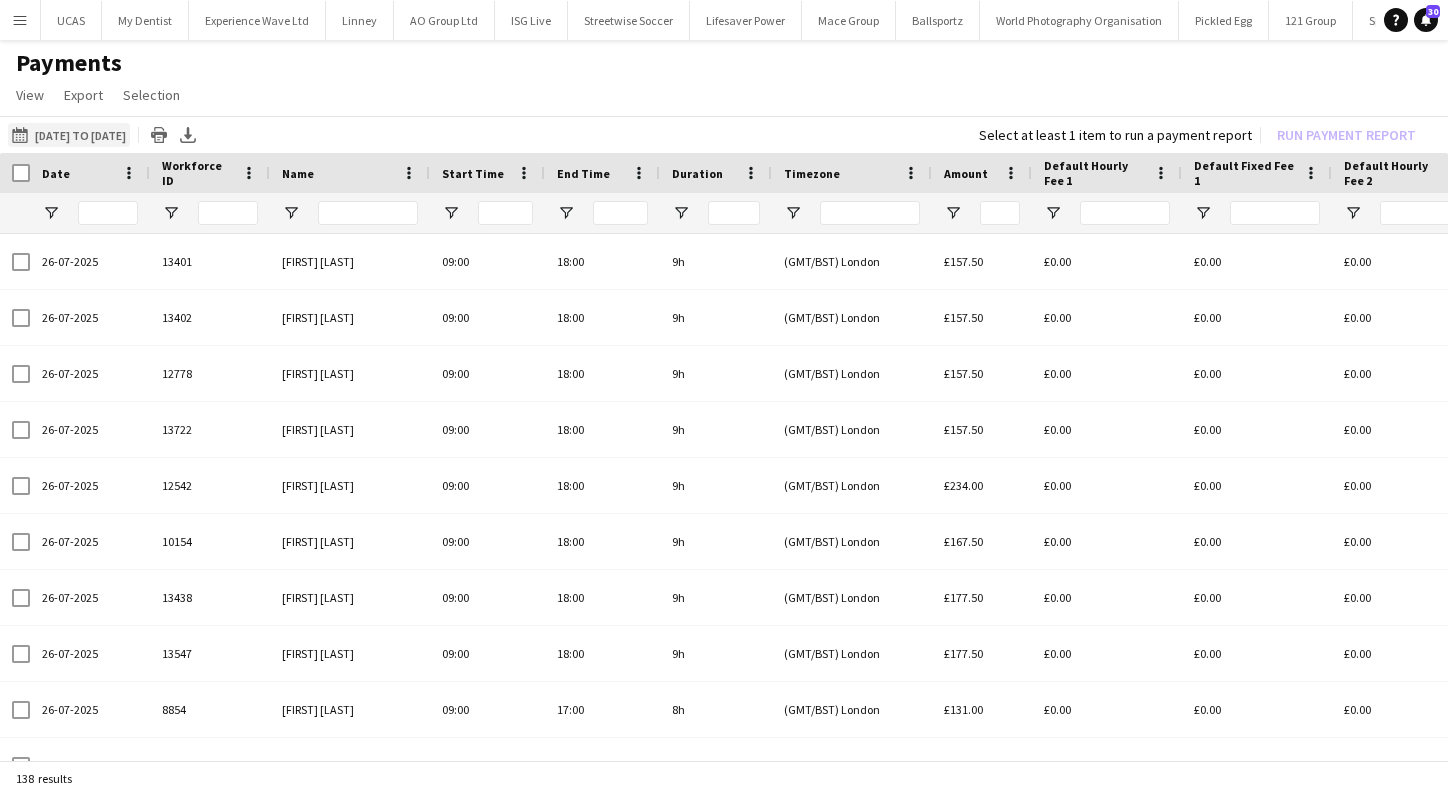 click on "05-07-2025 to 11-07-2025
26-07-2025 to 01-08-2025" 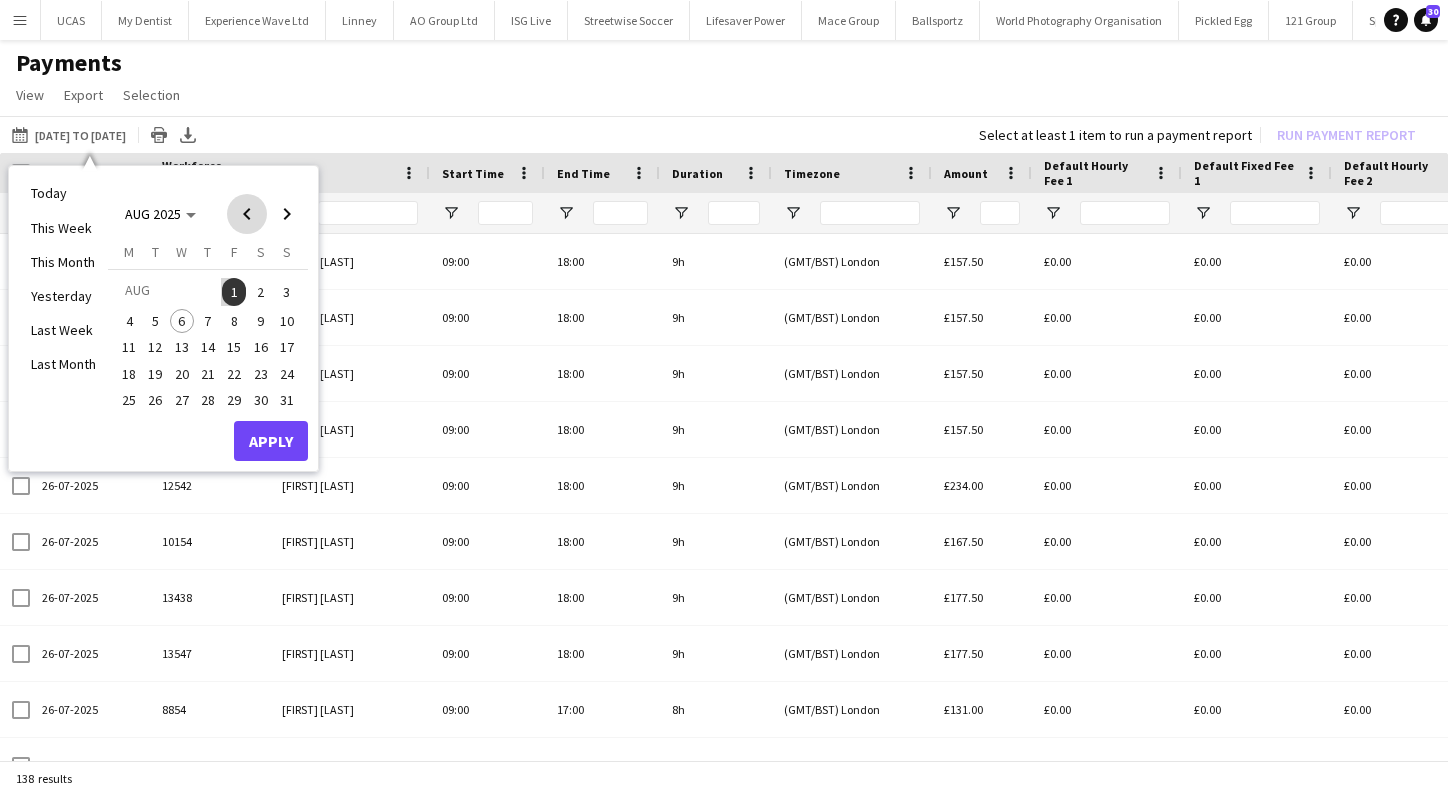click at bounding box center (247, 214) 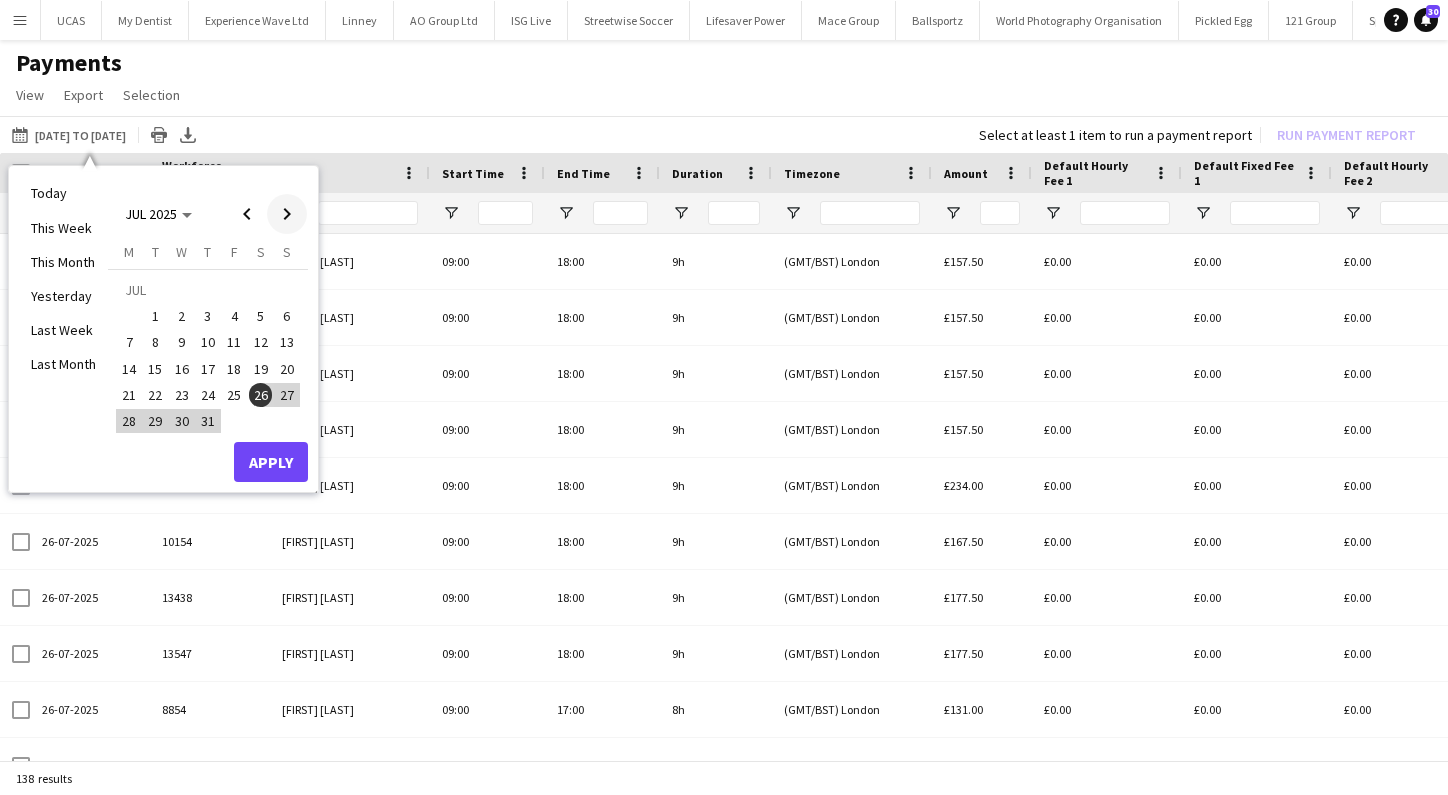 click at bounding box center [287, 214] 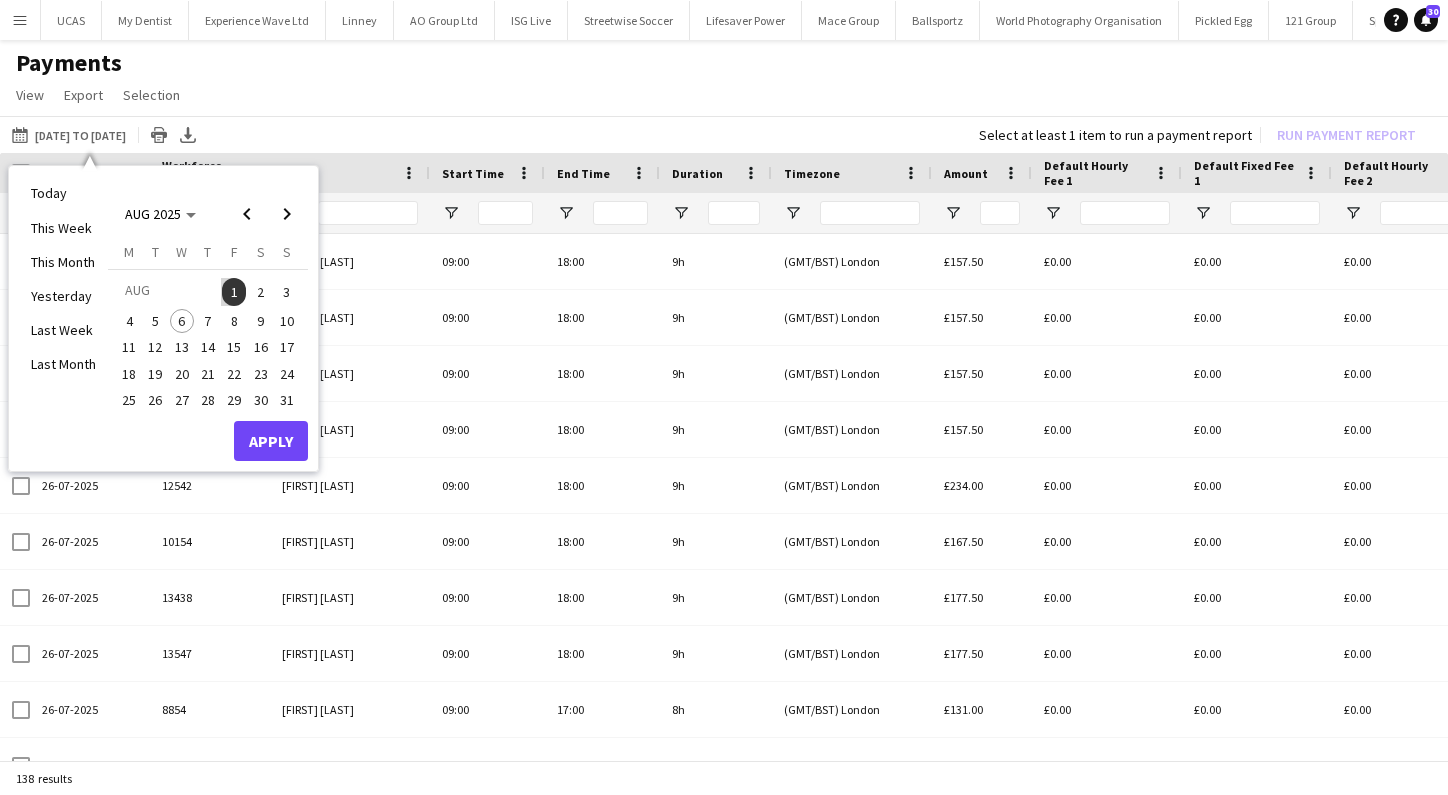 click on "View  Customise view Customise filters Reset Filters Reset View Reset All  Export  Export as XLSX Export as CSV Export as PDF  Selection  All for Date Range Clear All All Filtered Clear All Filtered" 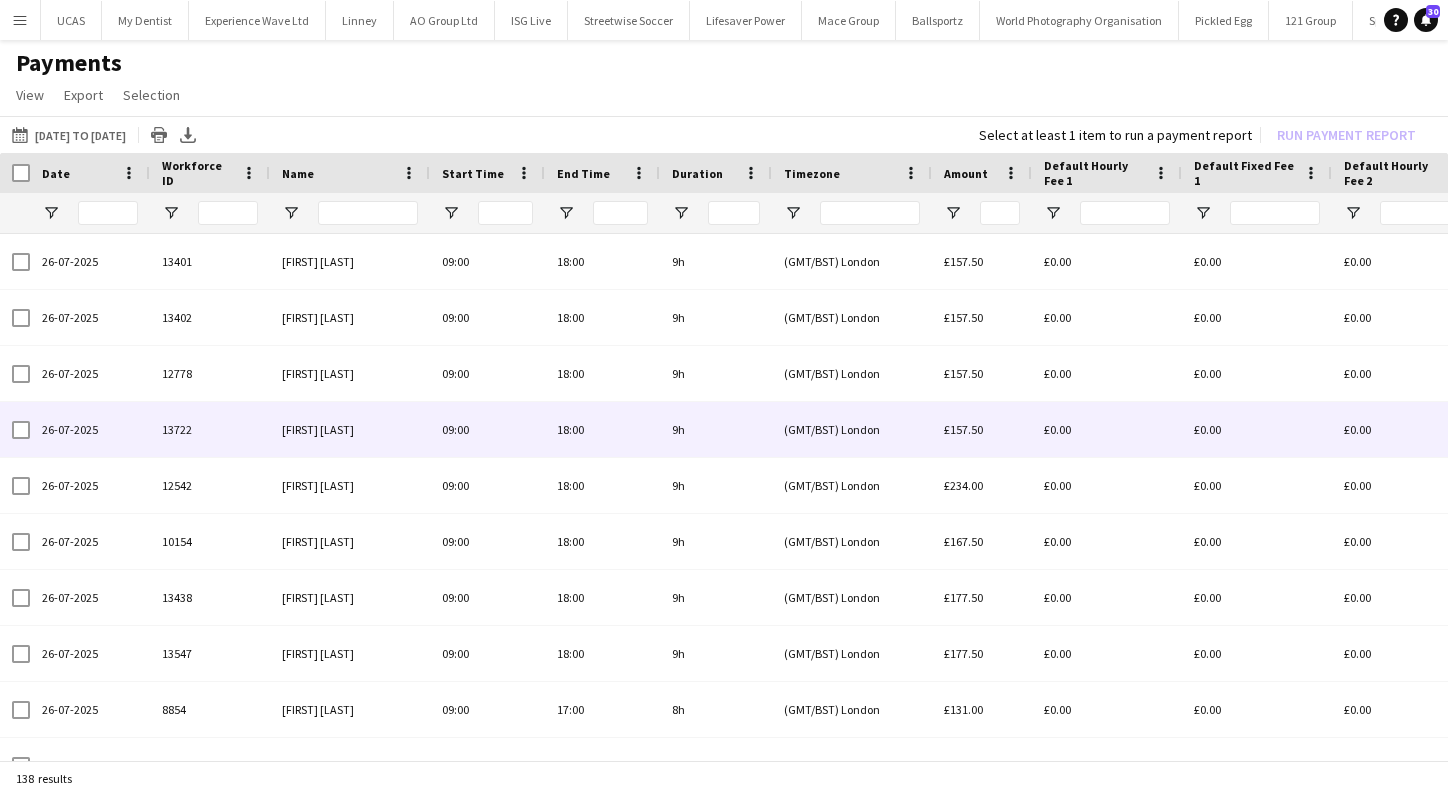 scroll, scrollTop: 0, scrollLeft: 205, axis: horizontal 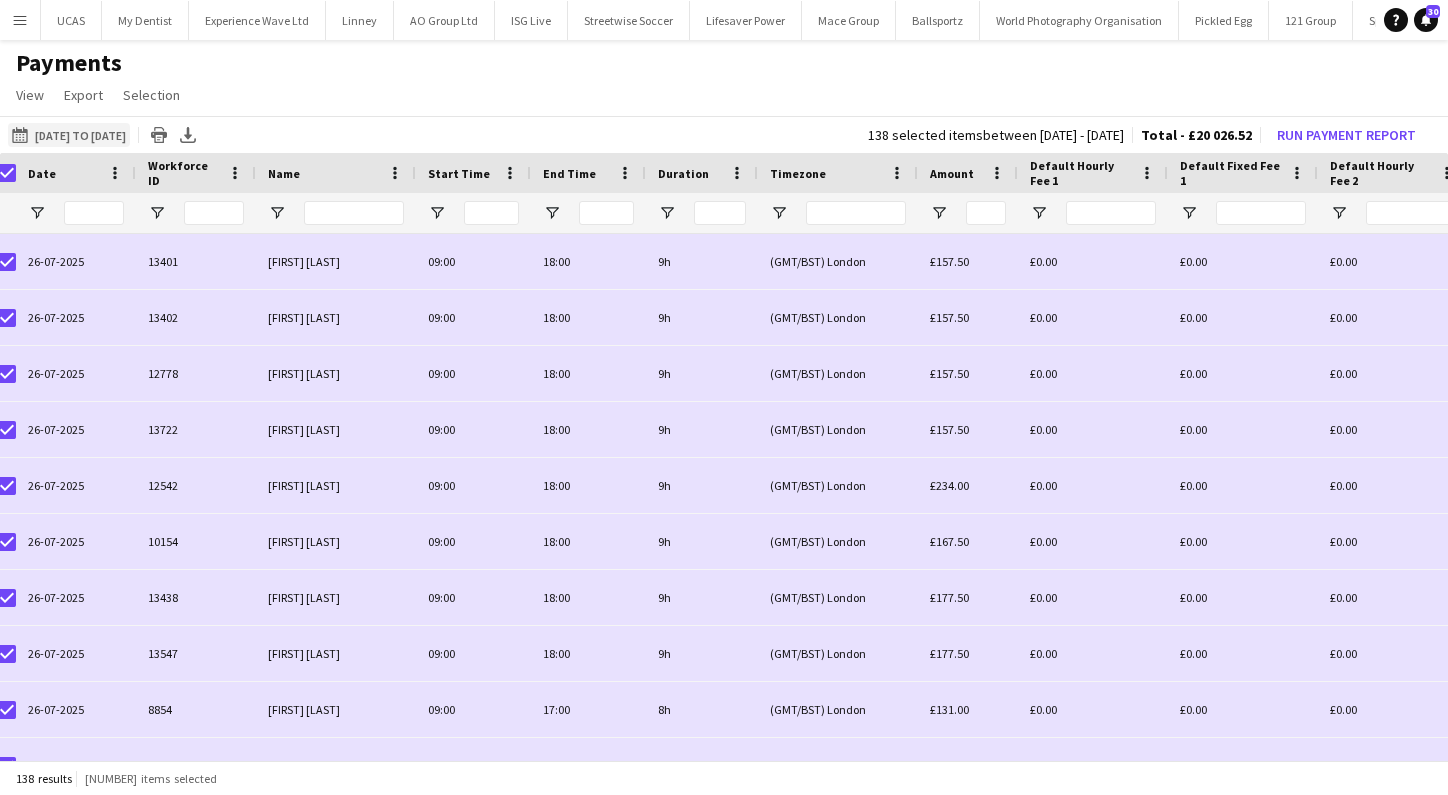 click on "05-07-2025 to 11-07-2025
26-07-2025 to 01-08-2025" 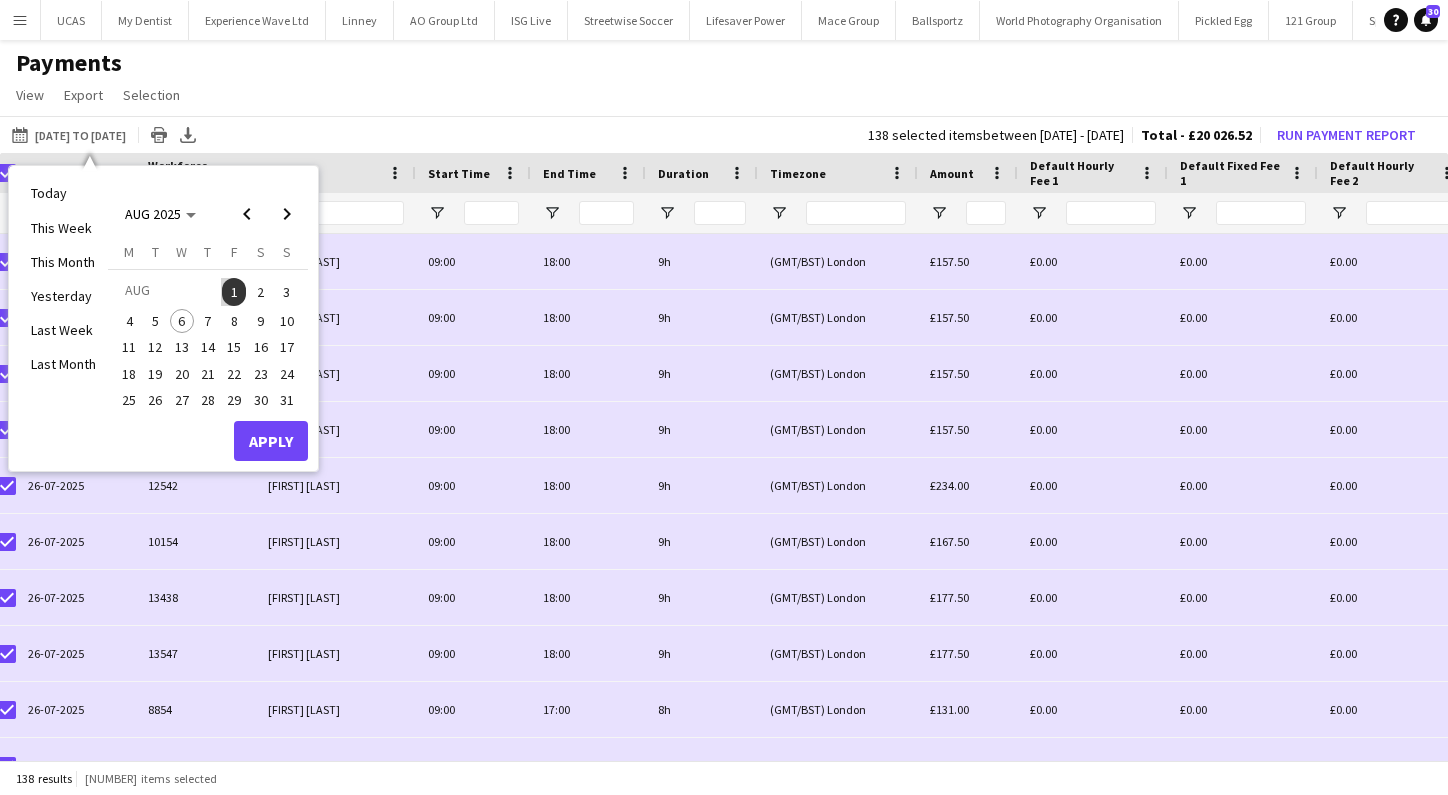 click on "View  Customise view Customise filters Reset Filters Reset View Reset All  Export  Export as XLSX Export as CSV Export as PDF  Selection  All for Date Range Clear All All Filtered Clear All Filtered" 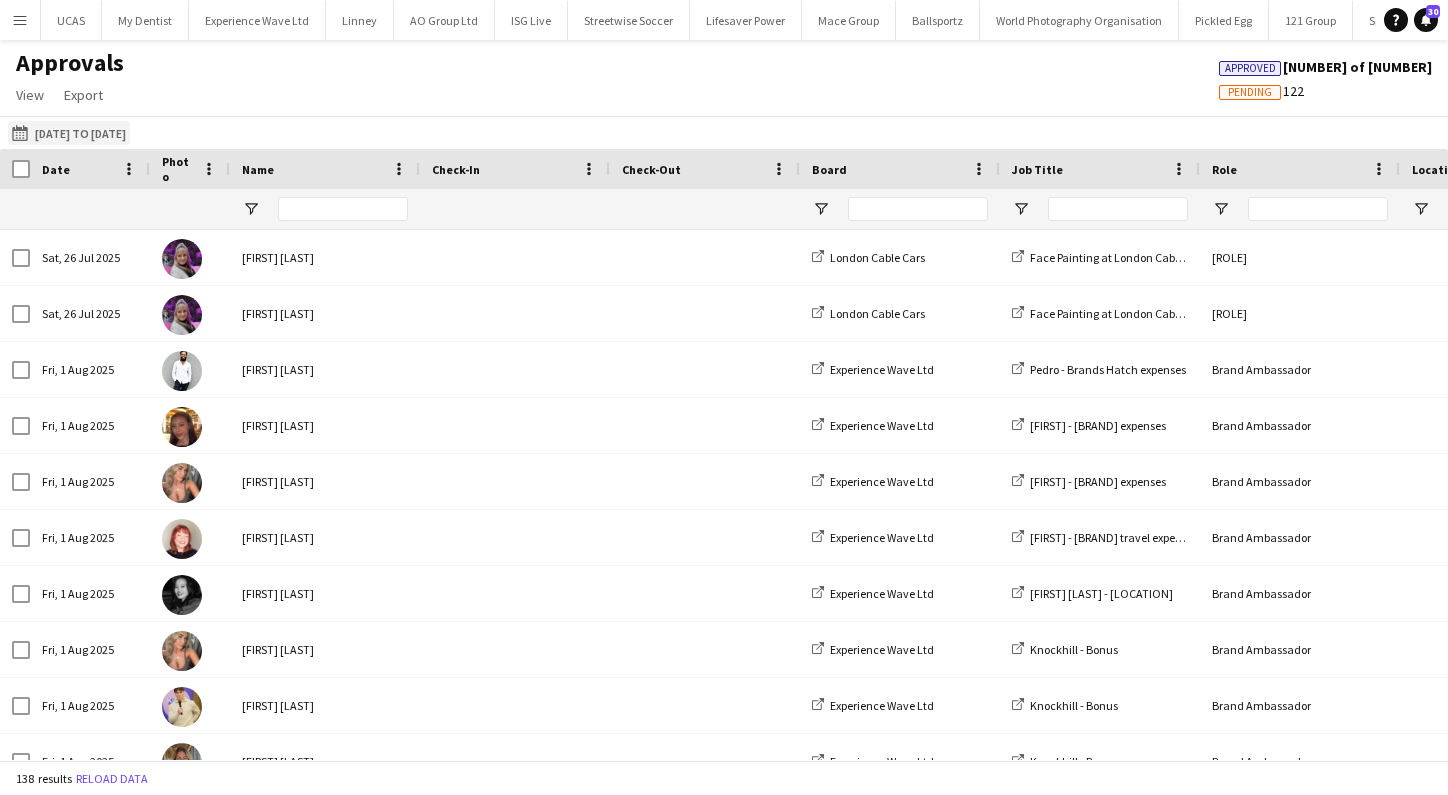 click on "26-07-2025 to 01-08-2025
26-07-2025 to 01-08-2025" 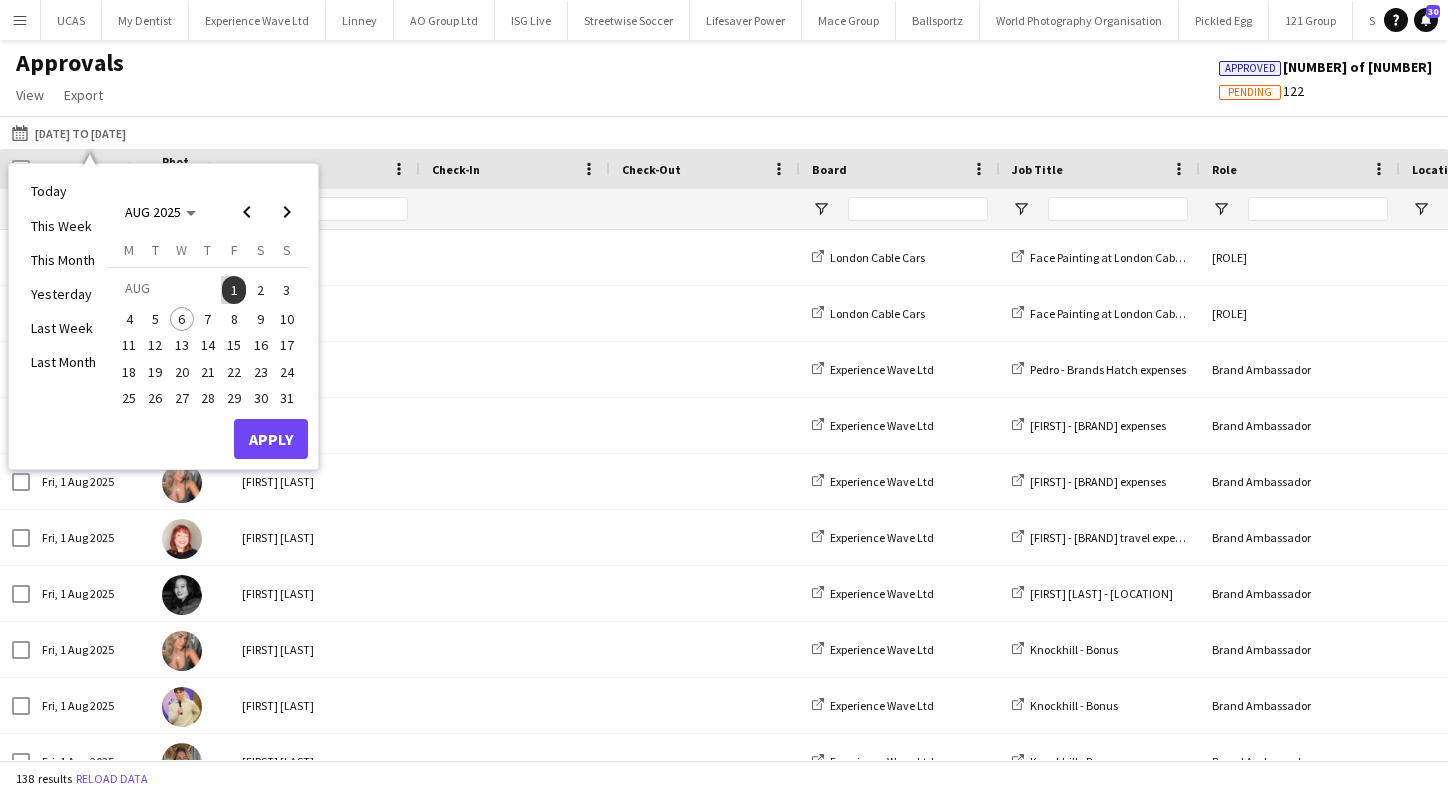 click on "Menu" at bounding box center (20, 20) 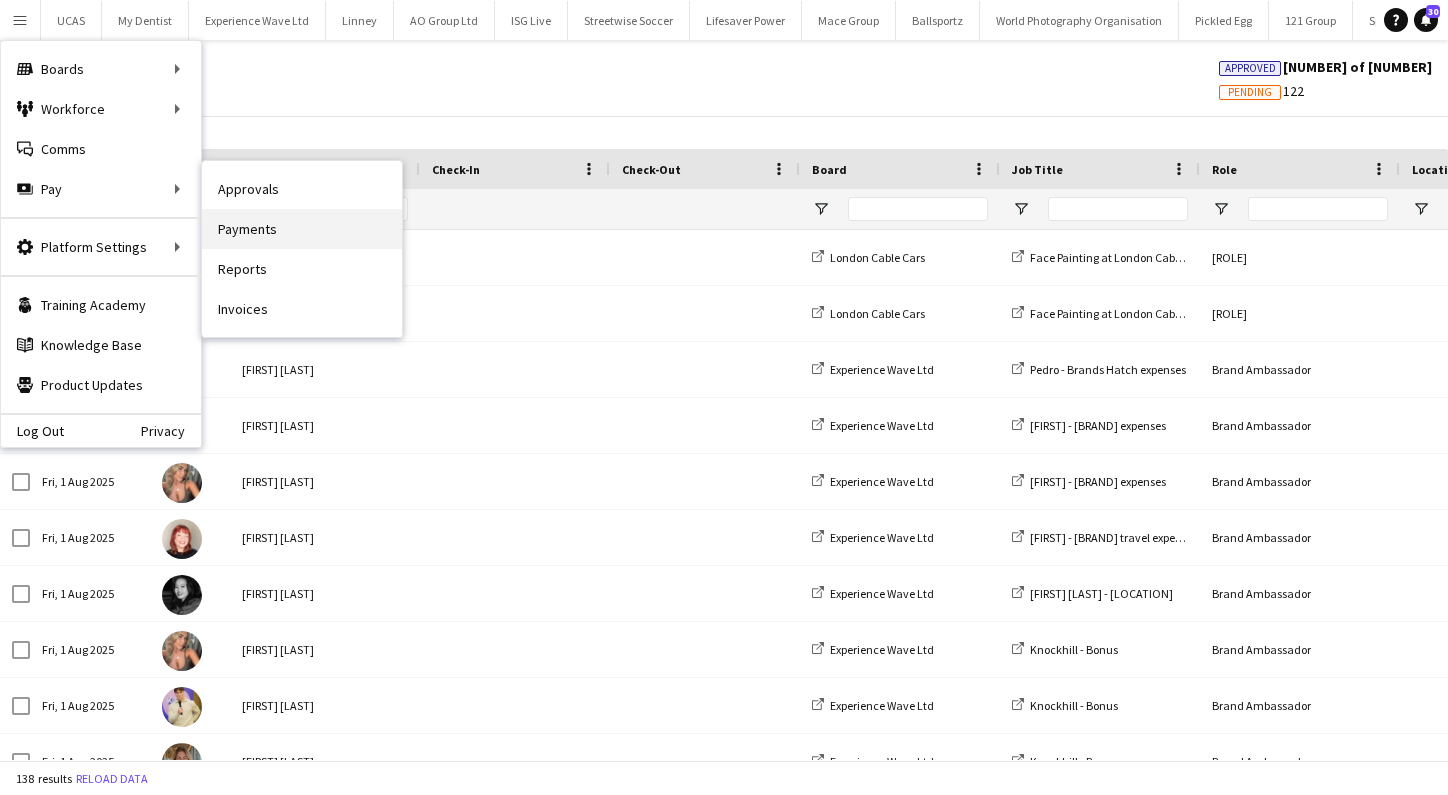 click on "Payments" at bounding box center [302, 229] 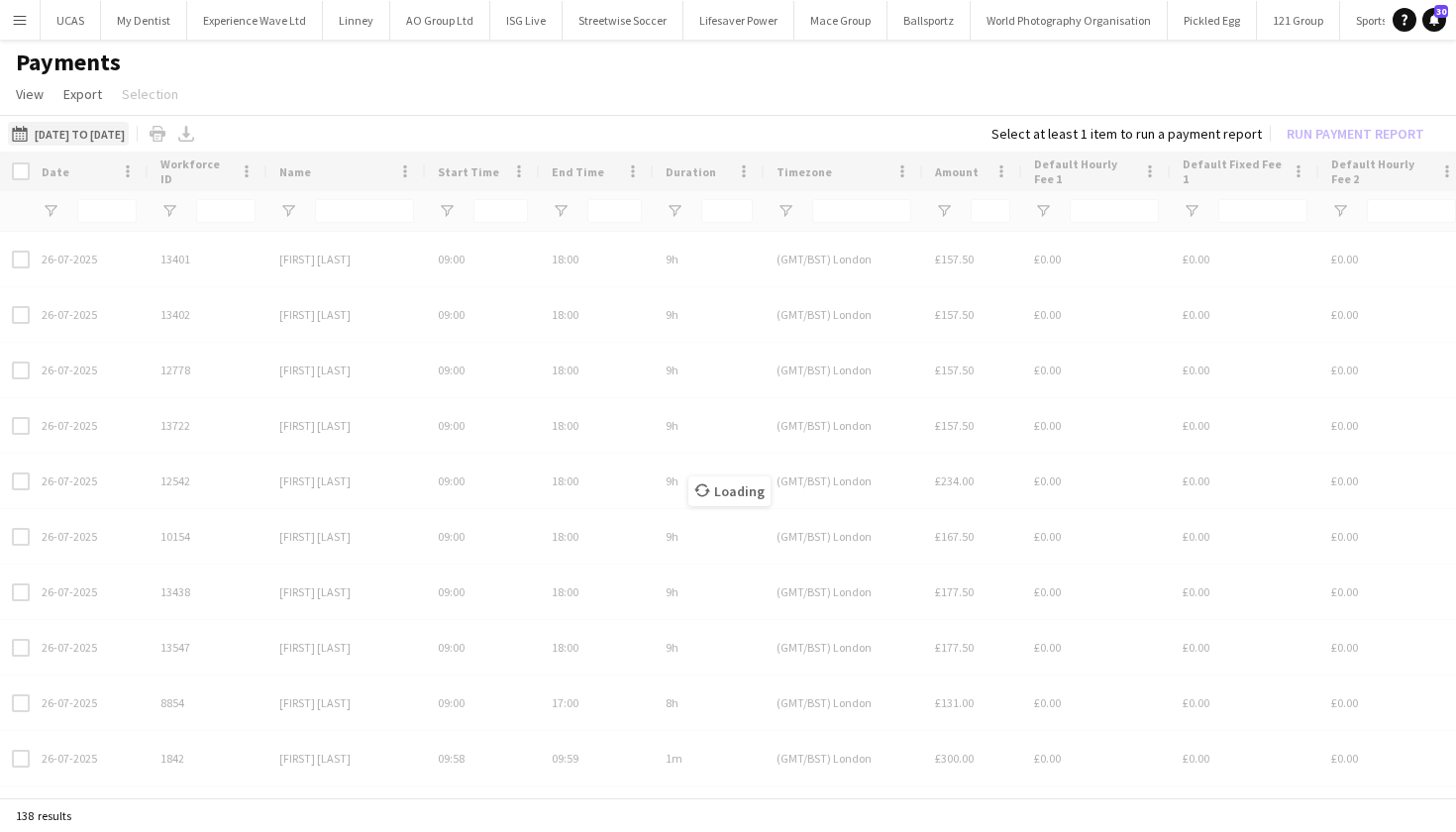 click on "26-07-2025 to 01-08-2025
26-07-2025 to 01-08-2025" 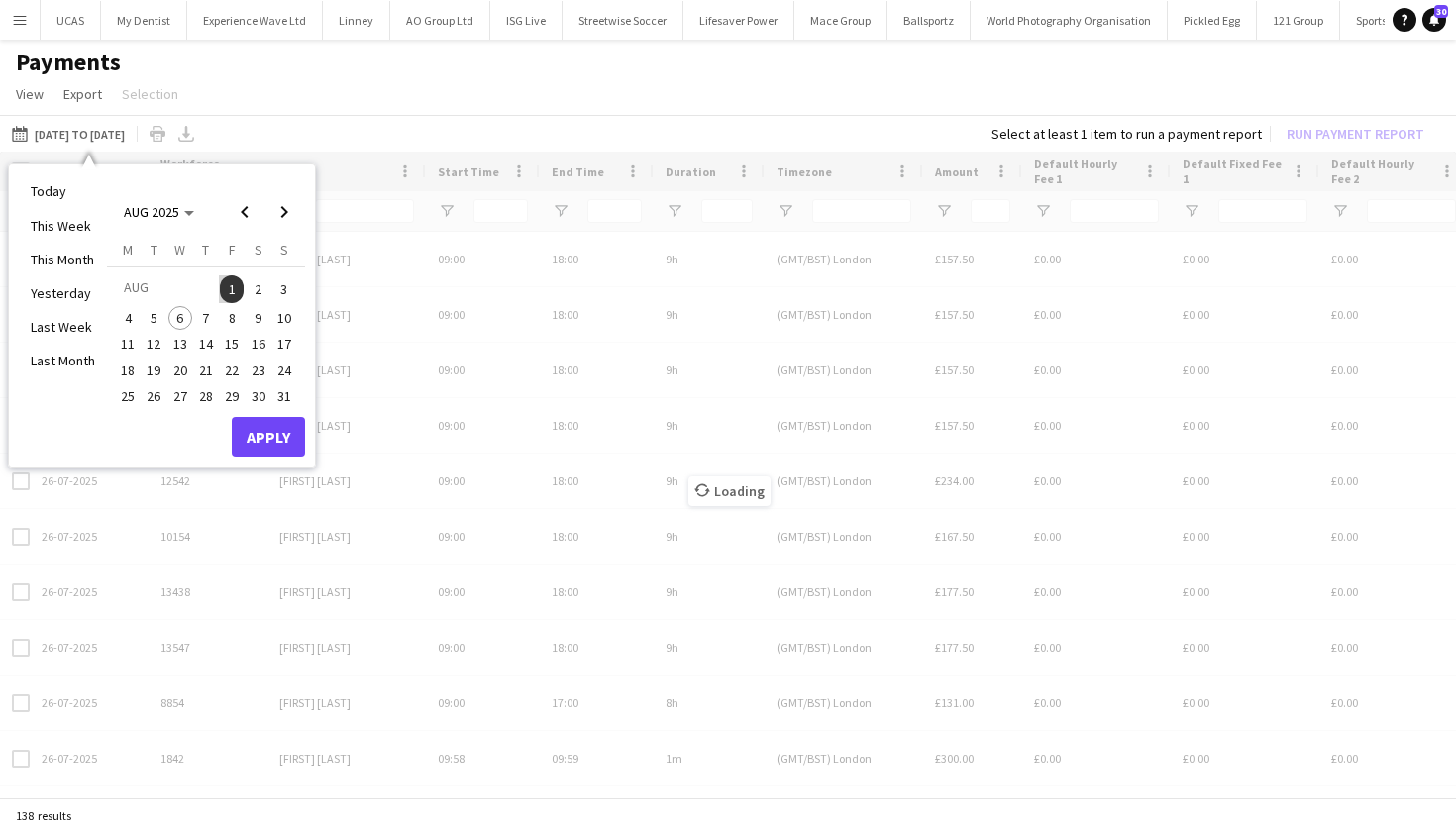 click on "Apply" at bounding box center (268, 437) 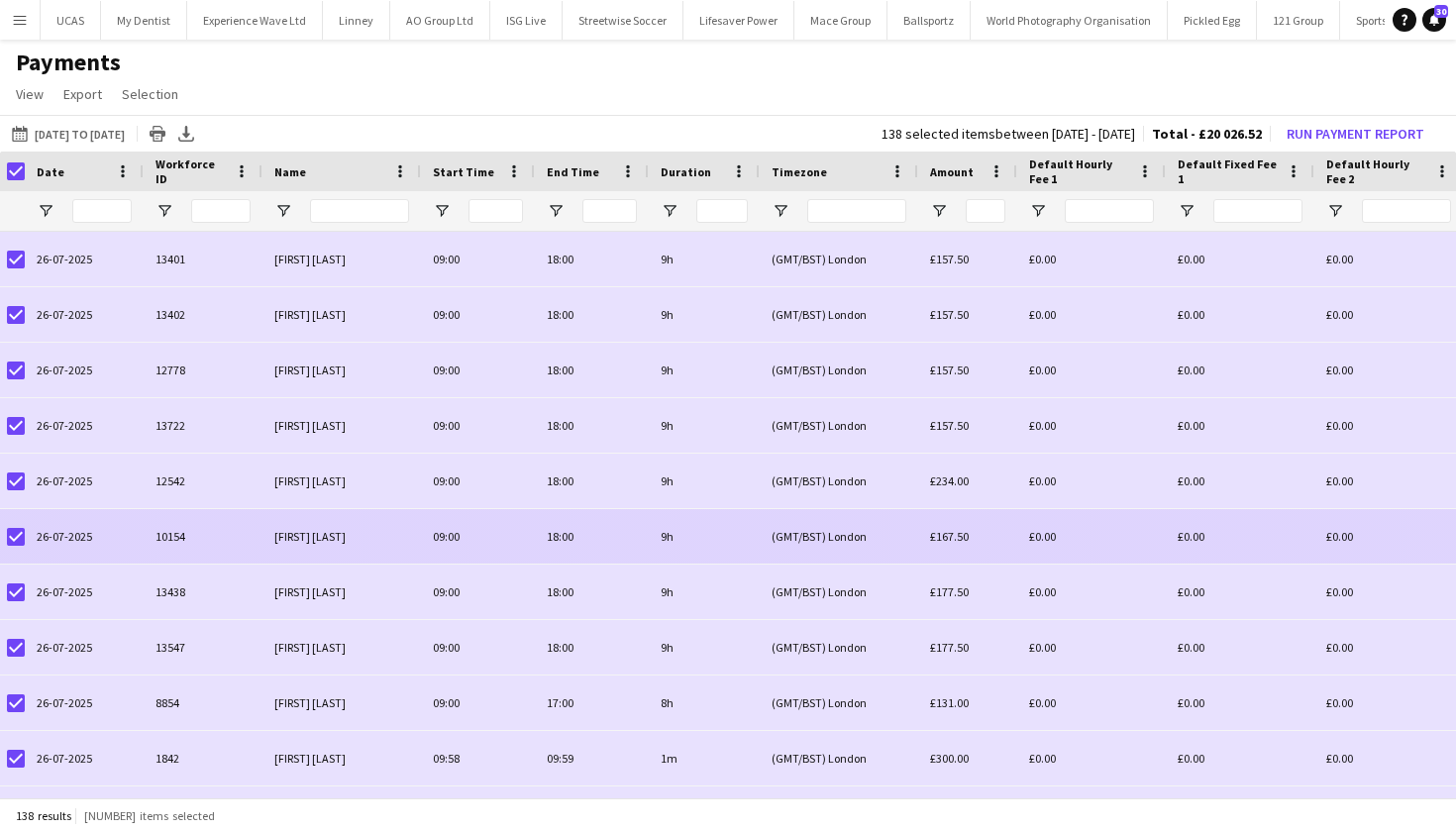 scroll, scrollTop: 0, scrollLeft: 0, axis: both 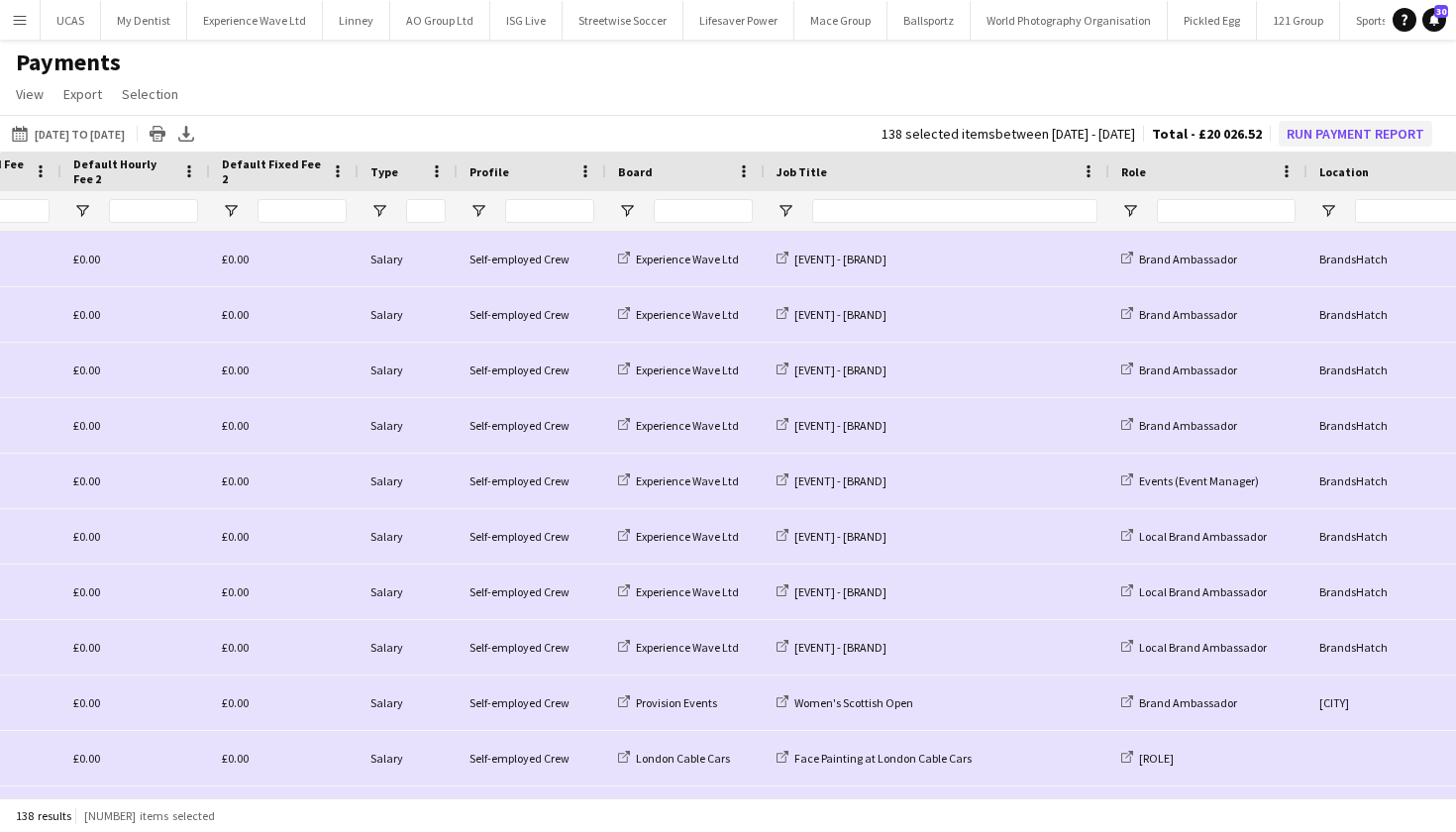 click on "Run Payment Report" 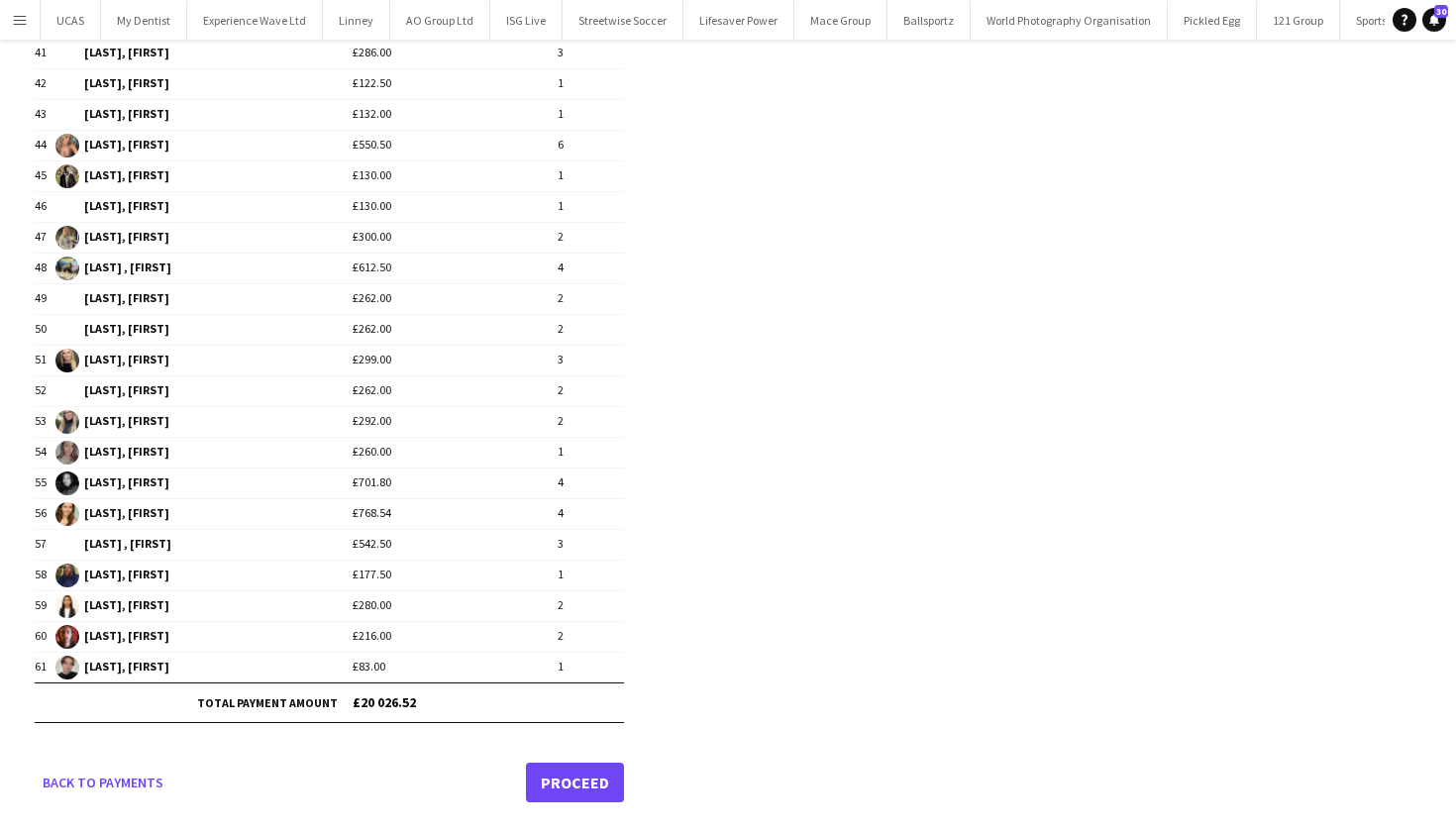 scroll, scrollTop: 1453, scrollLeft: 0, axis: vertical 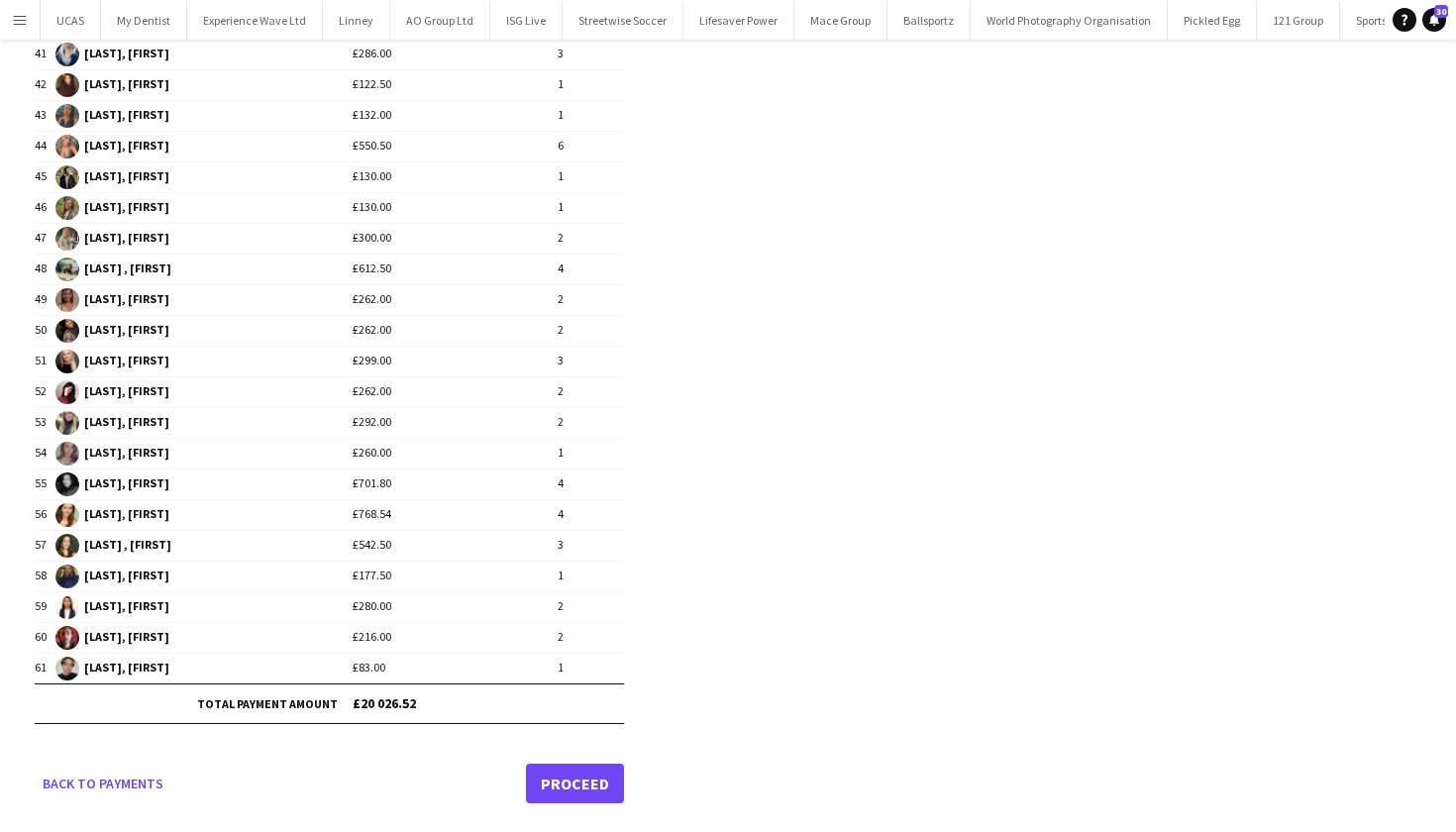 click on "Proceed" 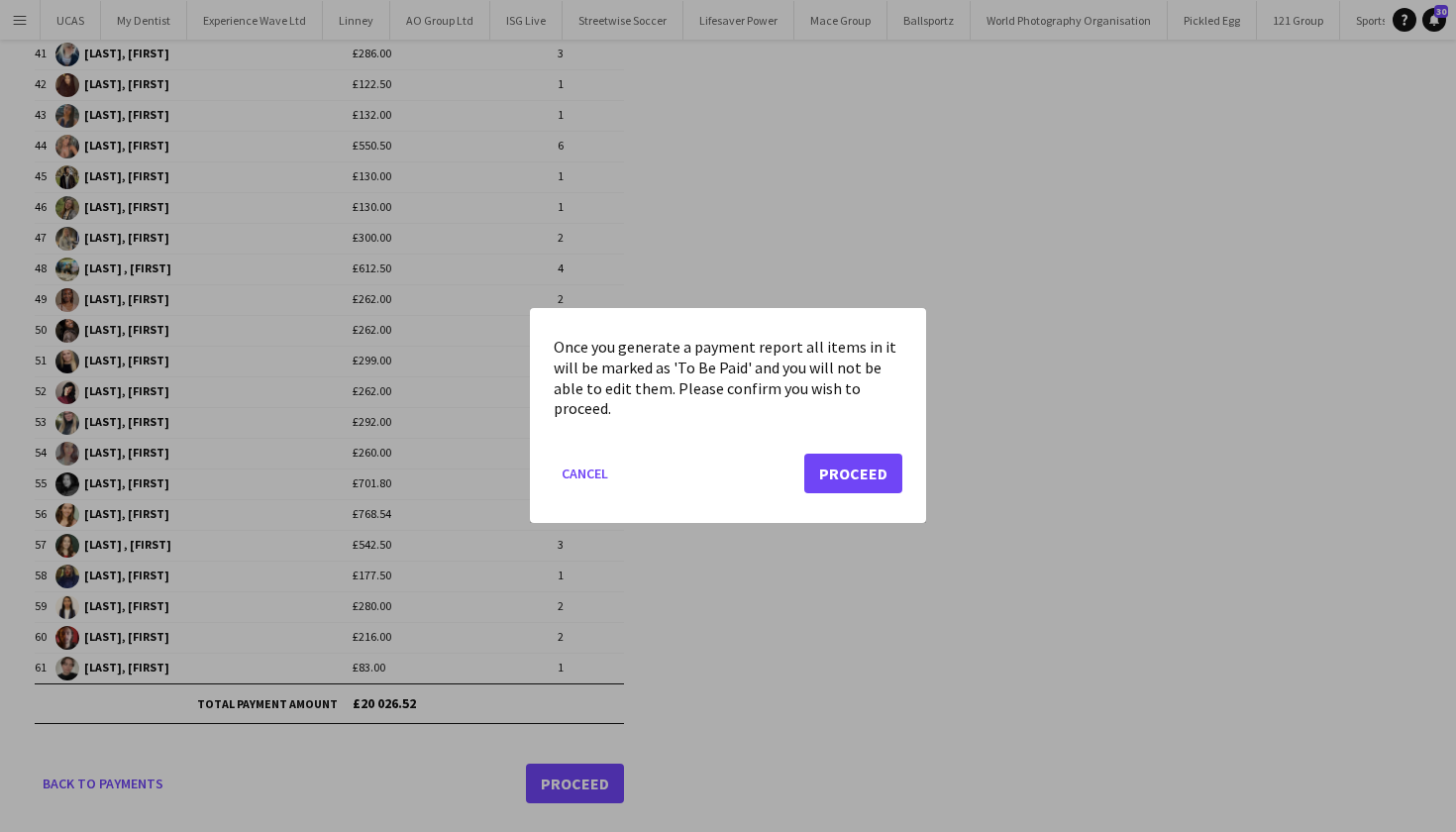 click on "Proceed" 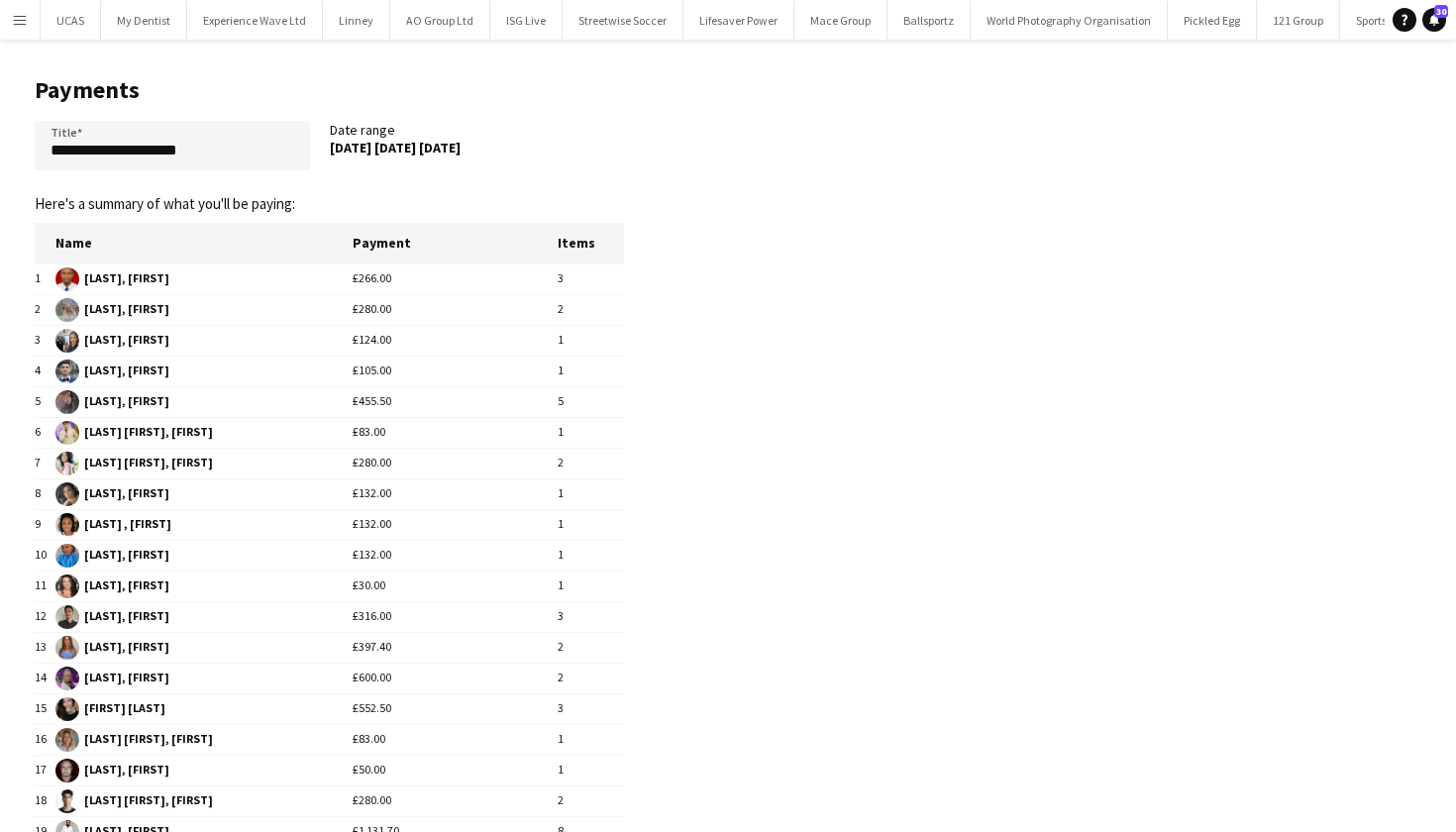 scroll, scrollTop: 1453, scrollLeft: 0, axis: vertical 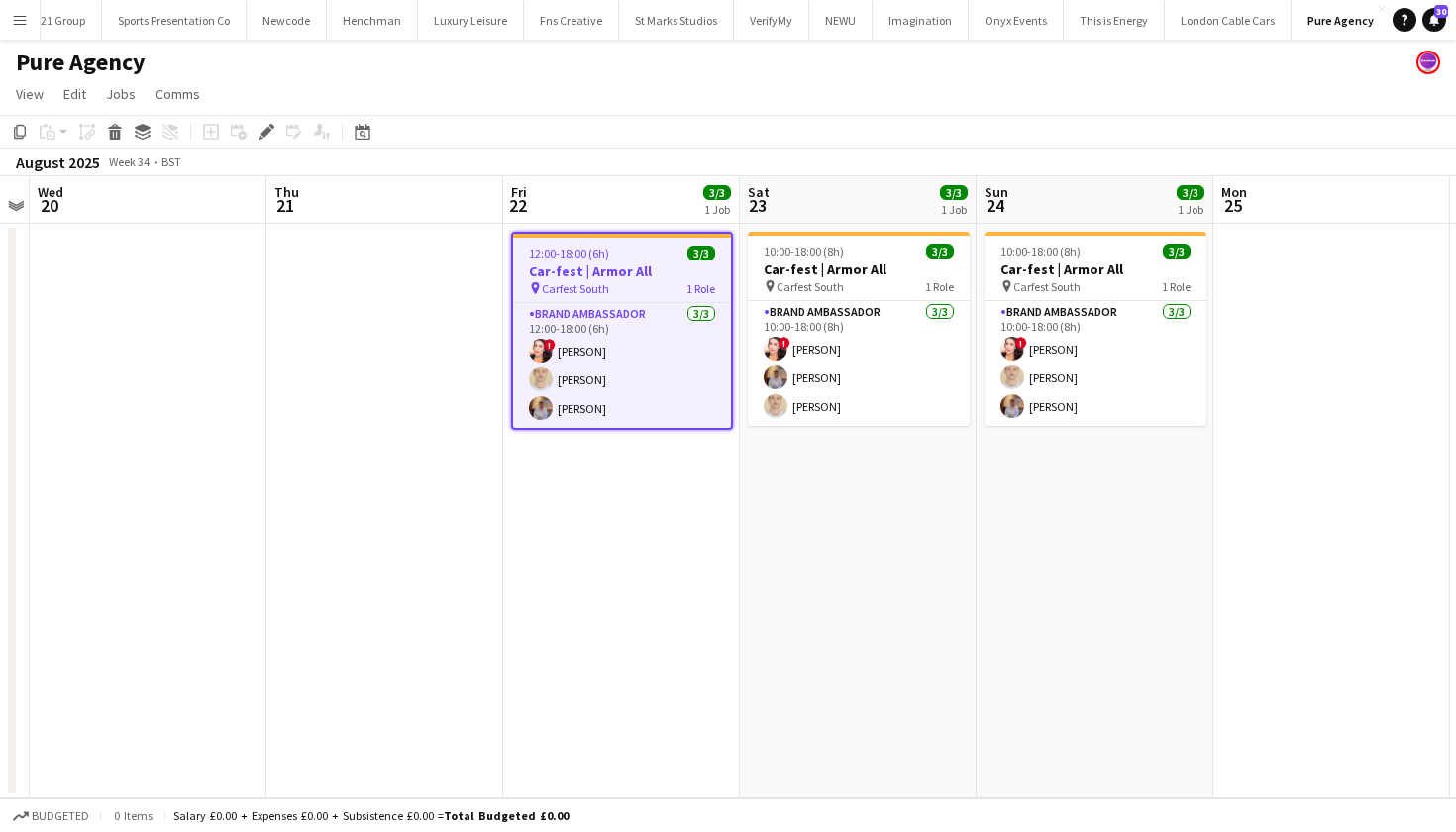click on "Menu" at bounding box center [20, 20] 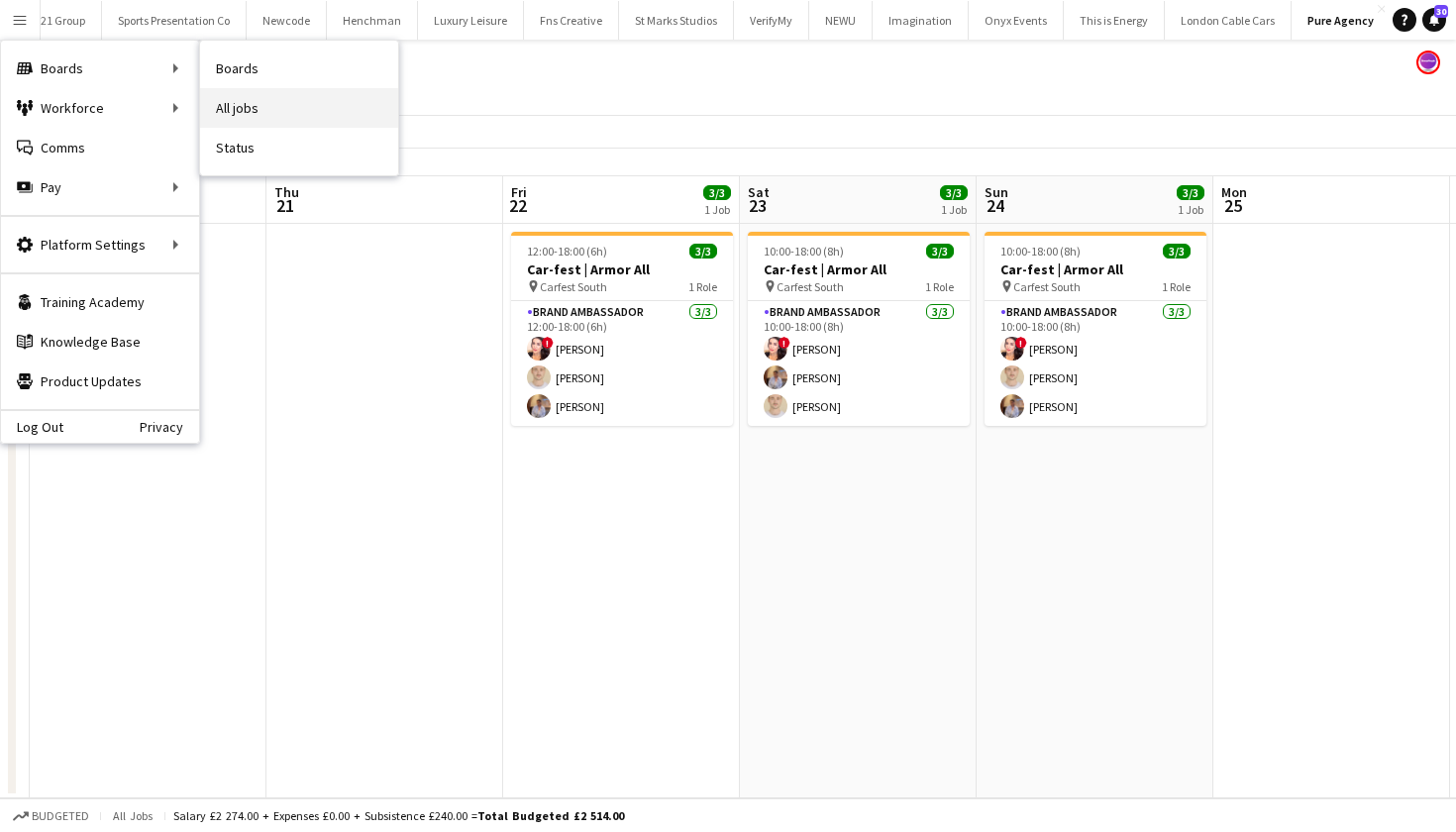 click on "All jobs" at bounding box center (299, 108) 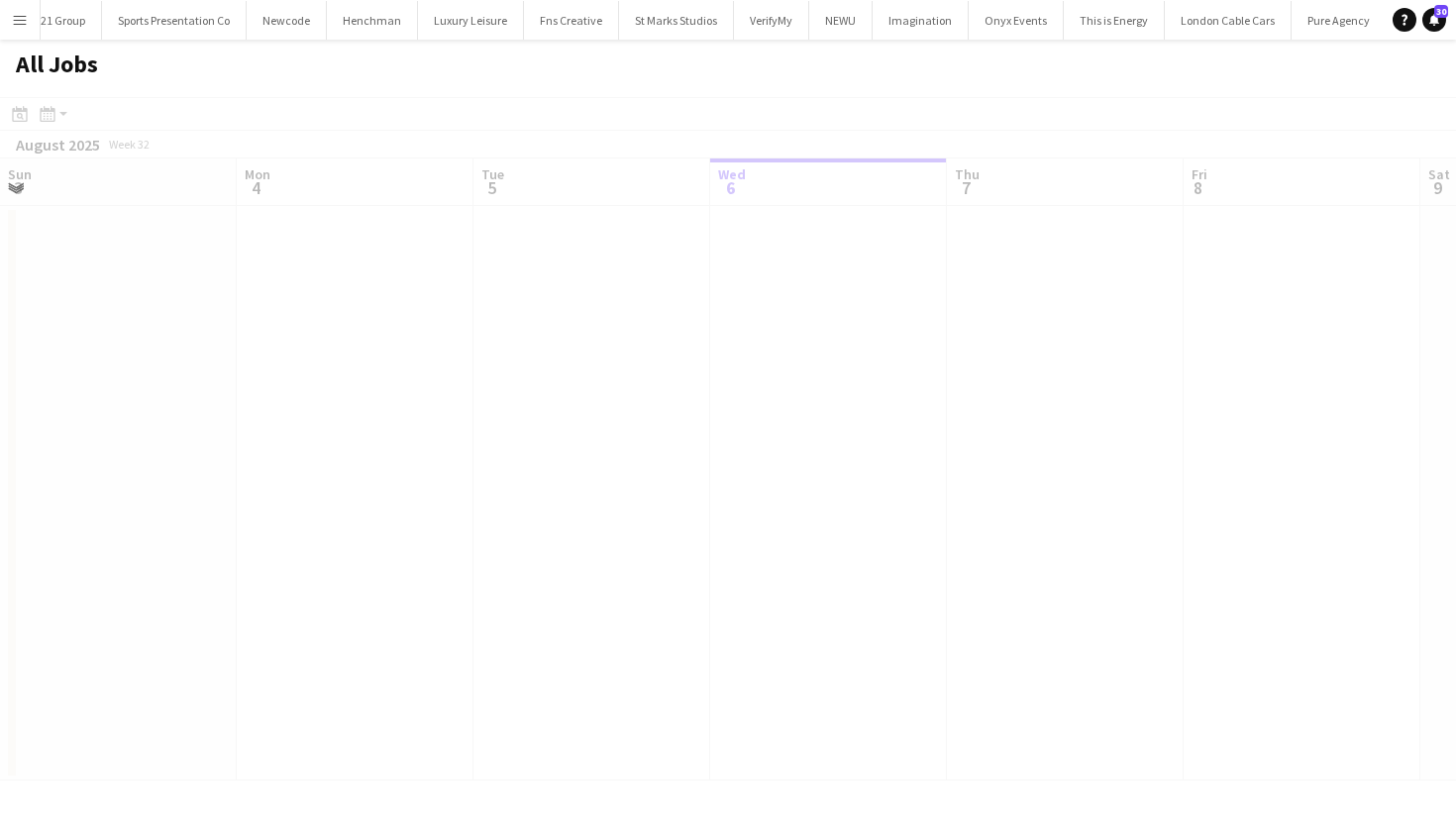 scroll, scrollTop: 0, scrollLeft: 473, axis: horizontal 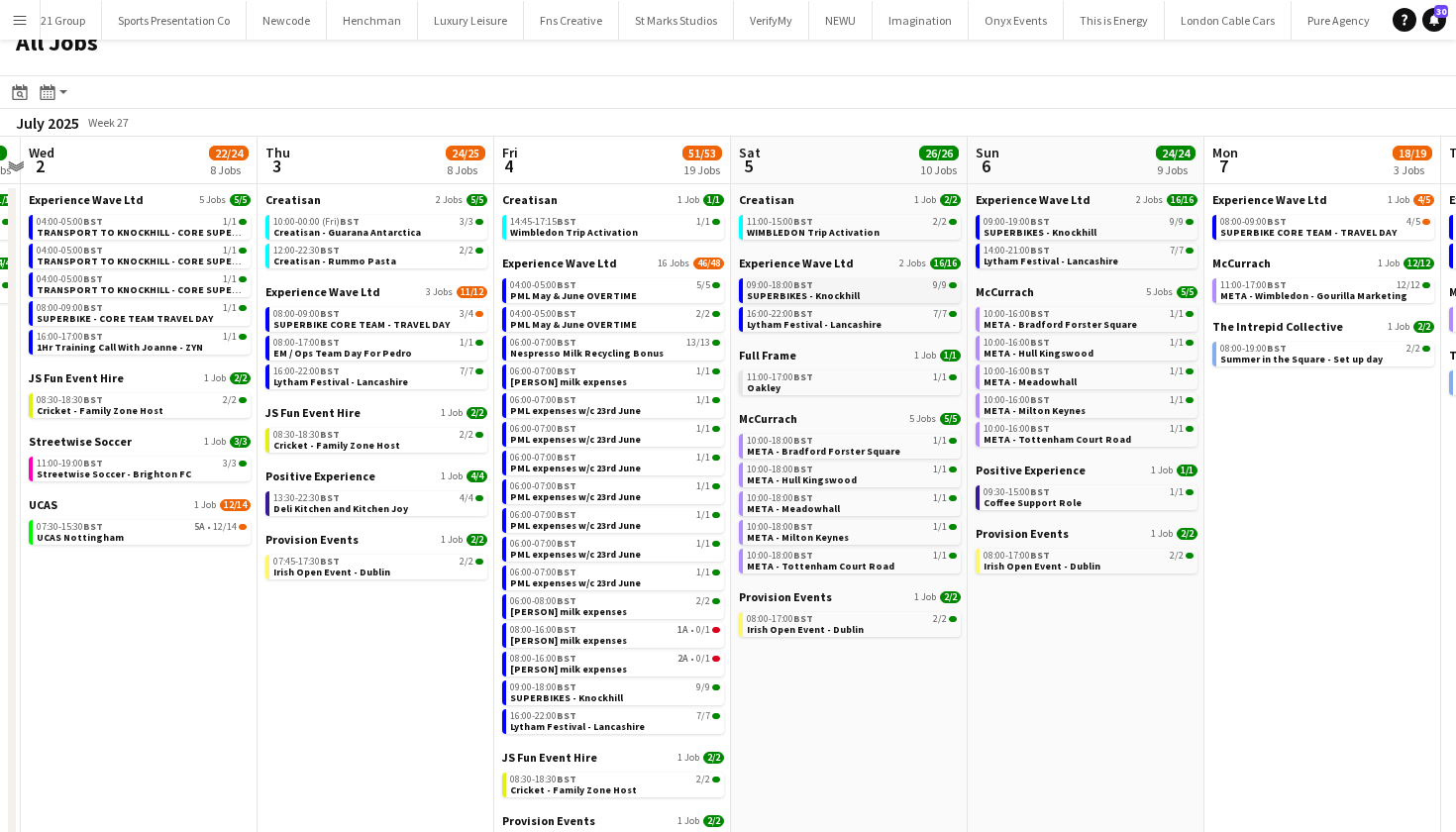 click on "09:00-18:00    BST   9/9   SUPERBIKES - Knockhill" at bounding box center (852, 289) 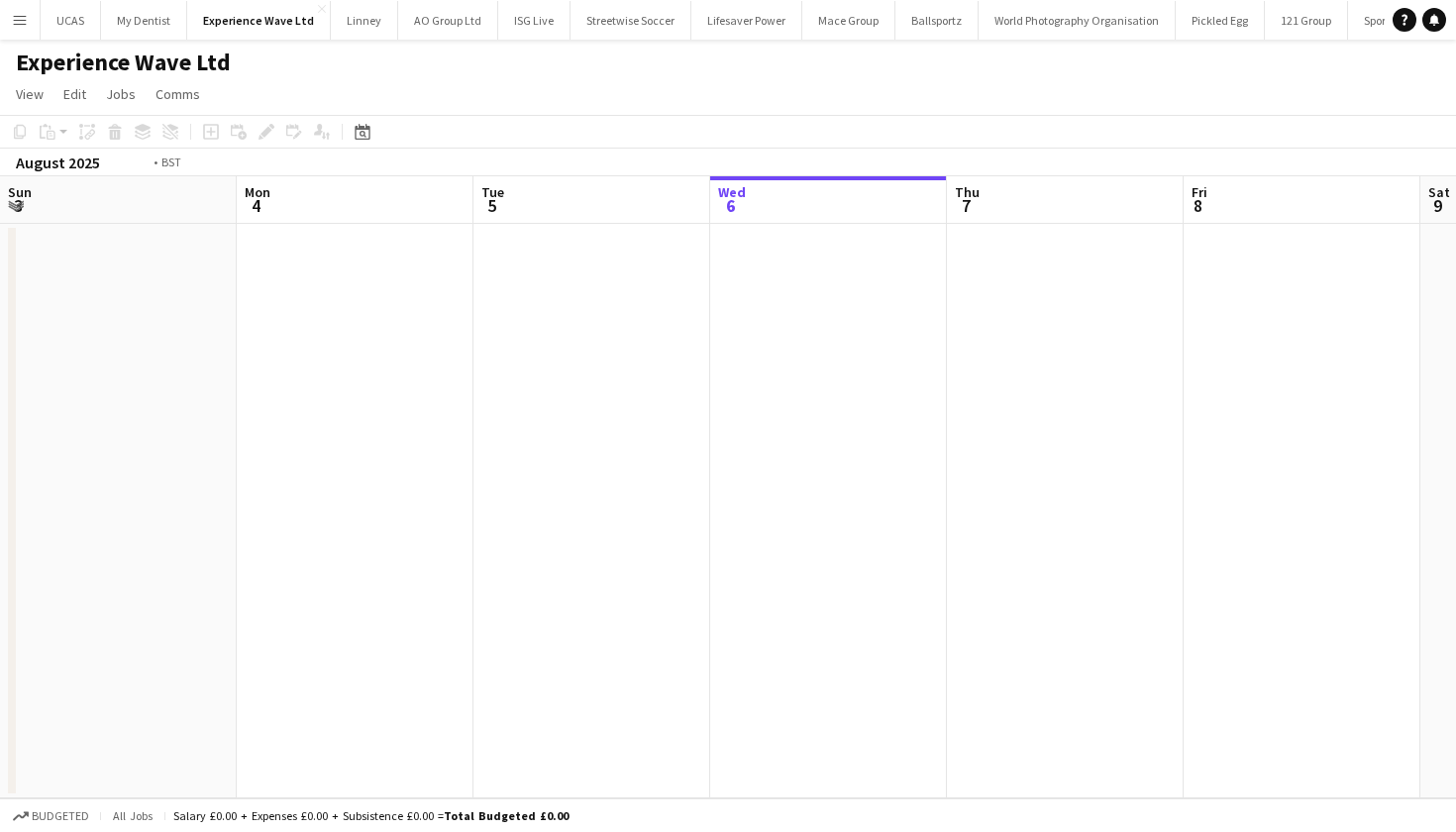 scroll, scrollTop: 0, scrollLeft: 0, axis: both 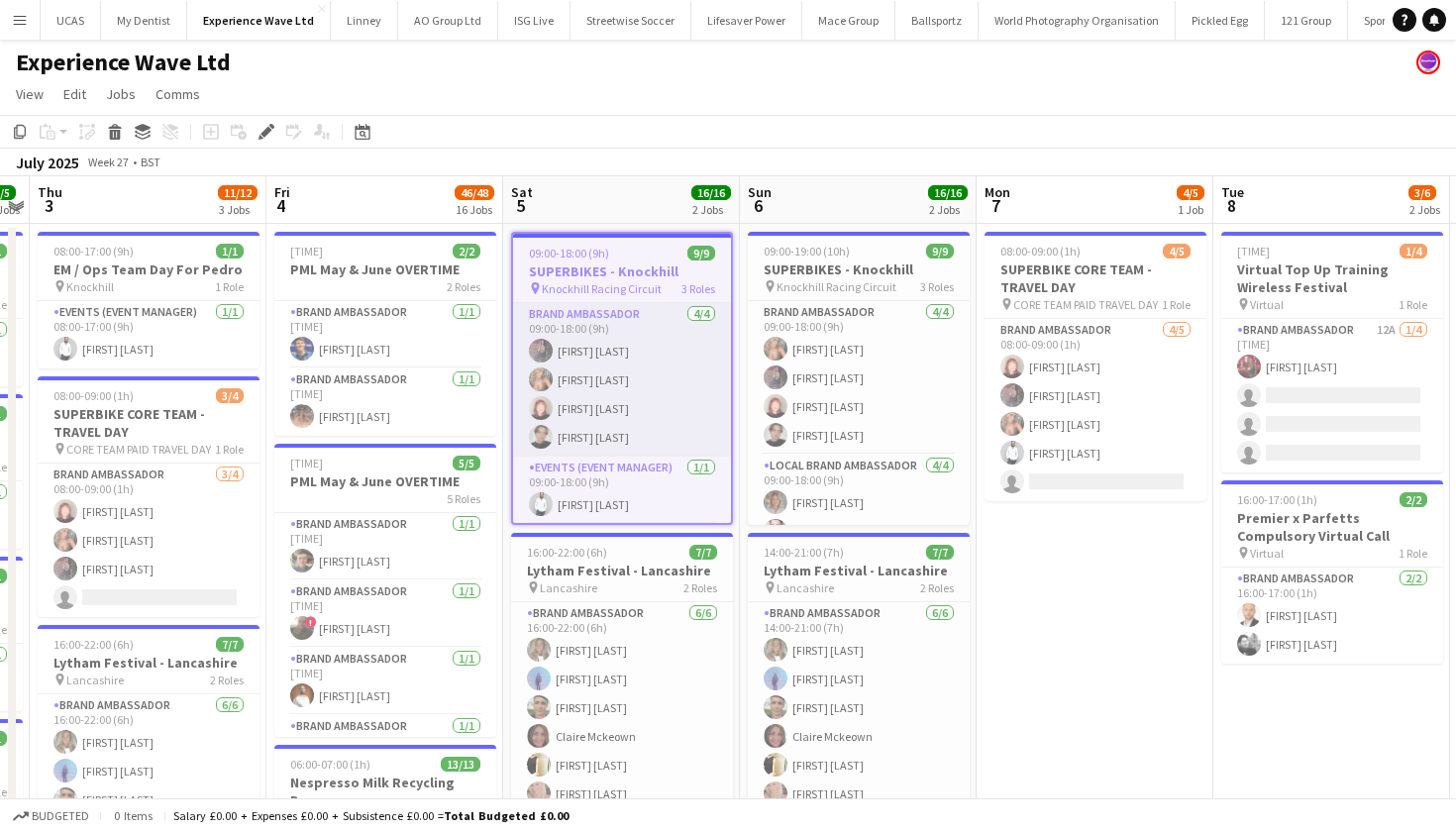 click on "[FIRST] [LAST]   To be paid
•   [FIRST] [LAST] [FIRST] [LAST] [FIRST] [LAST]" at bounding box center (622, 379) 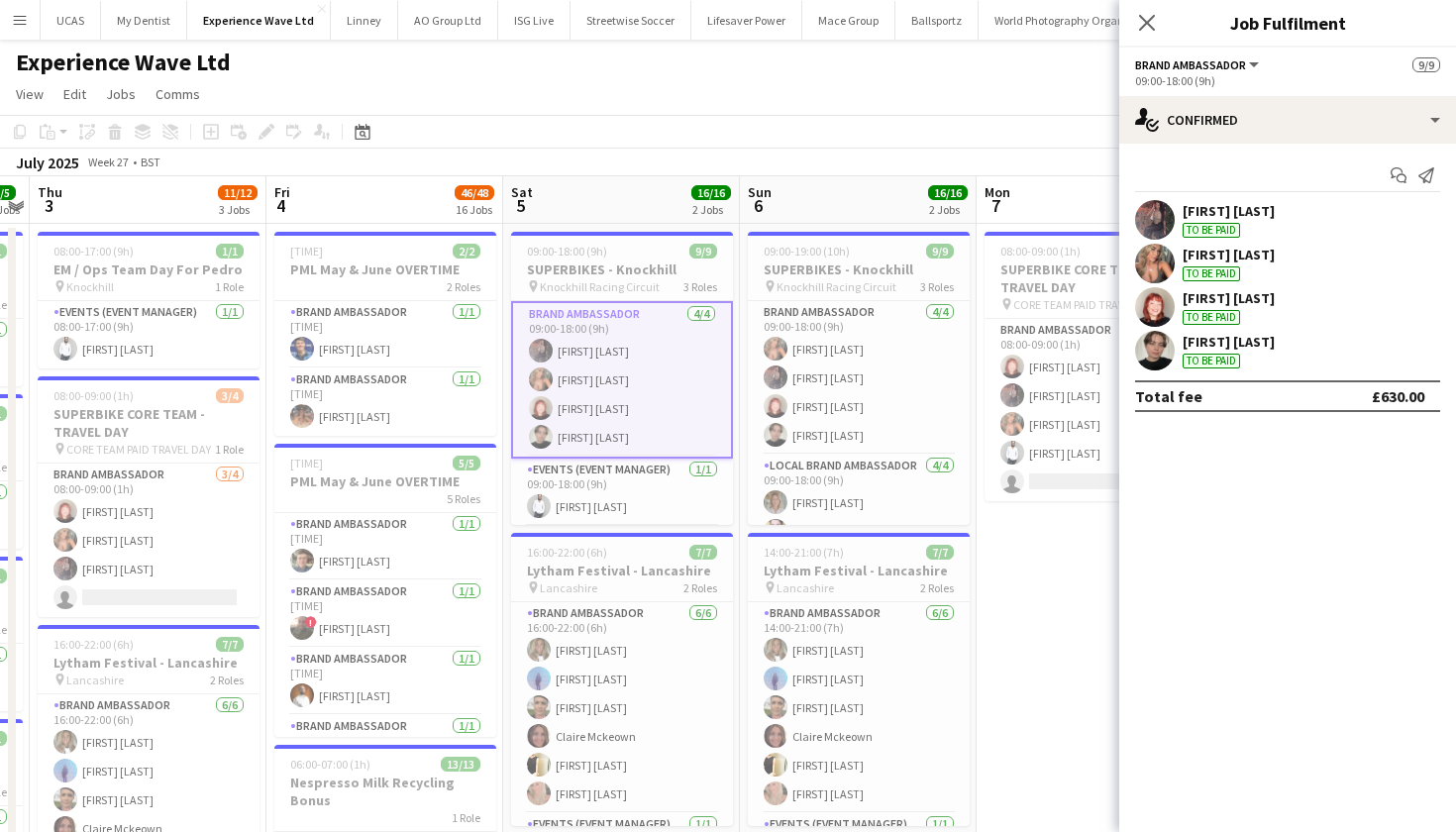 click on "[FIRST] [LAST]   To be paid" at bounding box center [1288, 220] 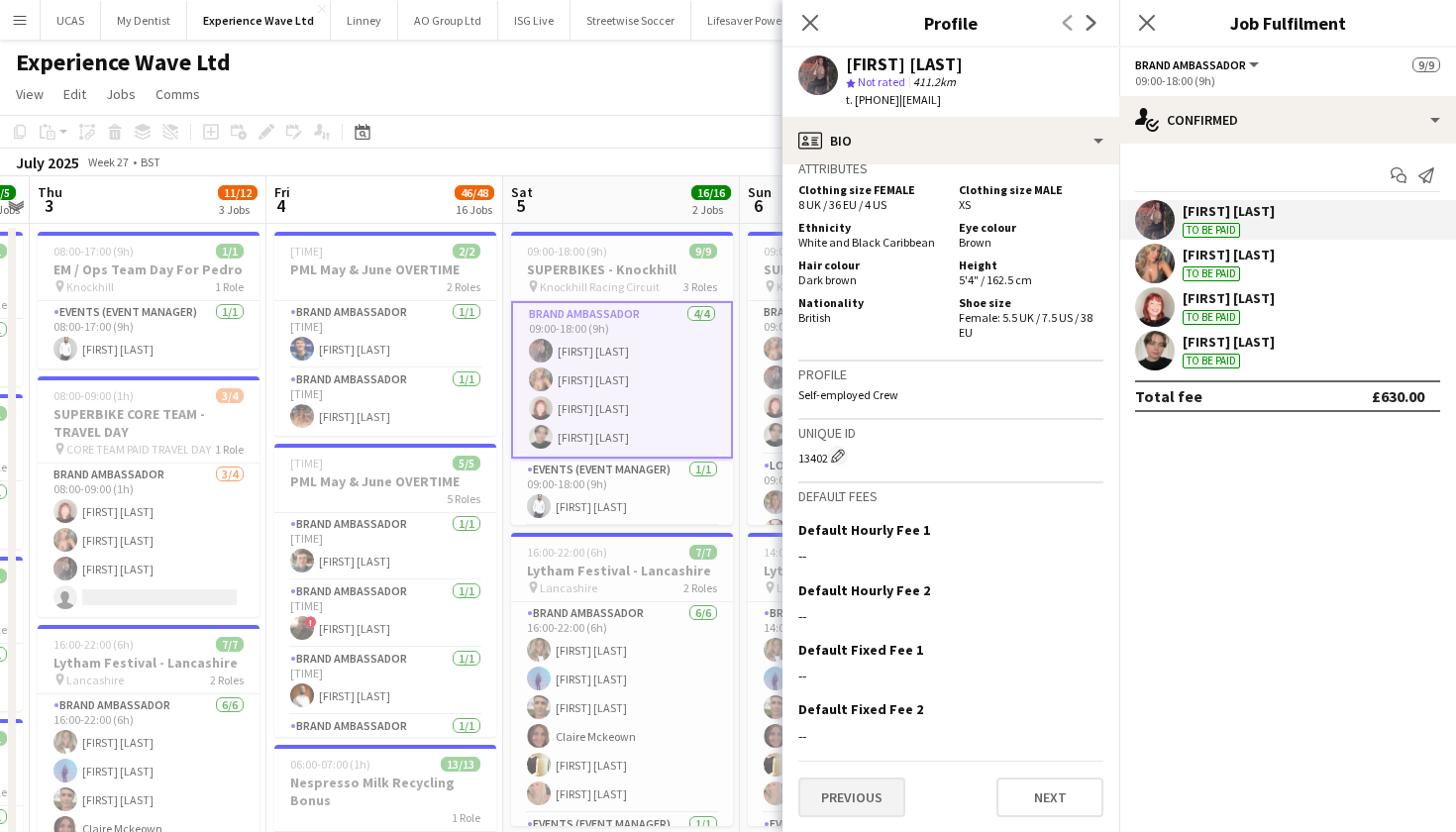scroll, scrollTop: 915, scrollLeft: 0, axis: vertical 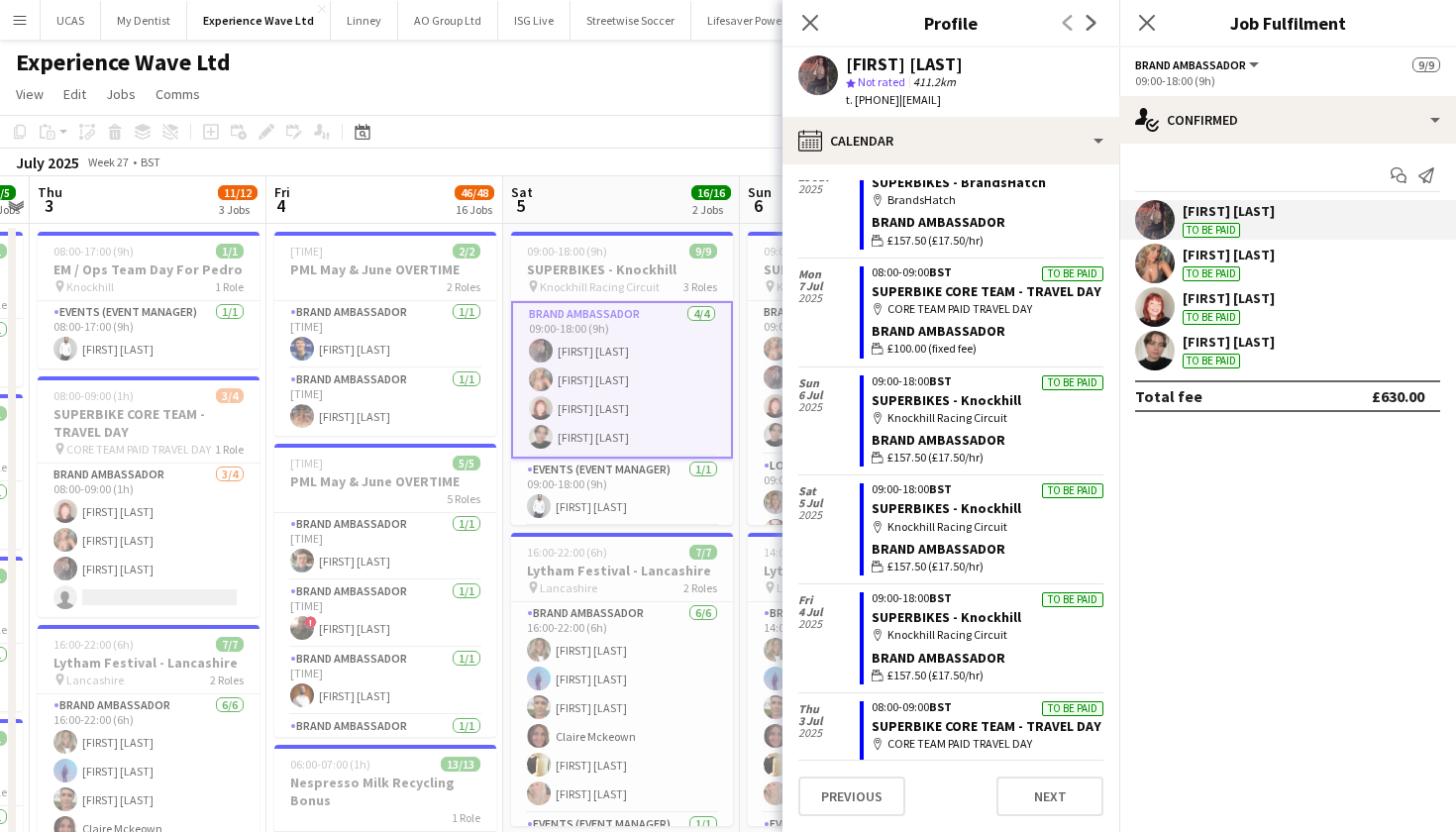 click on "Brand Ambassador" 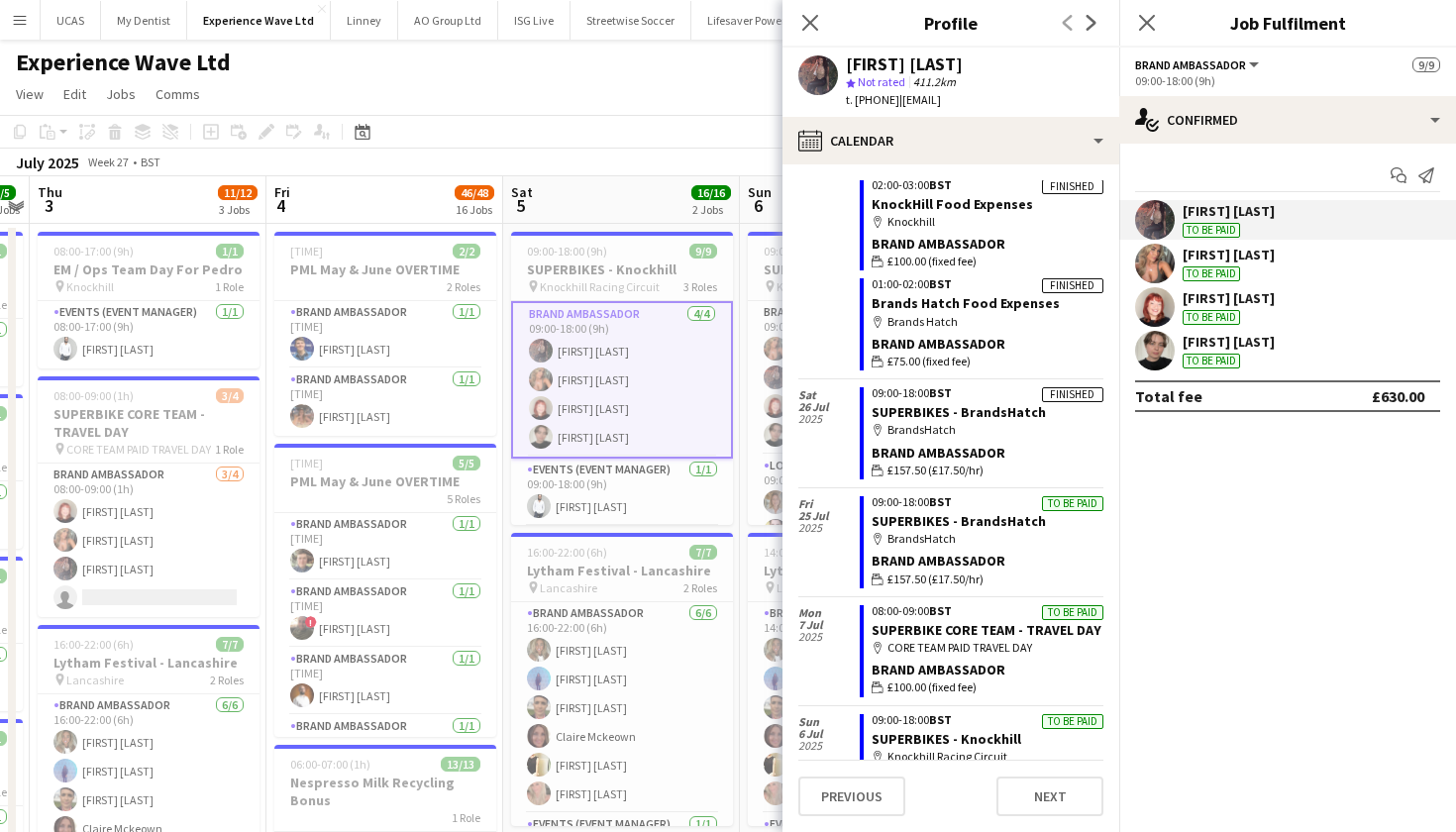 scroll, scrollTop: 867, scrollLeft: 0, axis: vertical 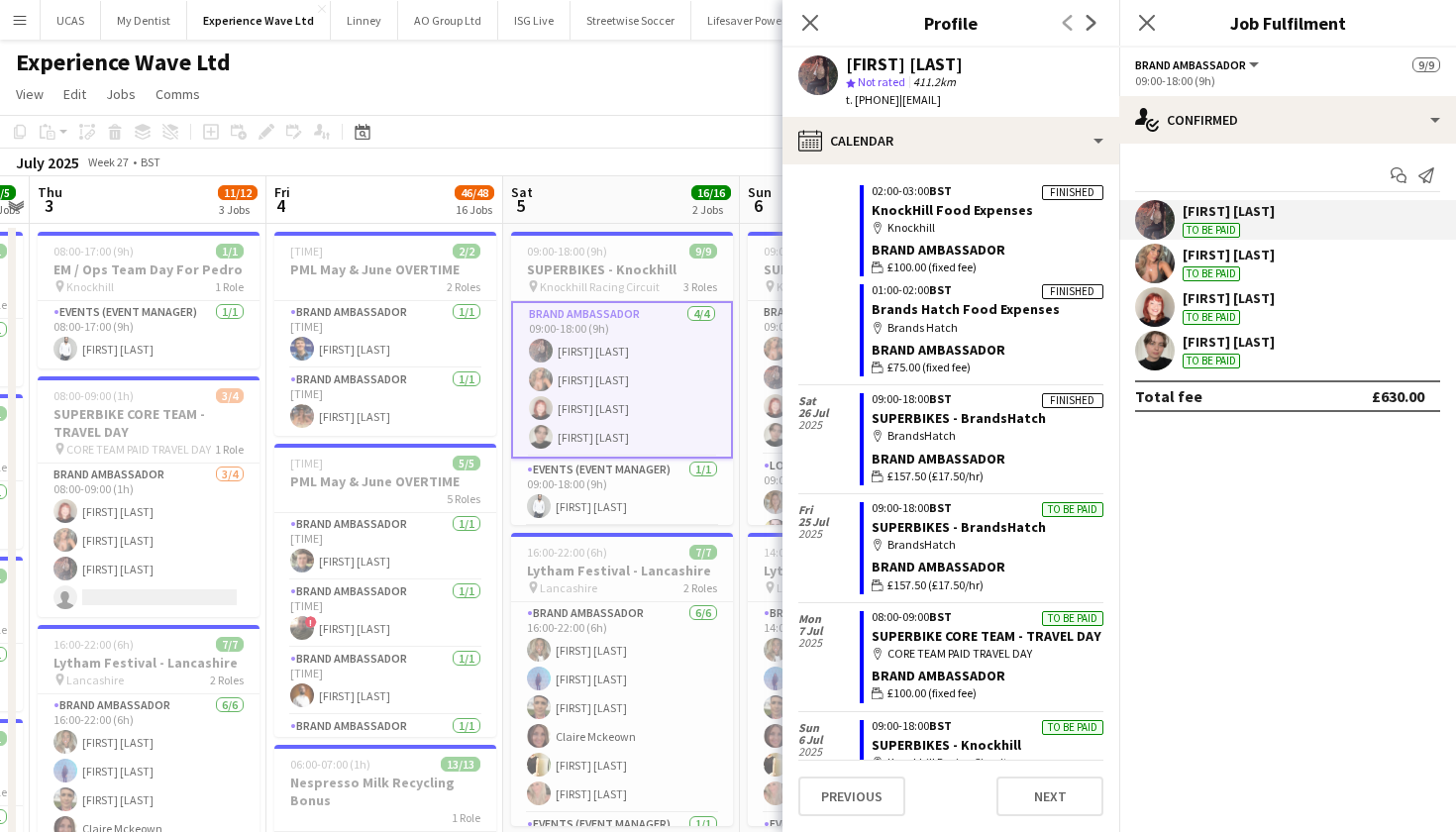 click at bounding box center (1155, 307) 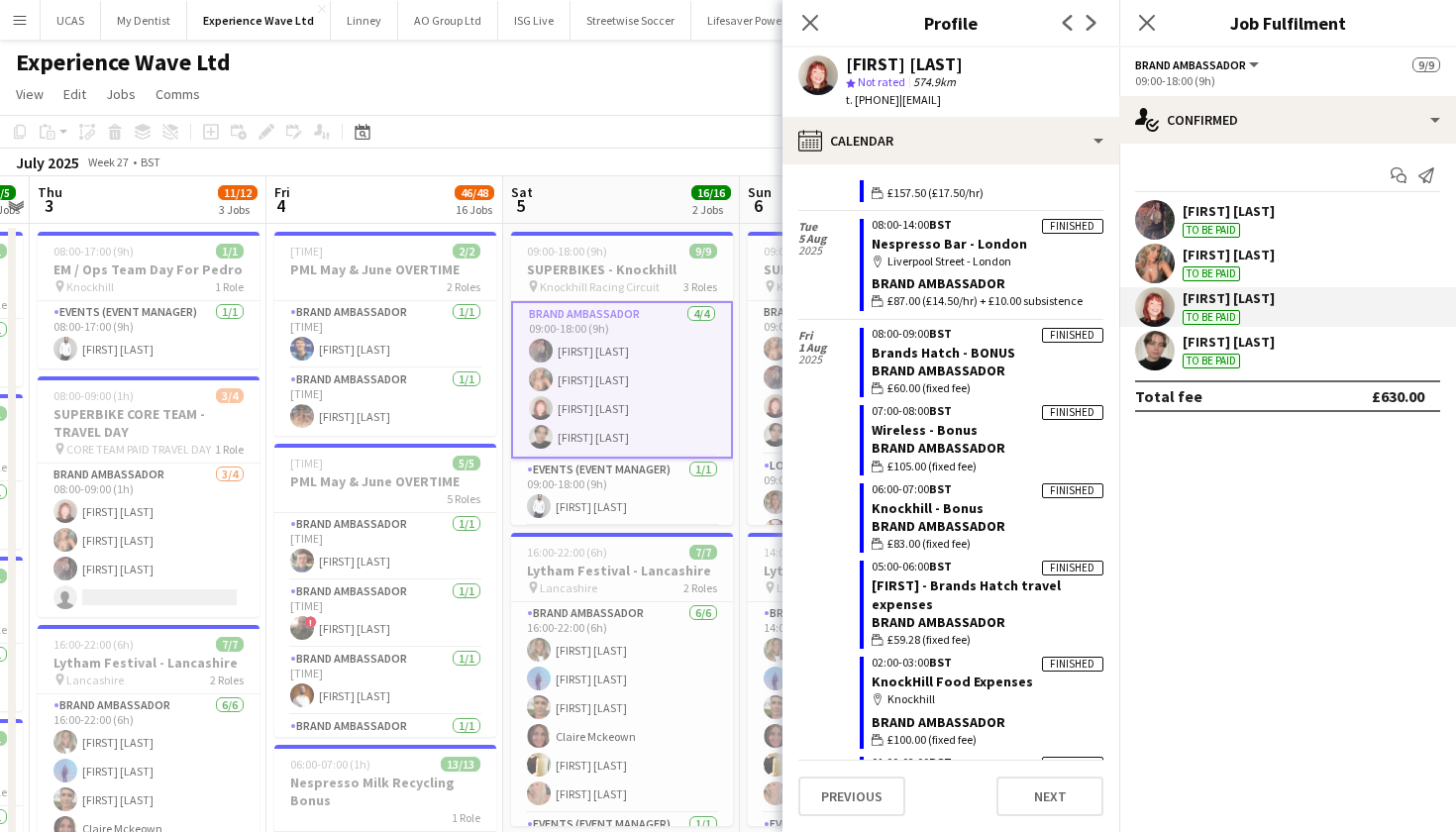 scroll, scrollTop: 1007, scrollLeft: 0, axis: vertical 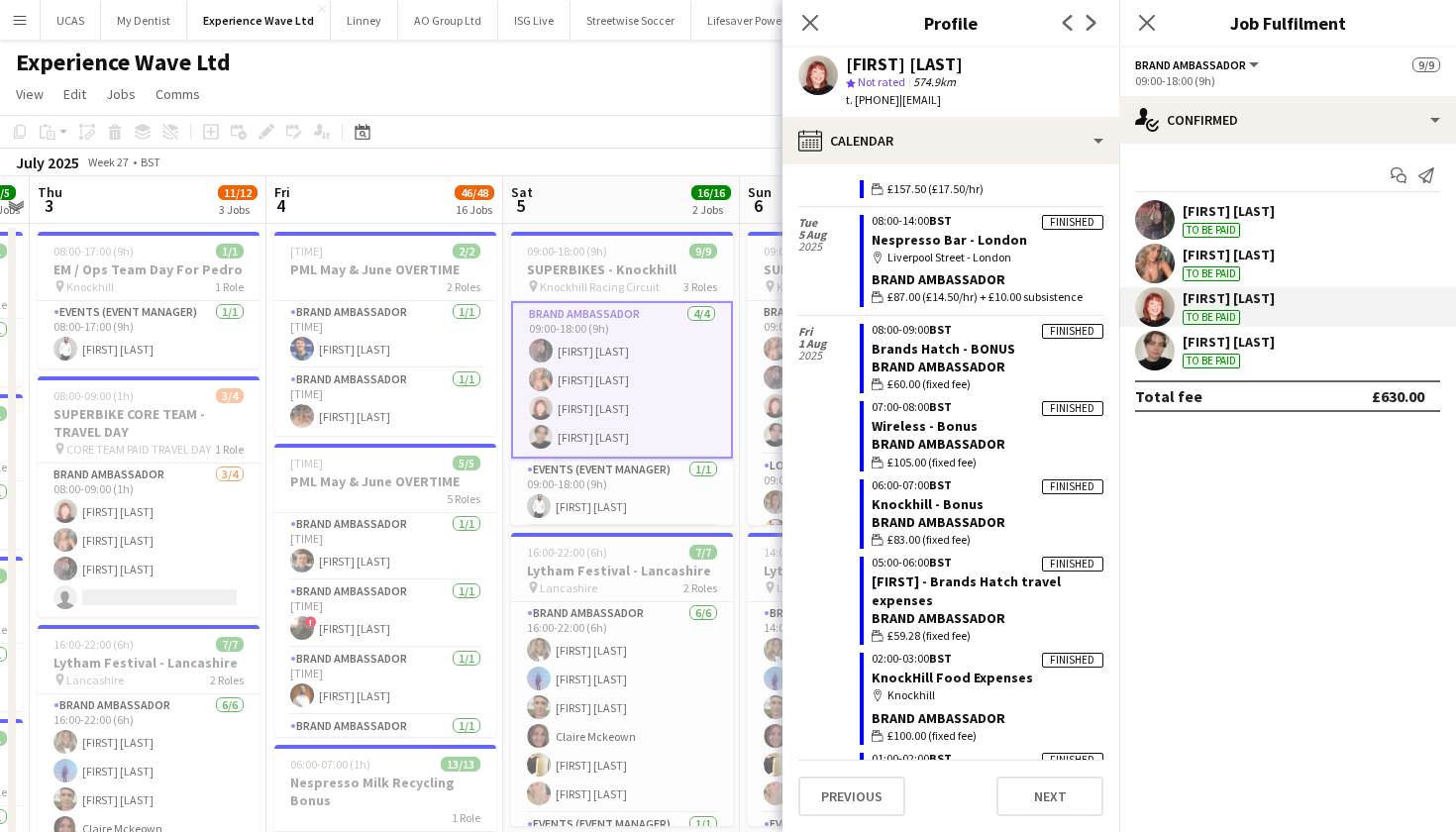 click on "[MONTH] [YEAR]   Week [NUMBER]
•   BST" 